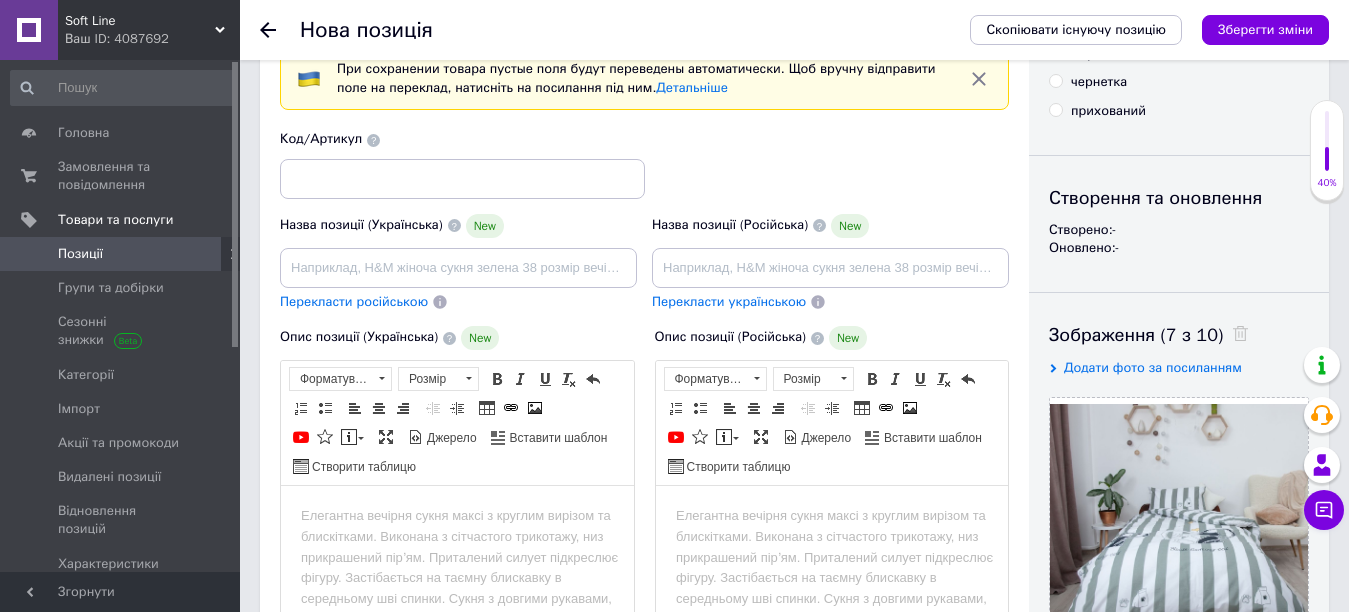 scroll, scrollTop: 0, scrollLeft: 0, axis: both 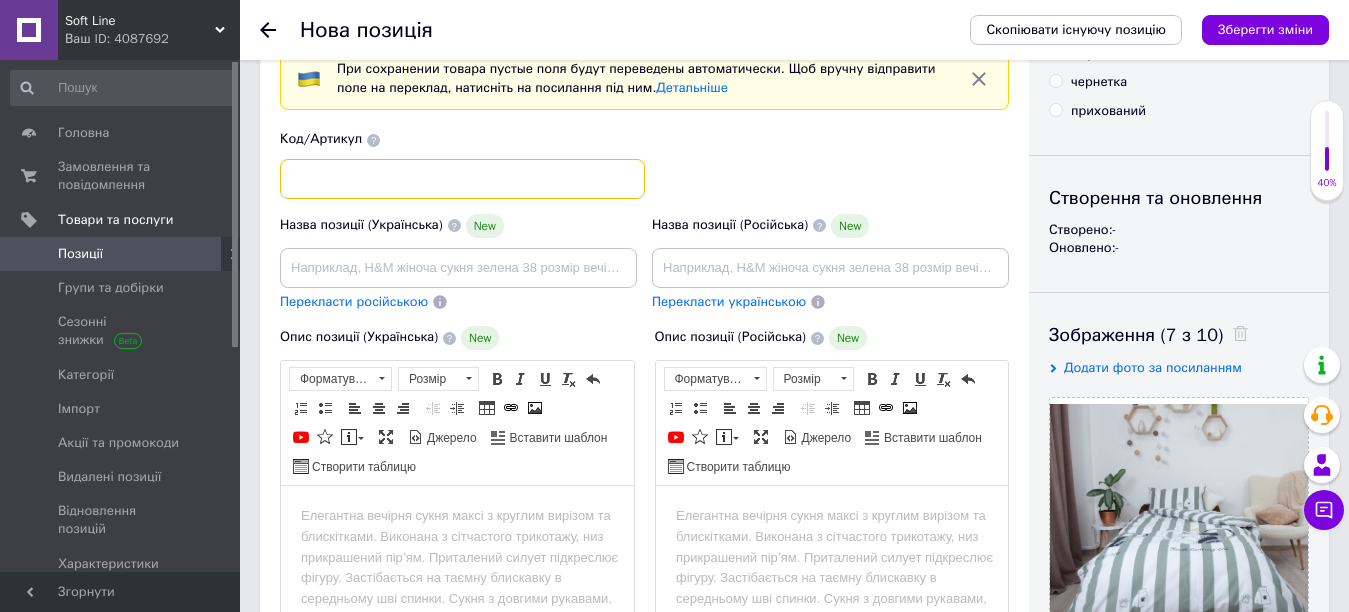 drag, startPoint x: 1033, startPoint y: 35, endPoint x: 300, endPoint y: 171, distance: 745.5099 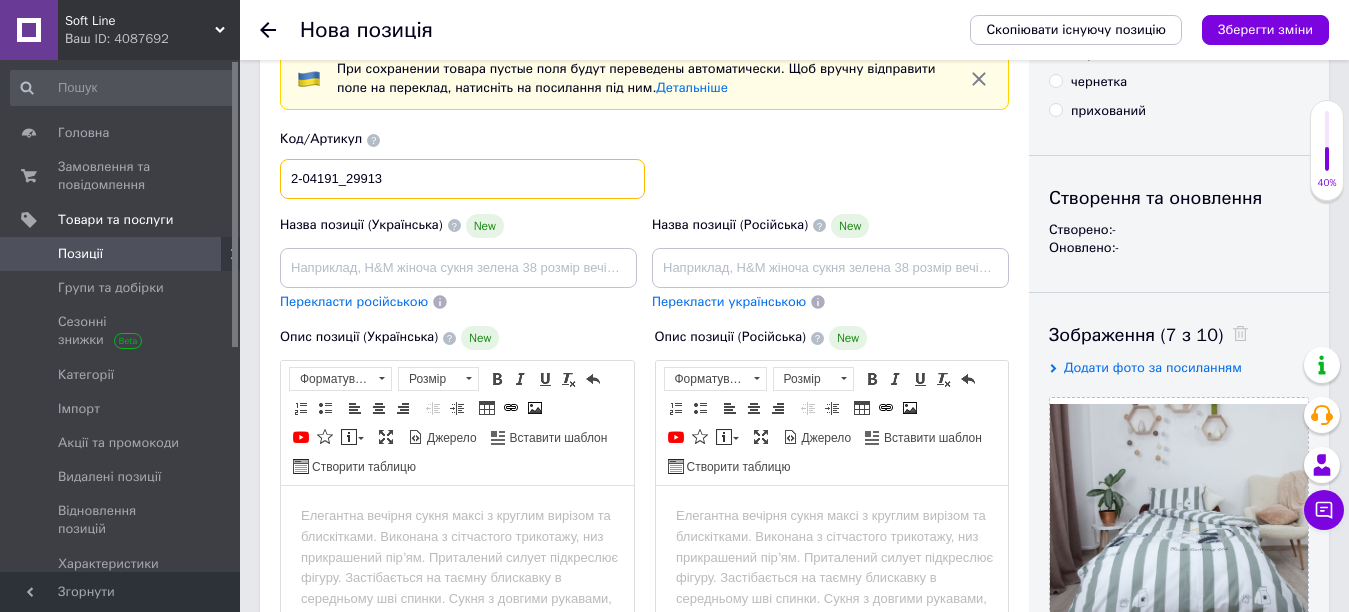 type on "2-04191_29913" 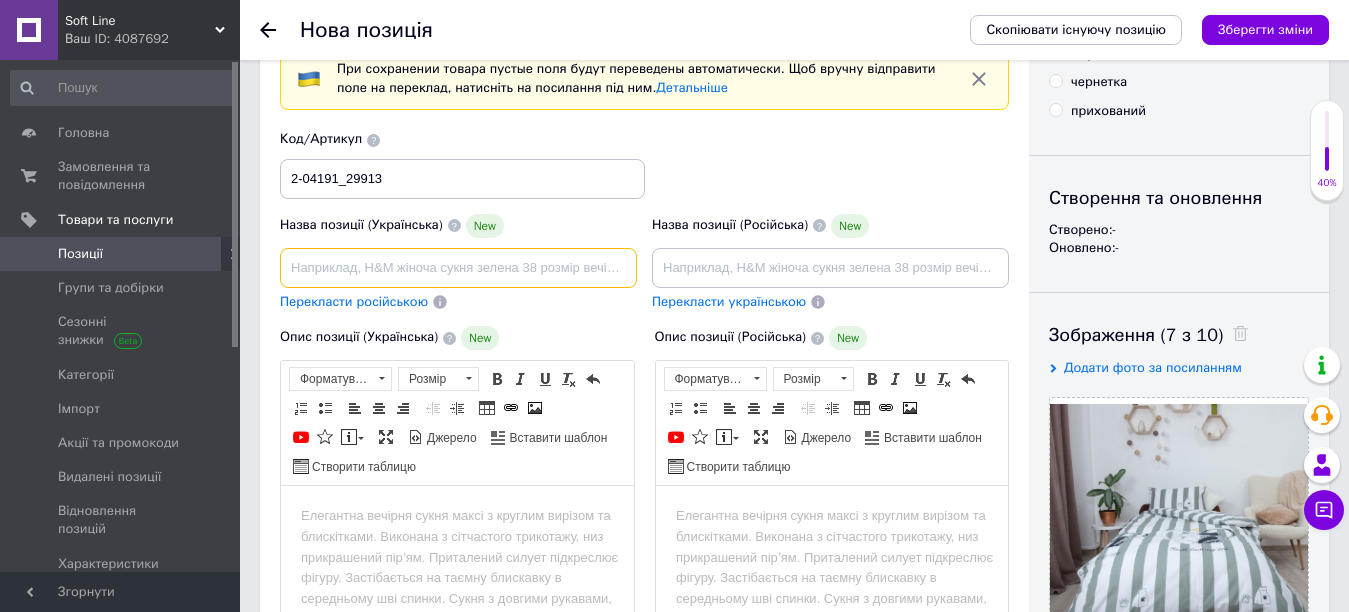click at bounding box center (458, 268) 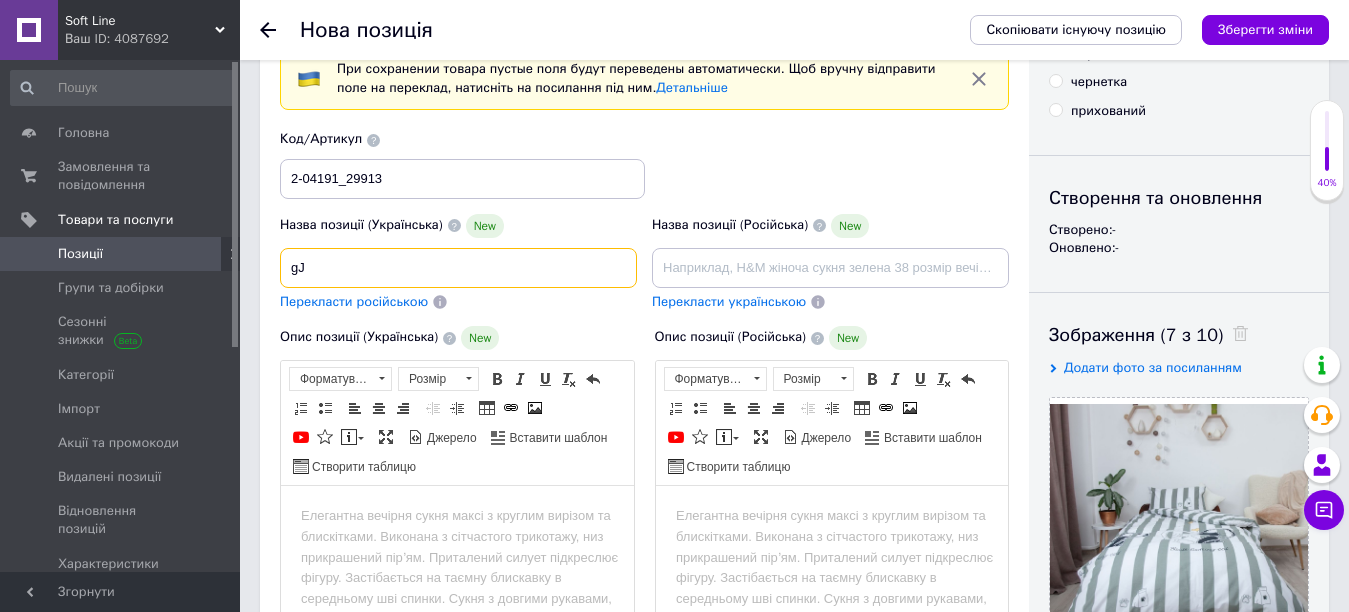 type on "g" 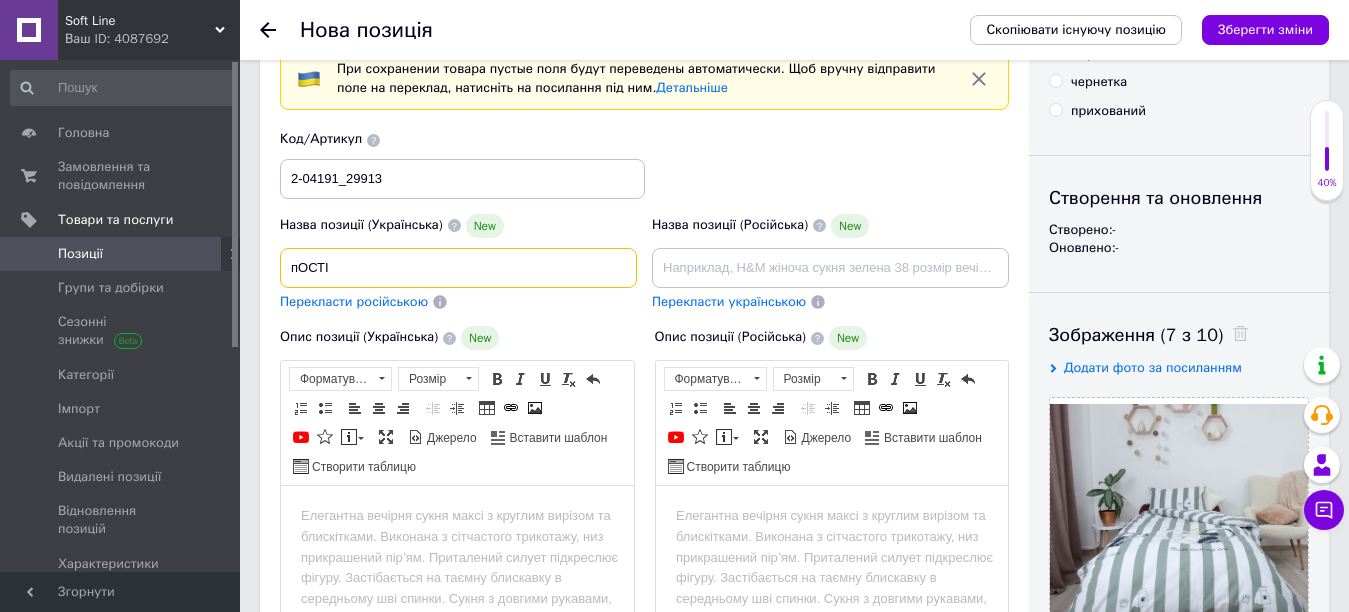 click on "пОСТІ" at bounding box center (458, 268) 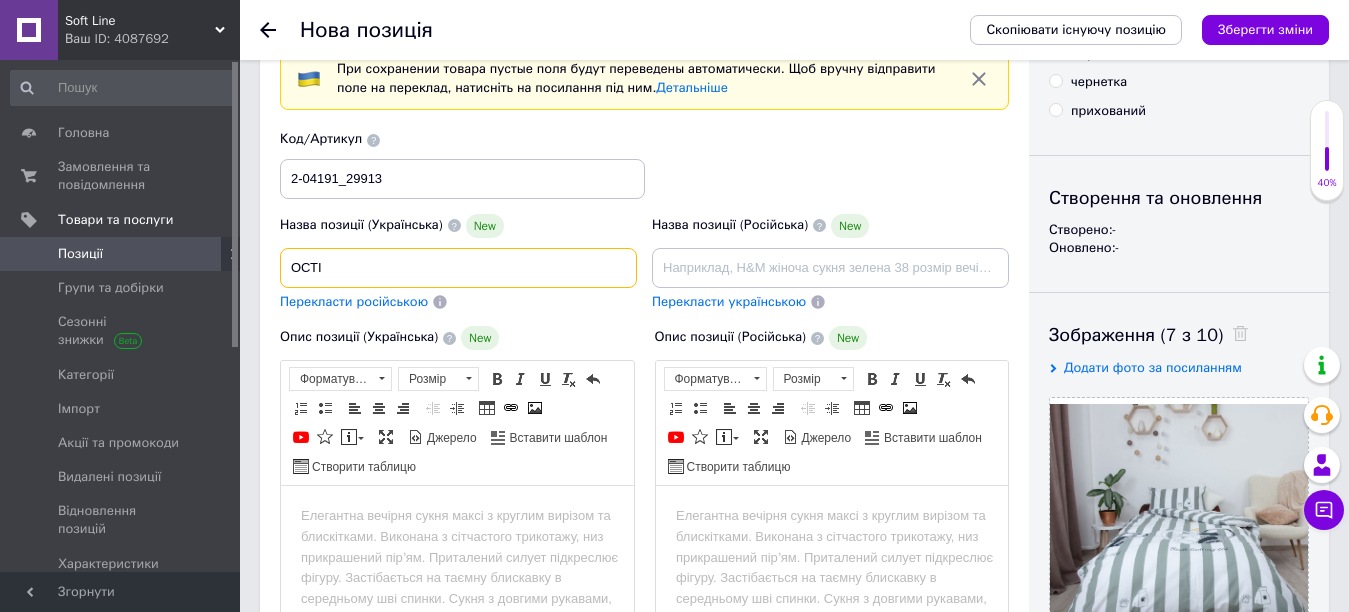 click on "ОСТІ" at bounding box center [458, 268] 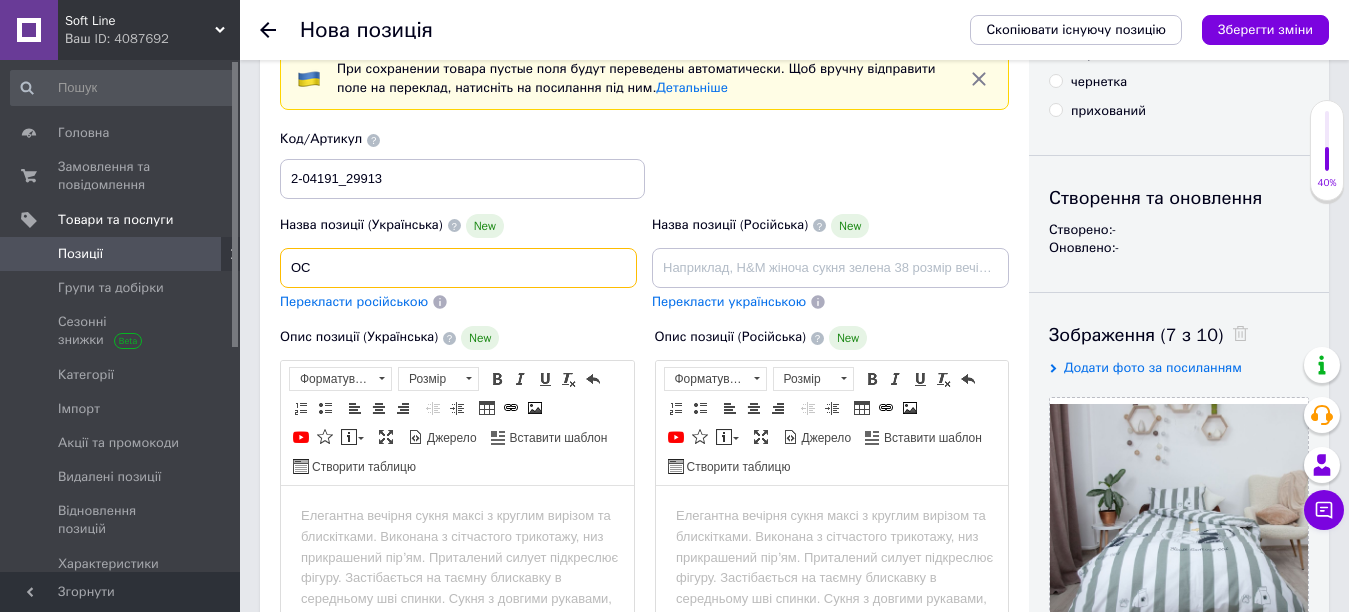 type on "О" 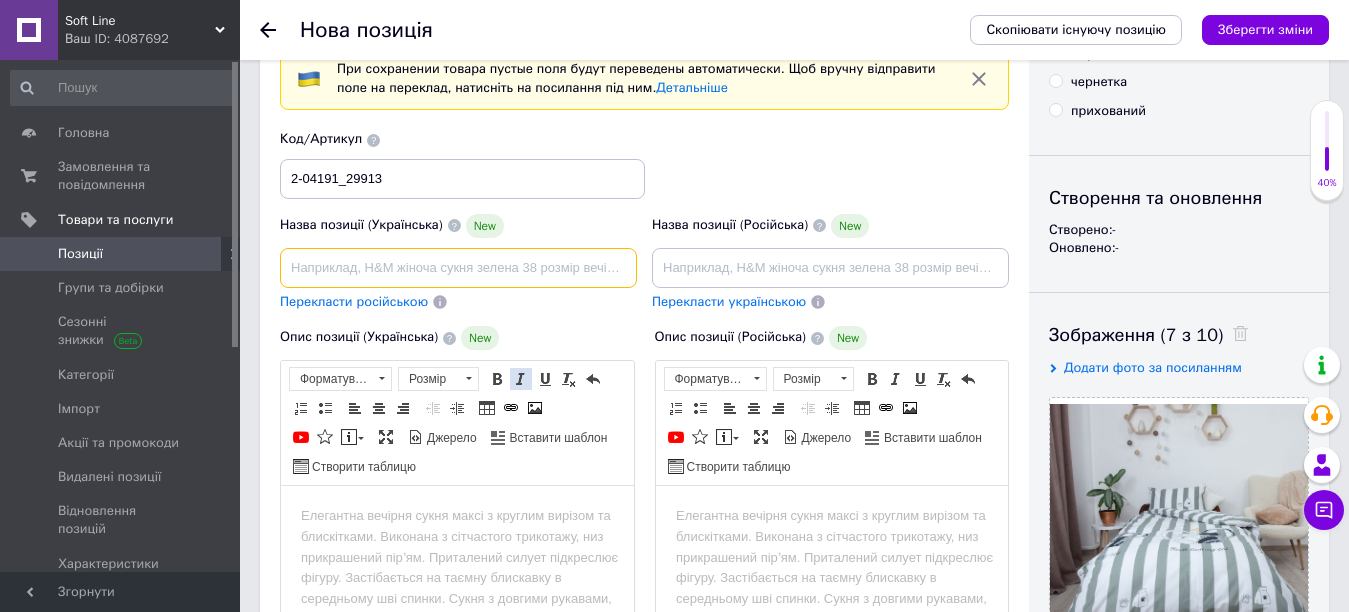 click at bounding box center (521, 379) 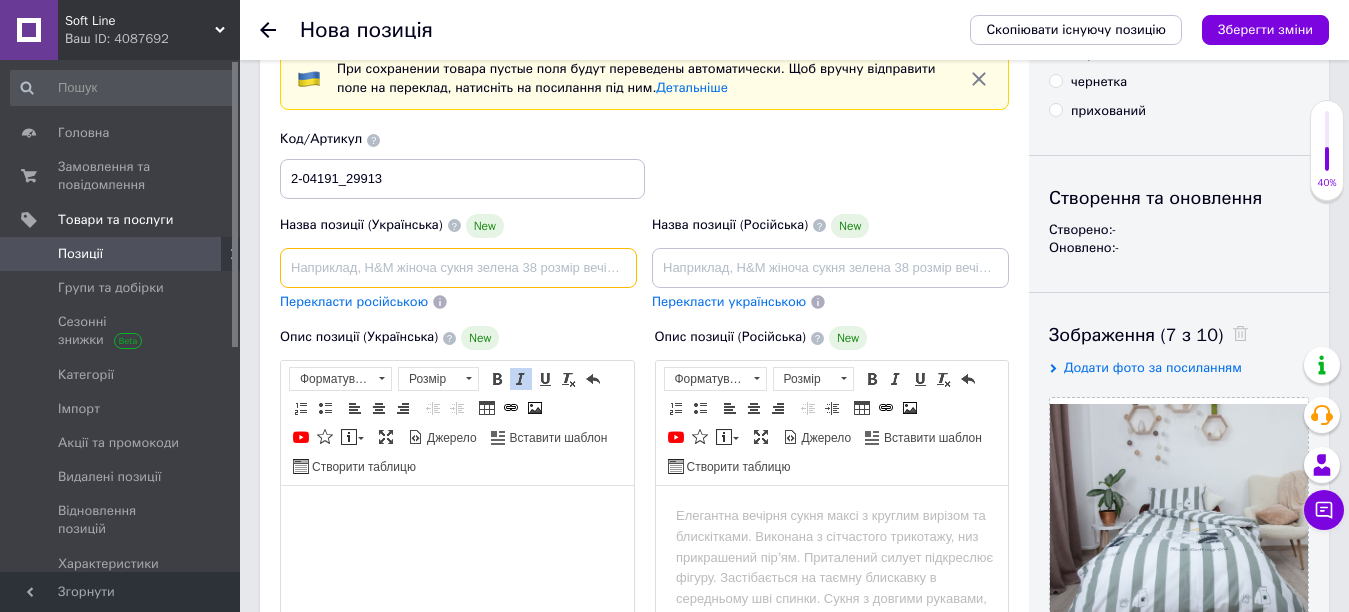 click at bounding box center [458, 268] 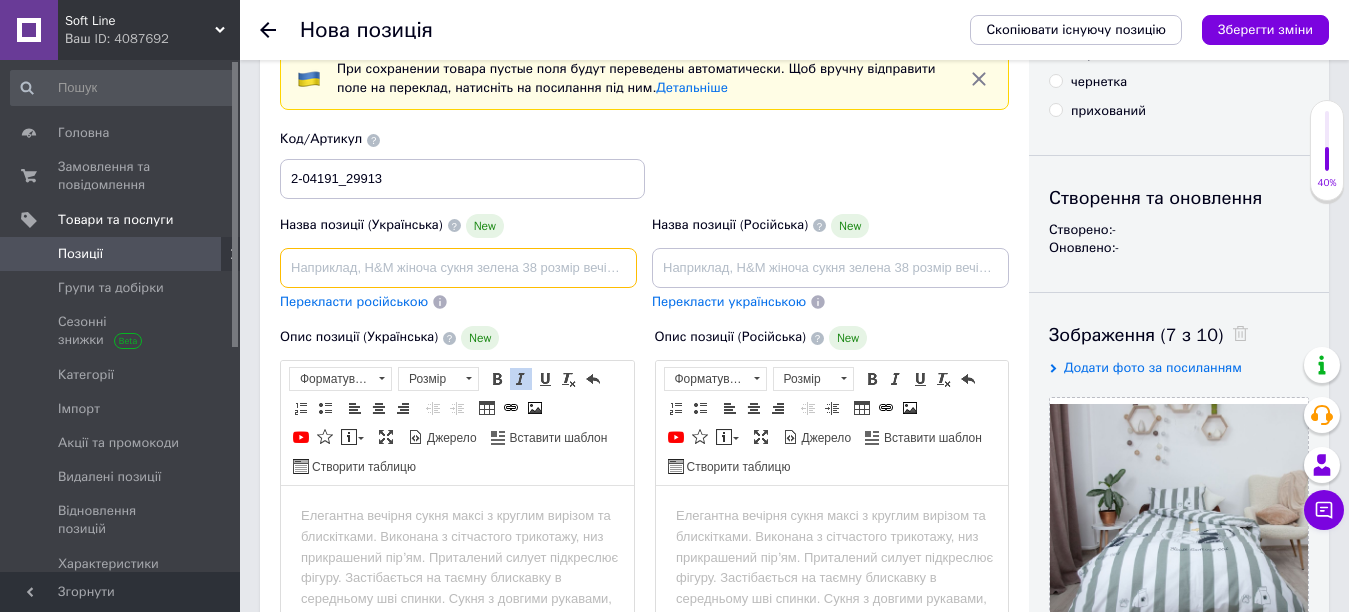 type on "п" 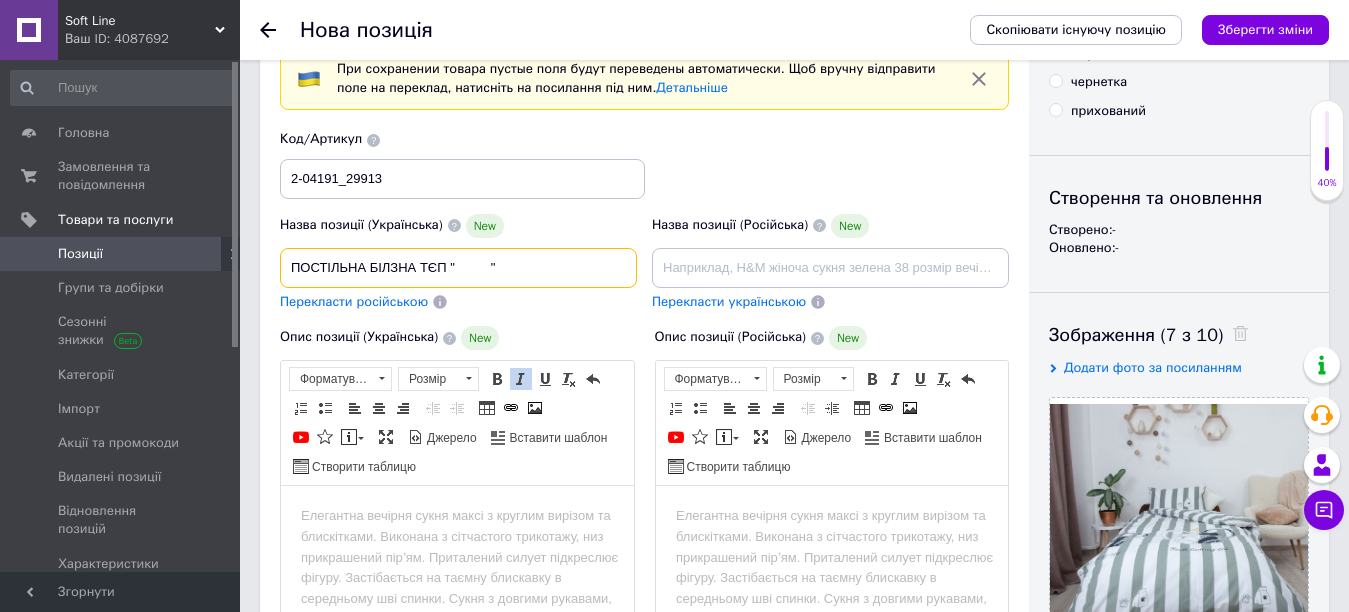 click on "ПОСТІЛЬНА БІЛЗНА ТЄП "          "" at bounding box center [458, 268] 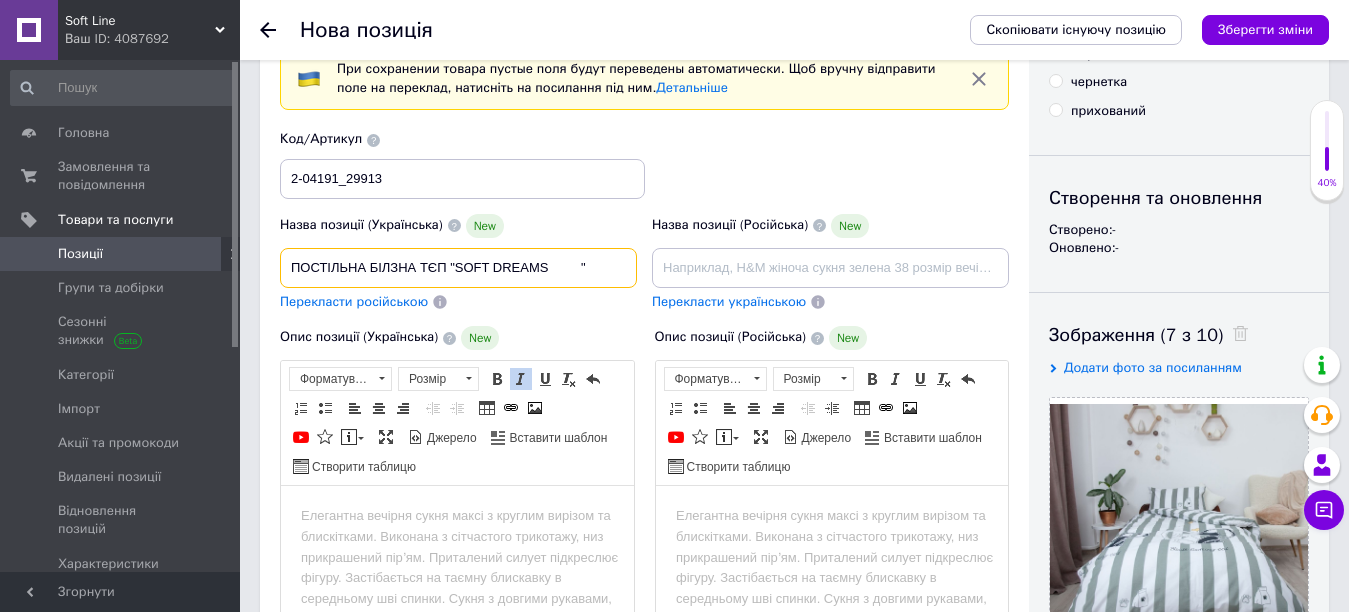 click on "ПОСТІЛЬНА БІЛЗНА ТЄП "SOFT DREAMS         "" at bounding box center [458, 268] 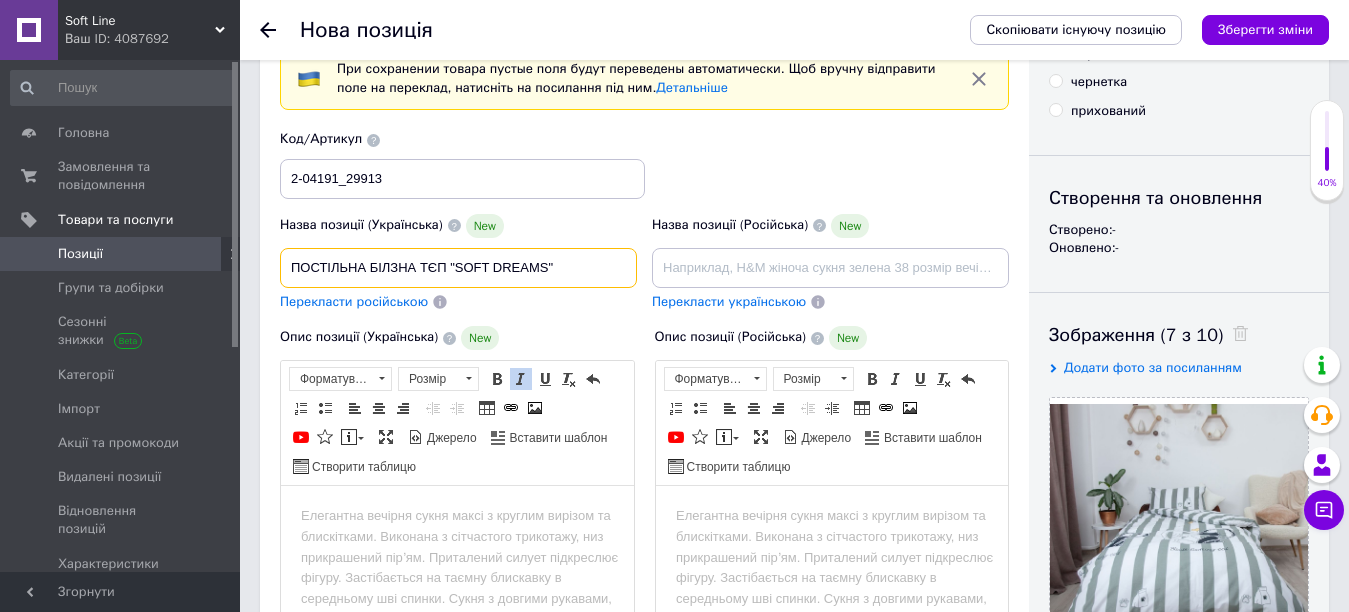click on "ПОСТІЛЬНА БІЛЗНА ТЄП "SOFT DREAMS"" at bounding box center (458, 268) 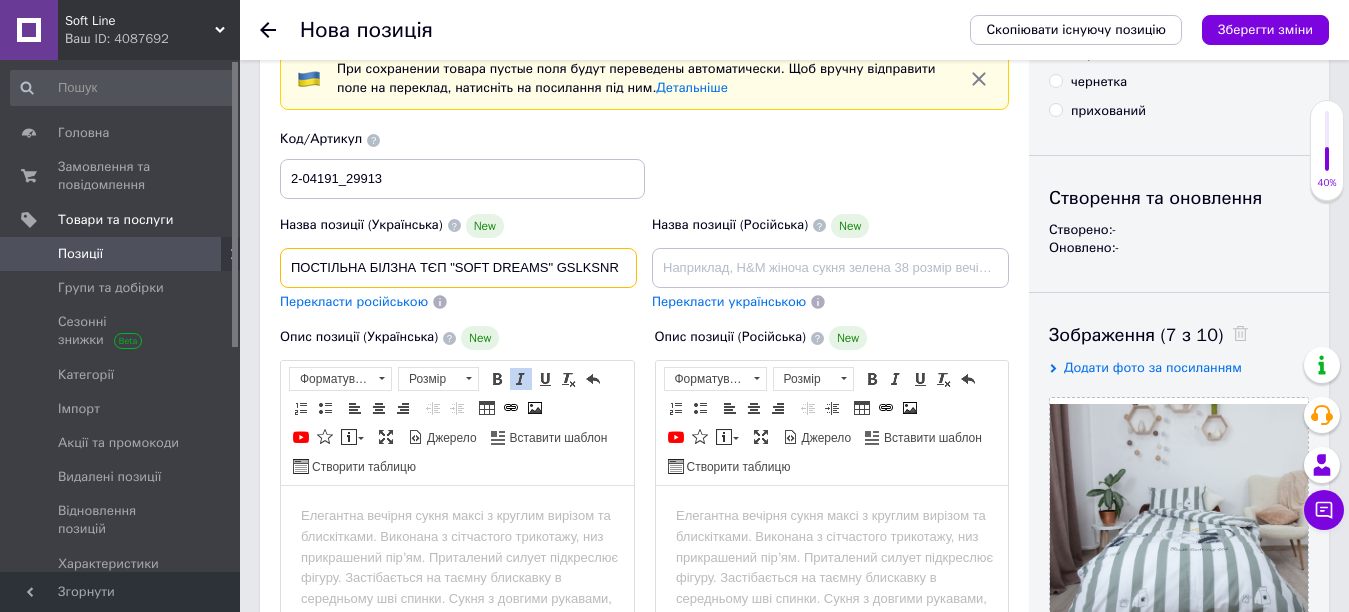 scroll, scrollTop: 0, scrollLeft: 0, axis: both 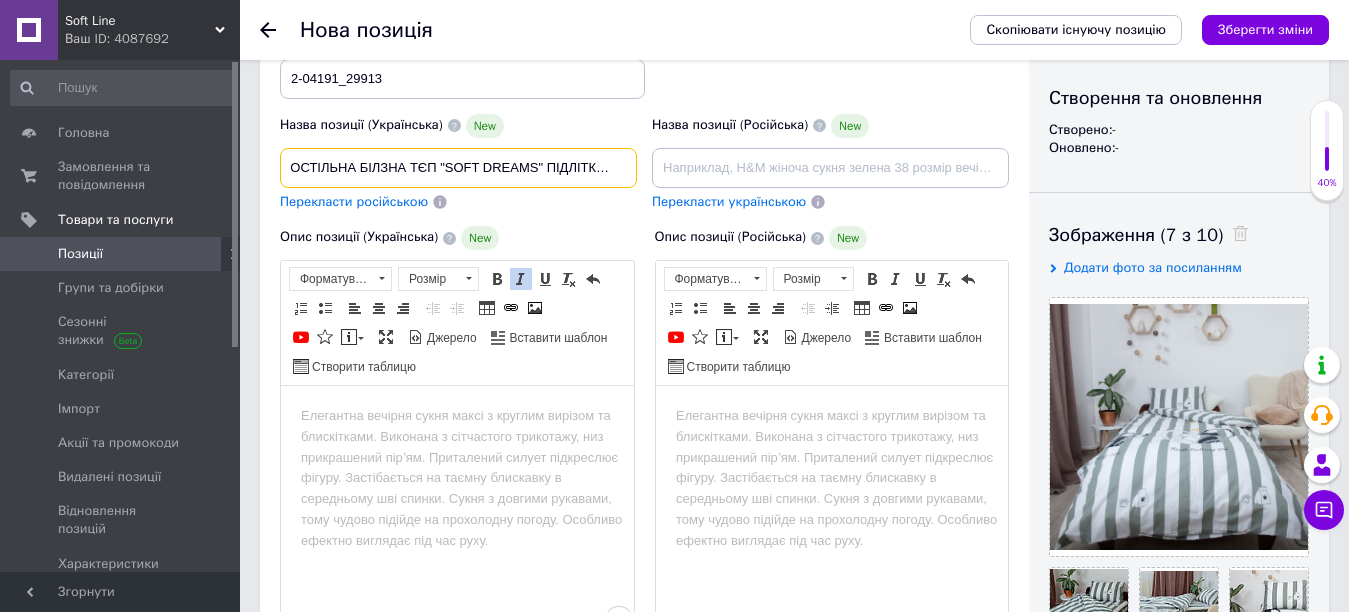 type on "ПОСТІЛЬНА БІЛЗНА ТЄП "SOFT DREAMS" ПІДЛІТКОВЙ" 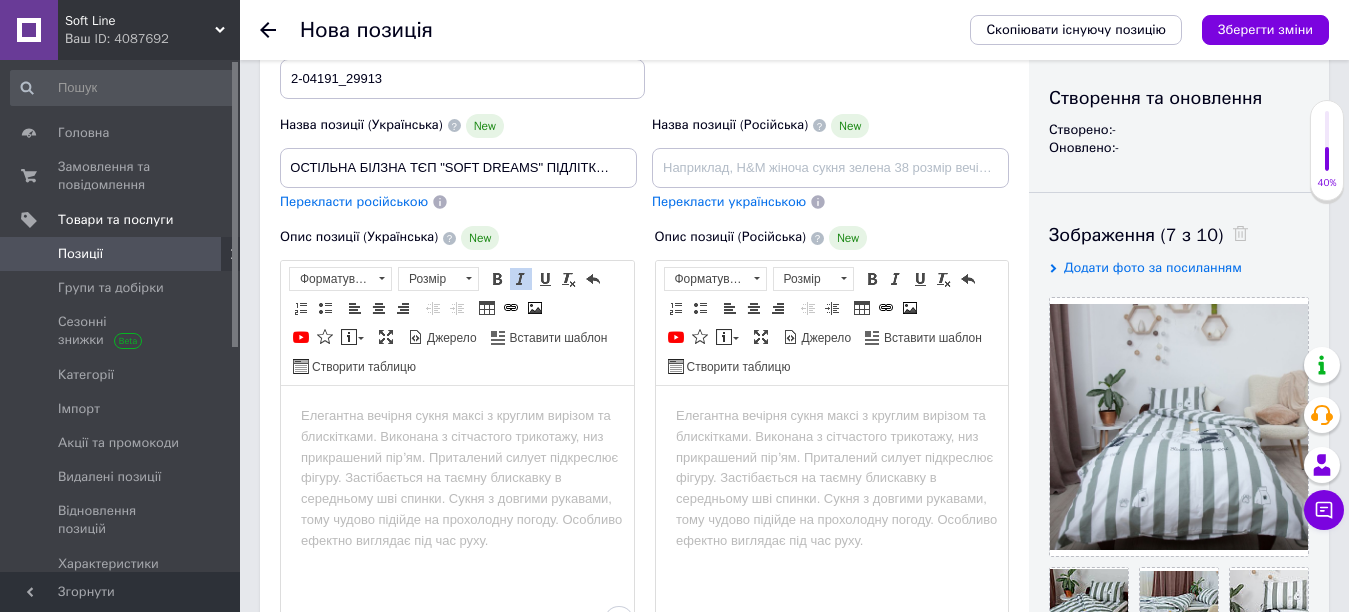 scroll, scrollTop: 0, scrollLeft: 0, axis: both 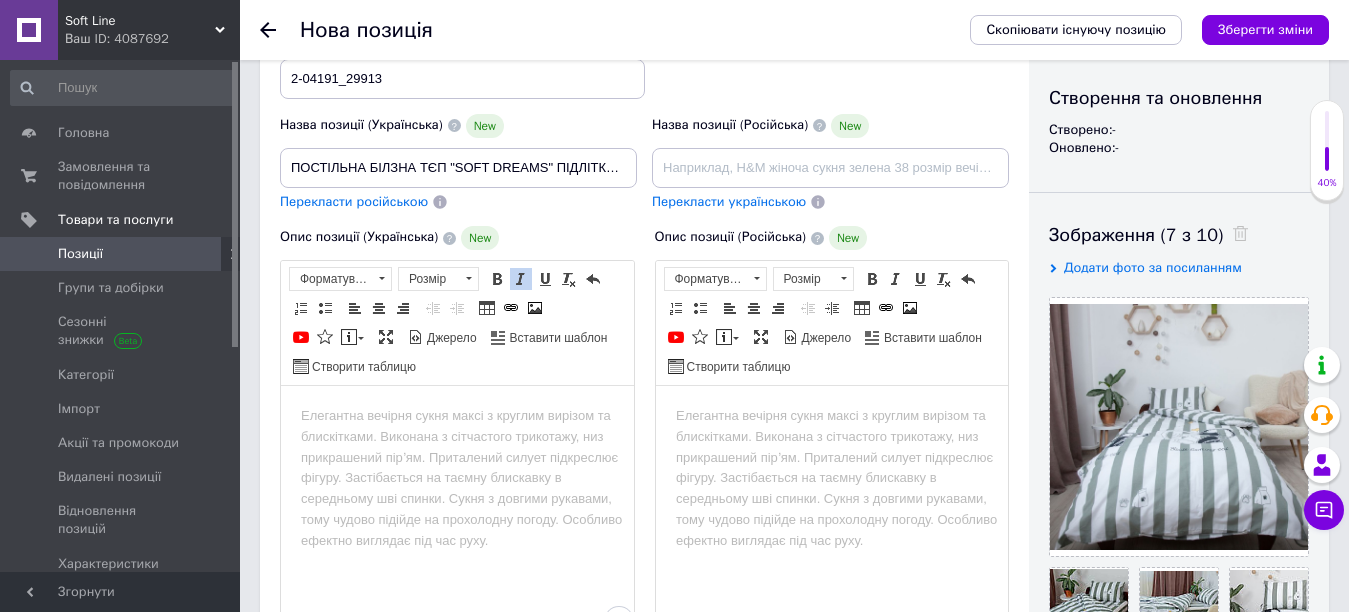 click on "Перекласти російською" at bounding box center (354, 201) 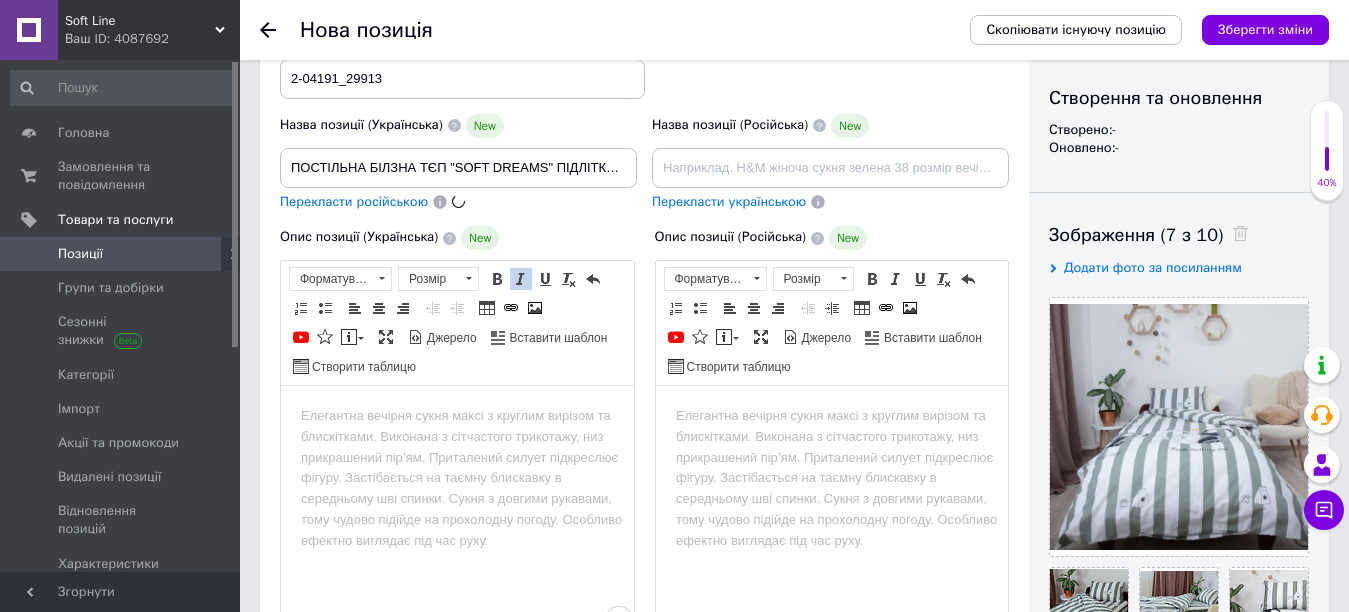 type on "ПОСТІЛЬНА БІЛЗНА ТЄП "SOFT DREAMS" ПІДЛІТКОВЙ" 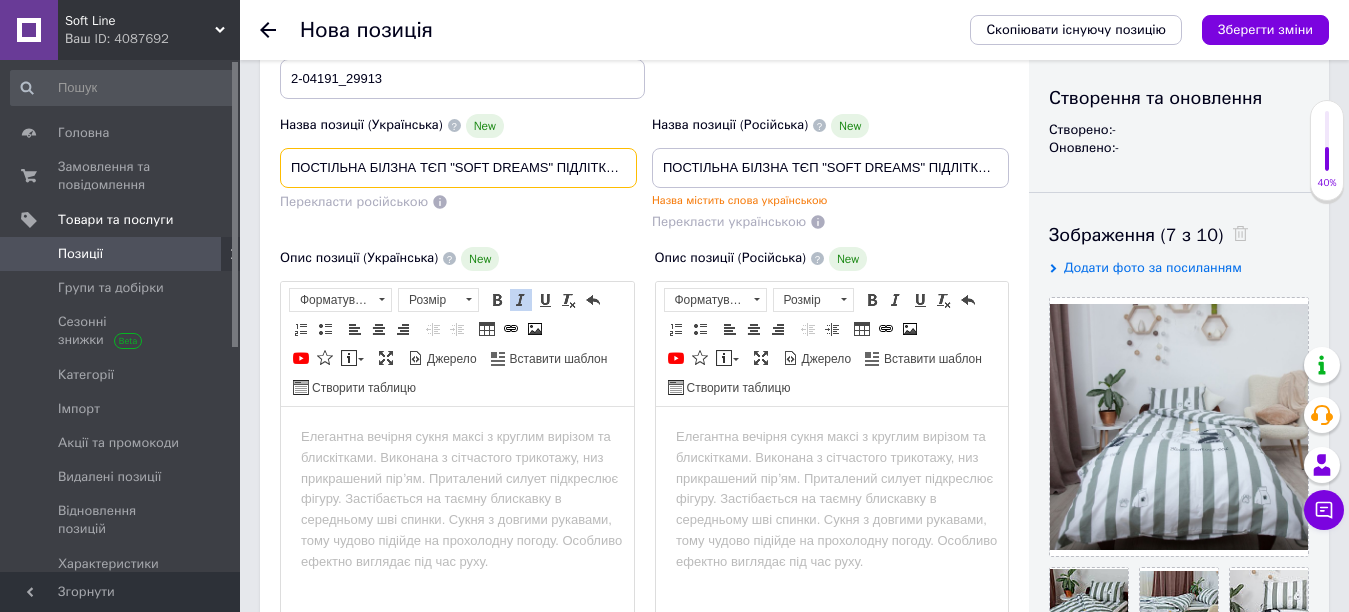 click on "ПОСТІЛЬНА БІЛЗНА ТЄП "SOFT DREAMS" ПІДЛІТКОВЙ" at bounding box center [458, 168] 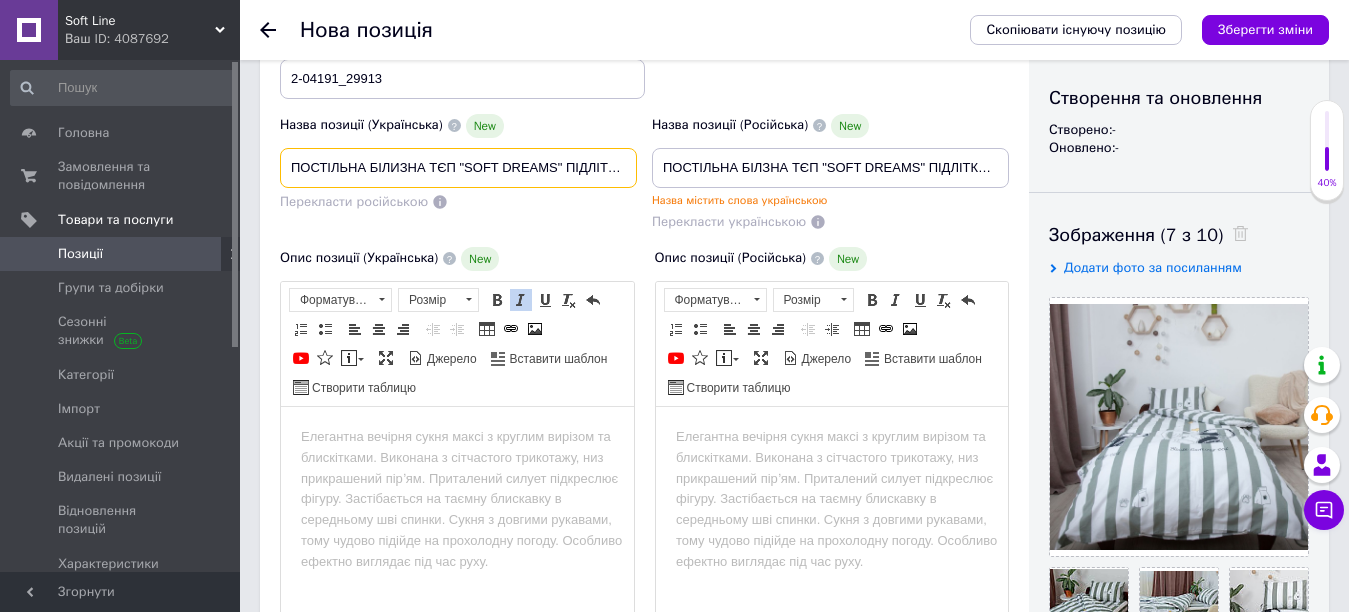 type on "ПОСТІЛЬНА БІЛИЗНА ТЄП "SOFT DREAMS" ПІДЛІТКОВЙ" 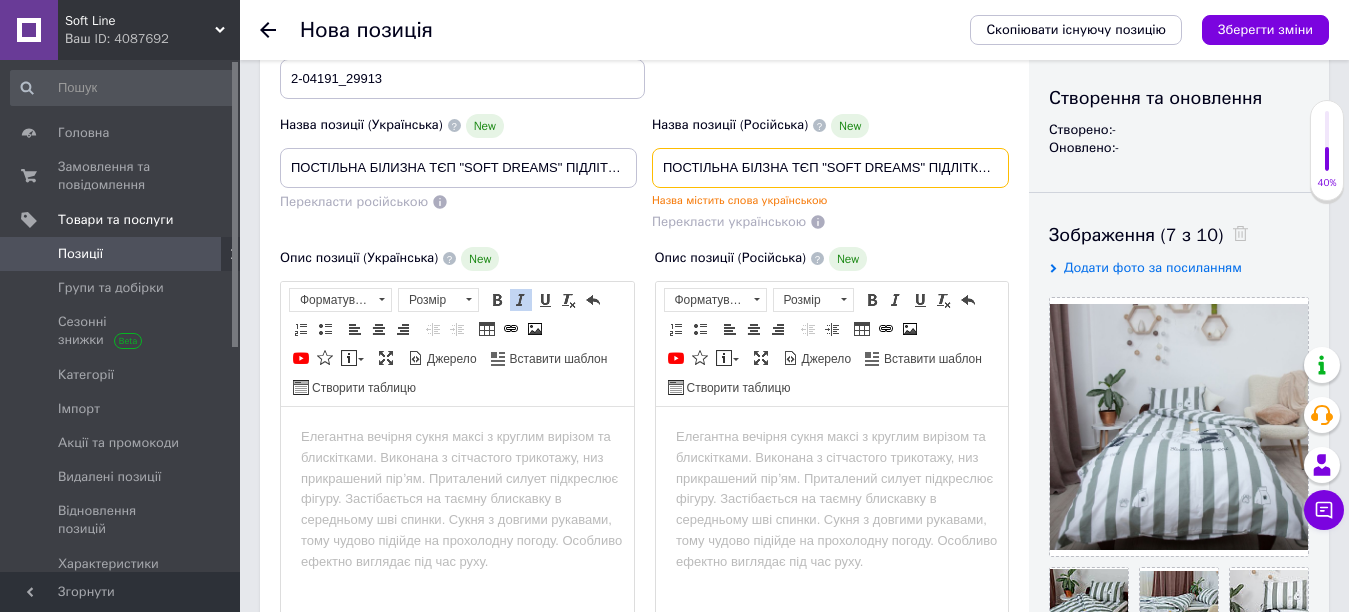 click on "ПОСТІЛЬНА БІЛЗНА ТЄП "SOFT DREAMS" ПІДЛІТКОВЙ" at bounding box center [830, 168] 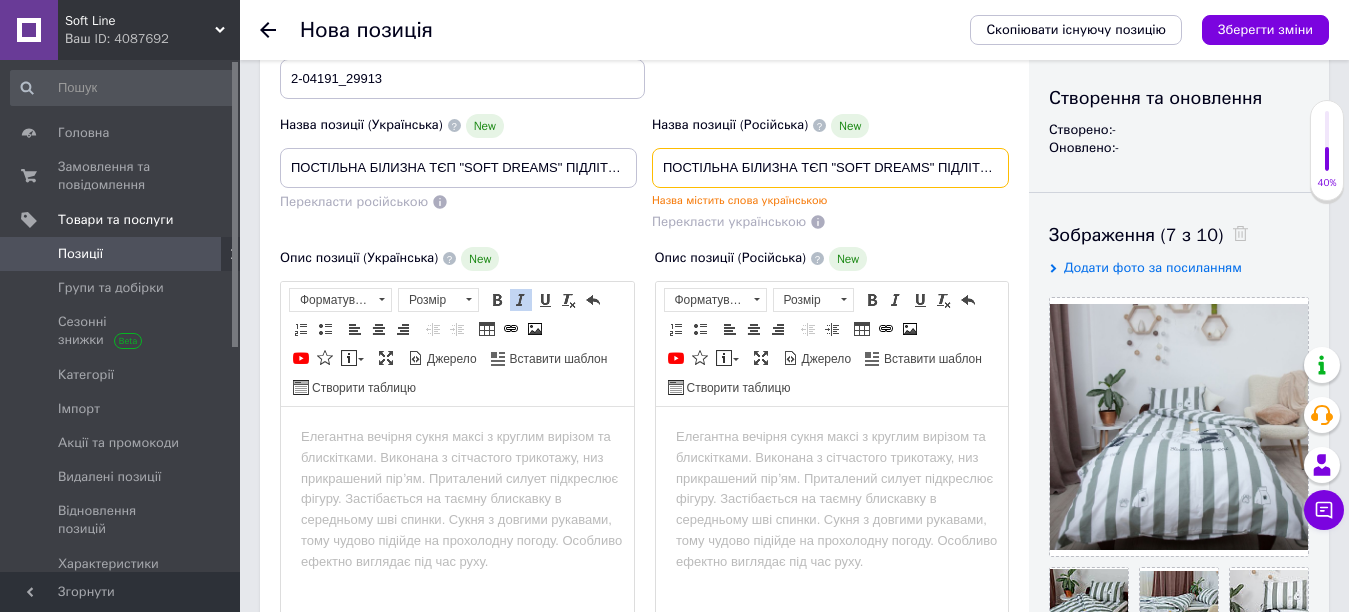 scroll, scrollTop: 300, scrollLeft: 0, axis: vertical 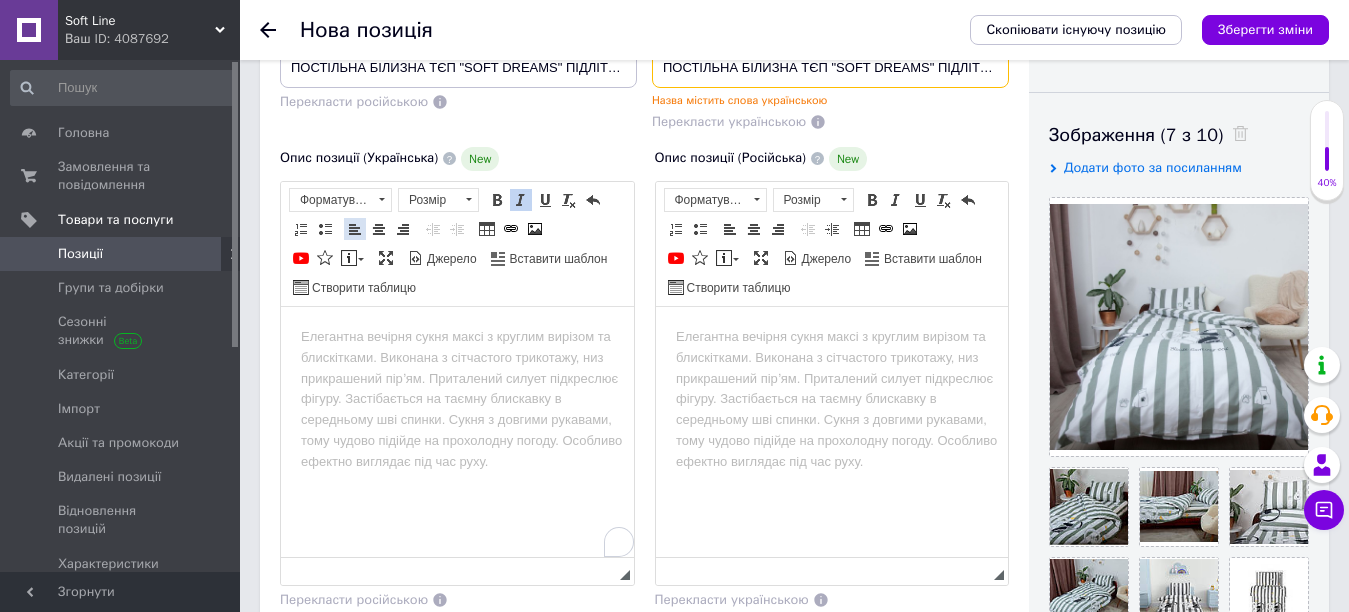 click at bounding box center (355, 229) 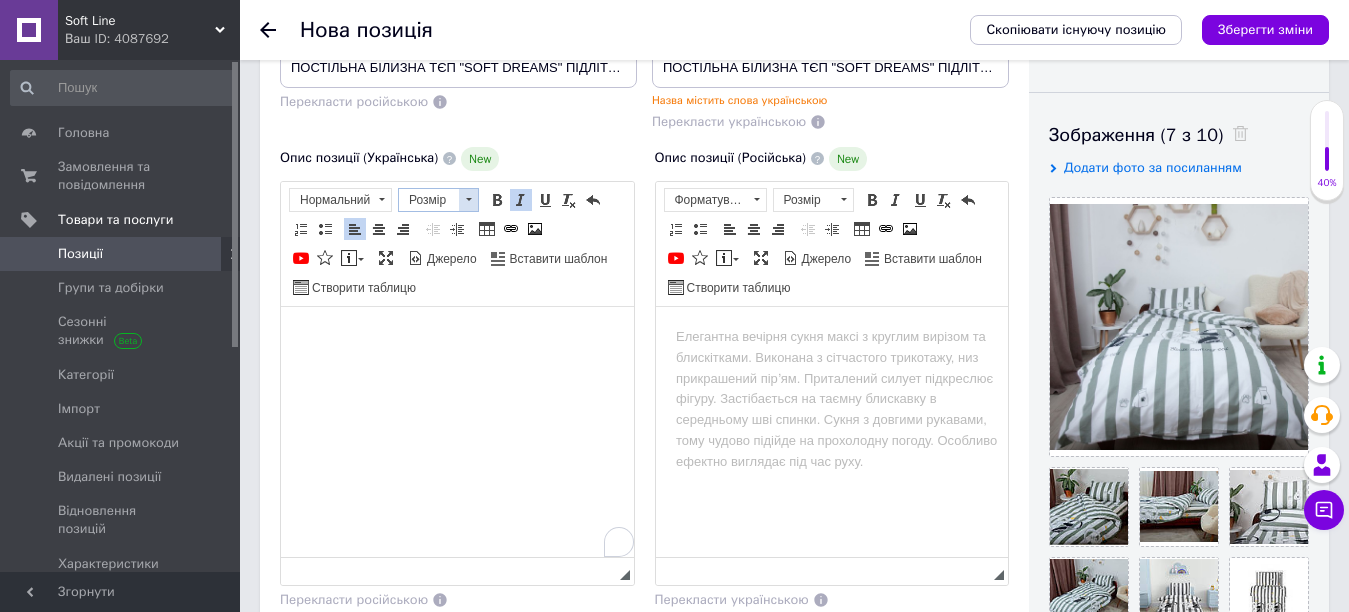 click at bounding box center (469, 199) 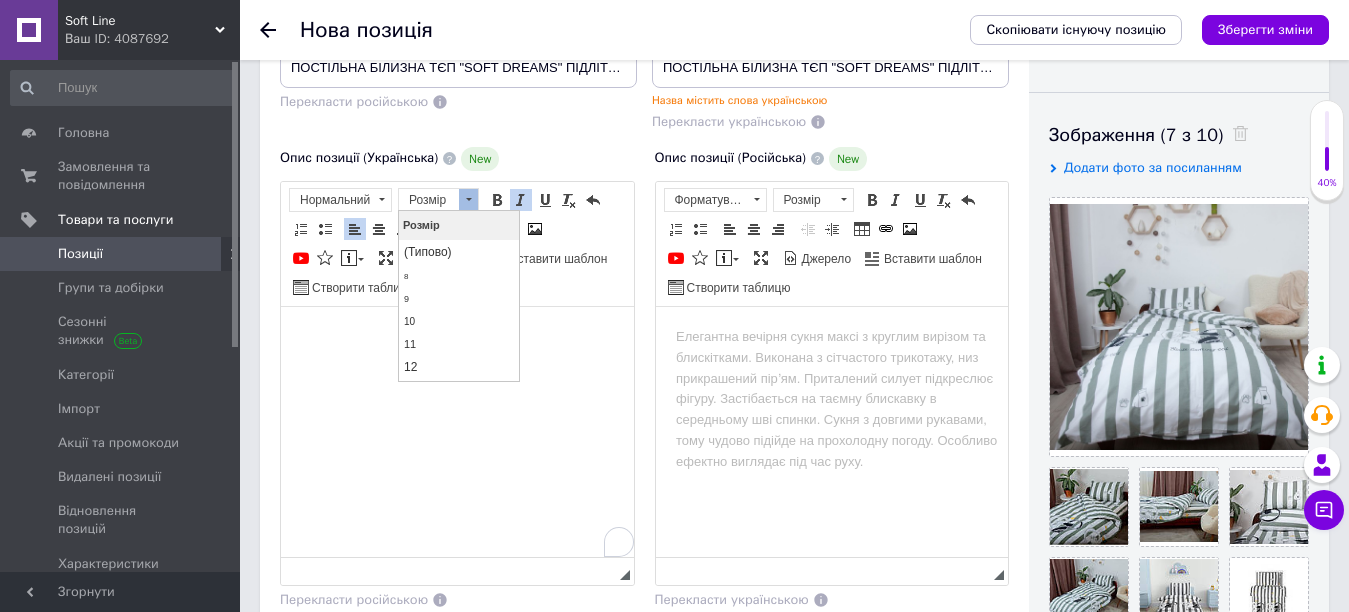 scroll, scrollTop: 0, scrollLeft: 0, axis: both 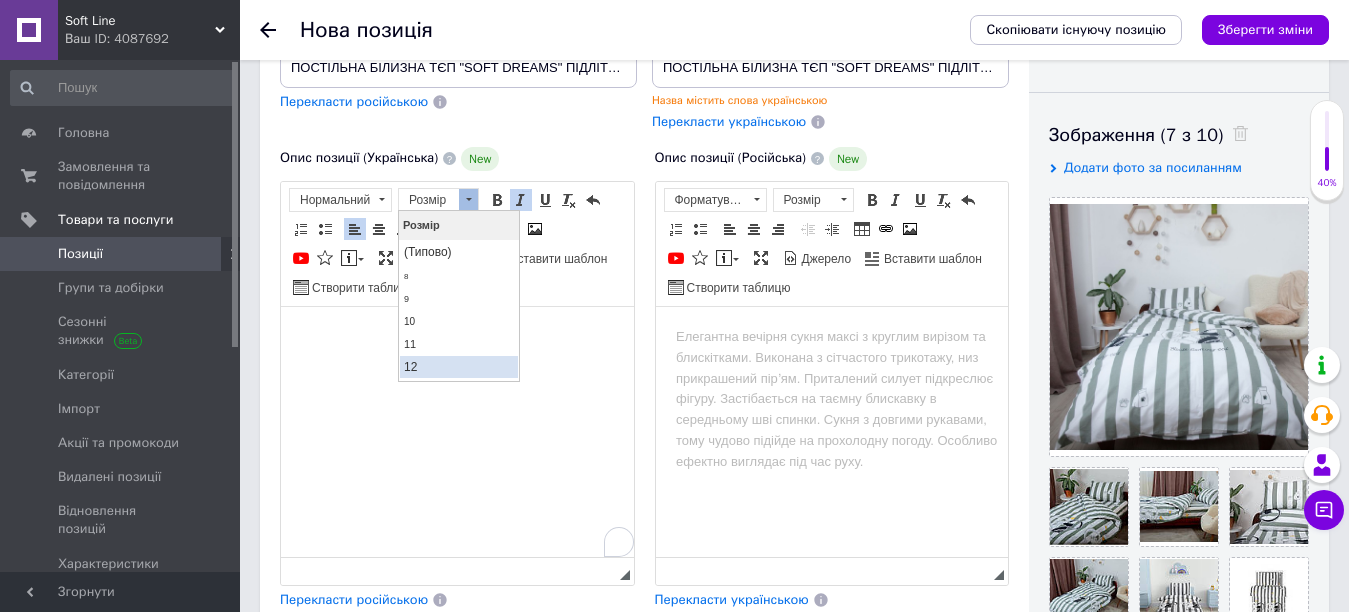 click on "12" at bounding box center [459, 367] 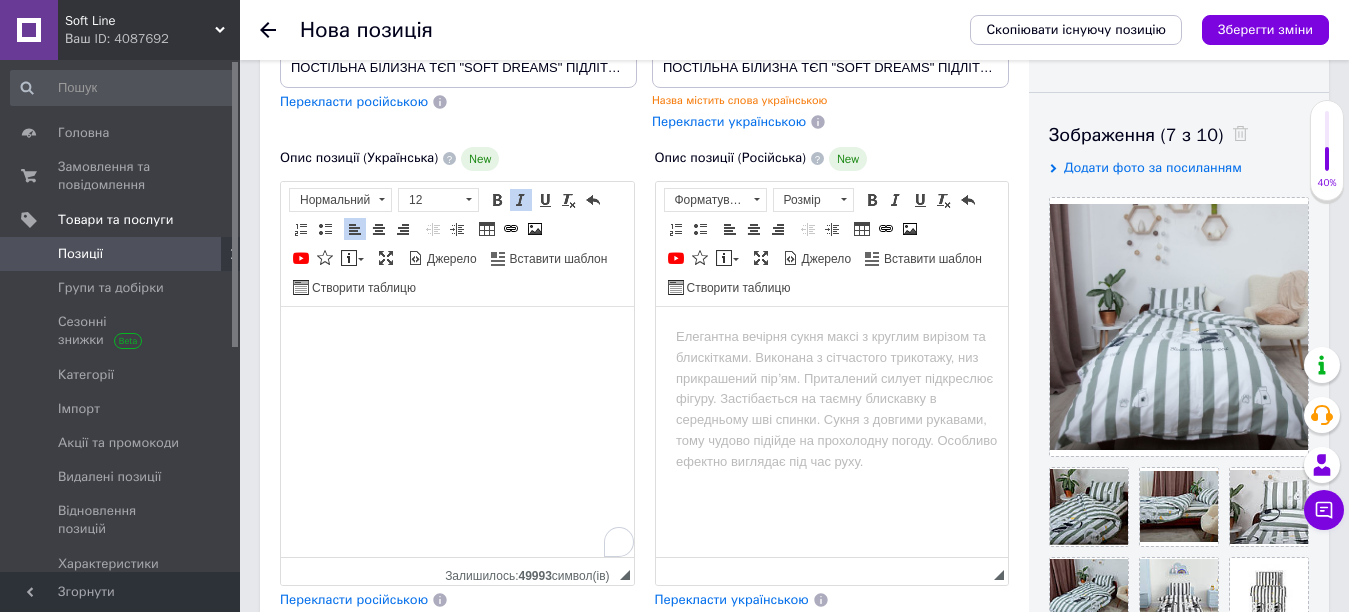 type 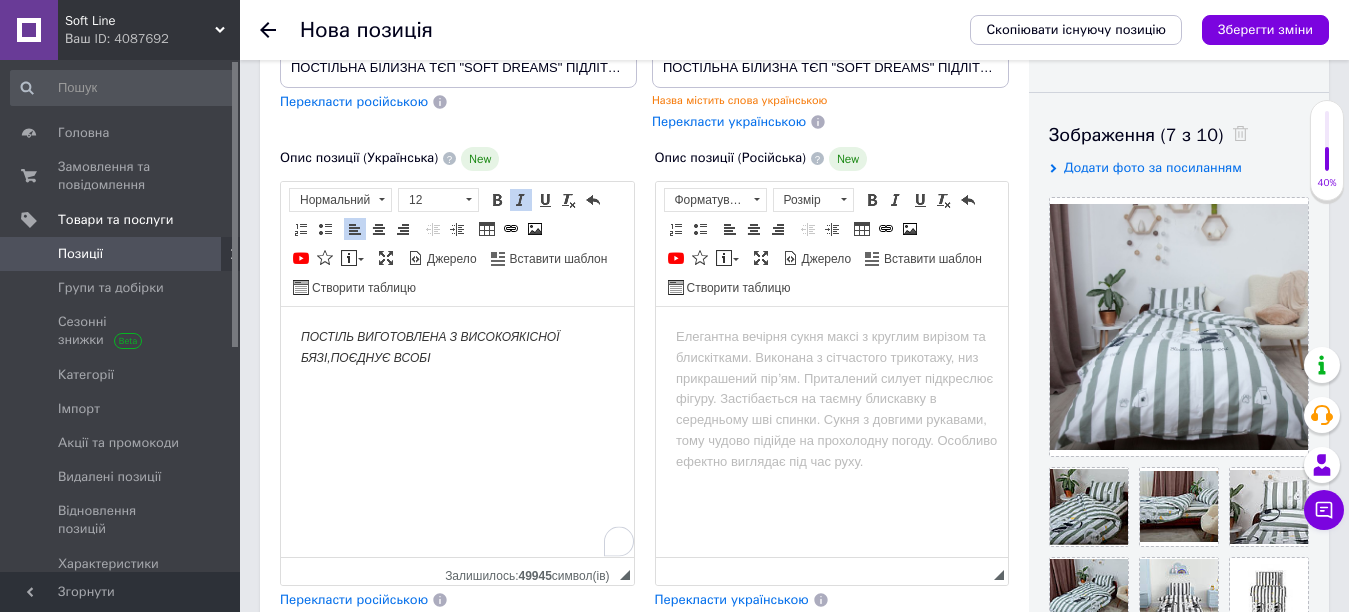 drag, startPoint x: 400, startPoint y: 348, endPoint x: 390, endPoint y: 352, distance: 10.770329 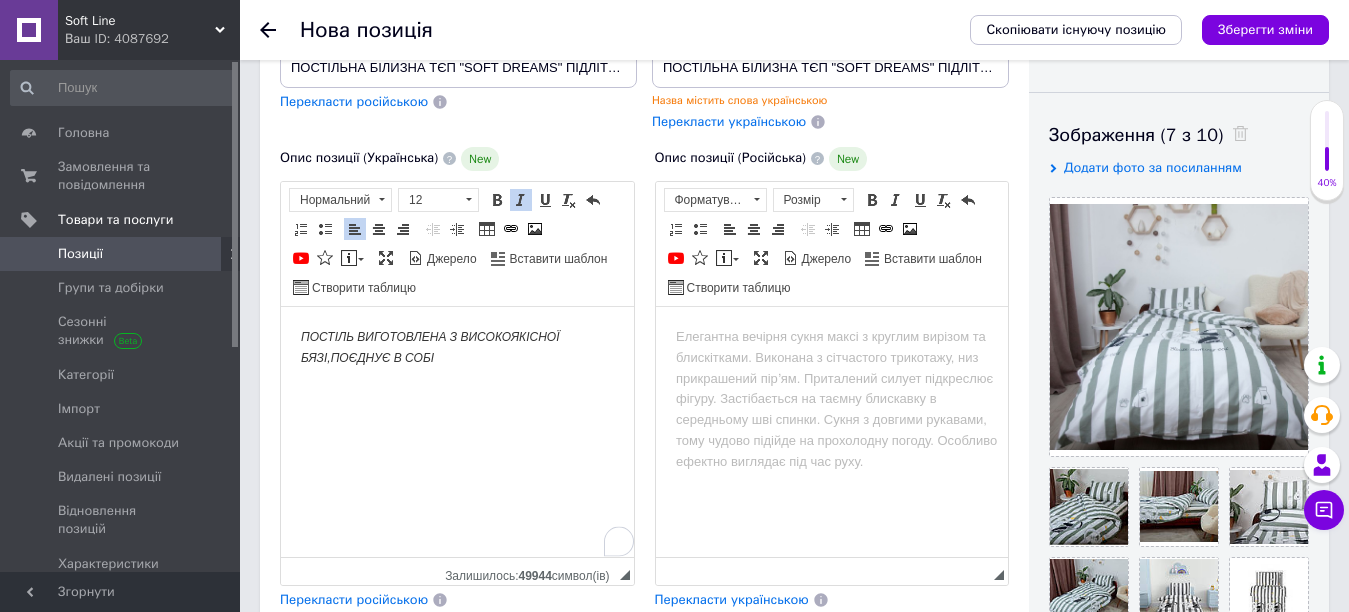 click on "ПОСТІЛЬ ВИГОТОВЛЕНА З ВИСОКОЯКІСНОЇ БЯЗІ,ПОЄДНУЄ В СОБІ" at bounding box center [457, 347] 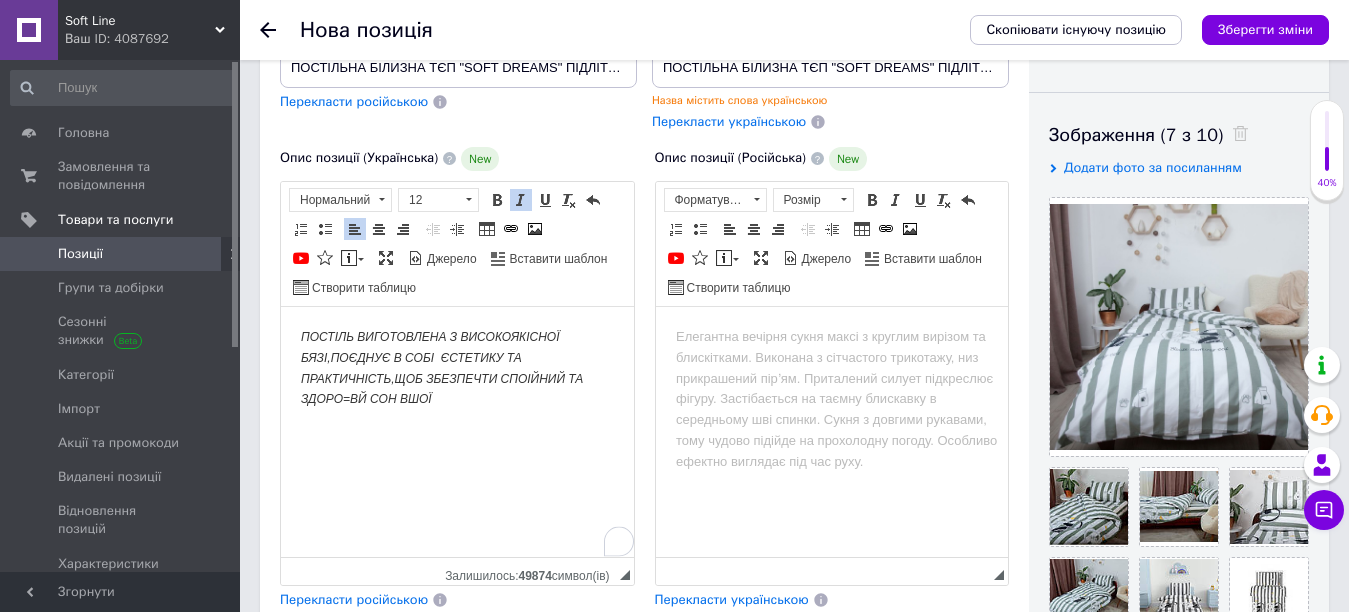 click on "ПОСТІЛЬ ВИГОТОВЛЕНА З ВИСОКОЯКІСНОЇ БЯЗІ,ПОЄДНУЄ В СОБІ  ЄСТЕТИКУ ТА ПРАКТИЧНІСТЬ,ЩОБ ЗБЕЗПЕЧТИ СПОІЙНИЙ ТА ЗДОРО=ВЙ СОН ВШОЇ" at bounding box center [442, 367] 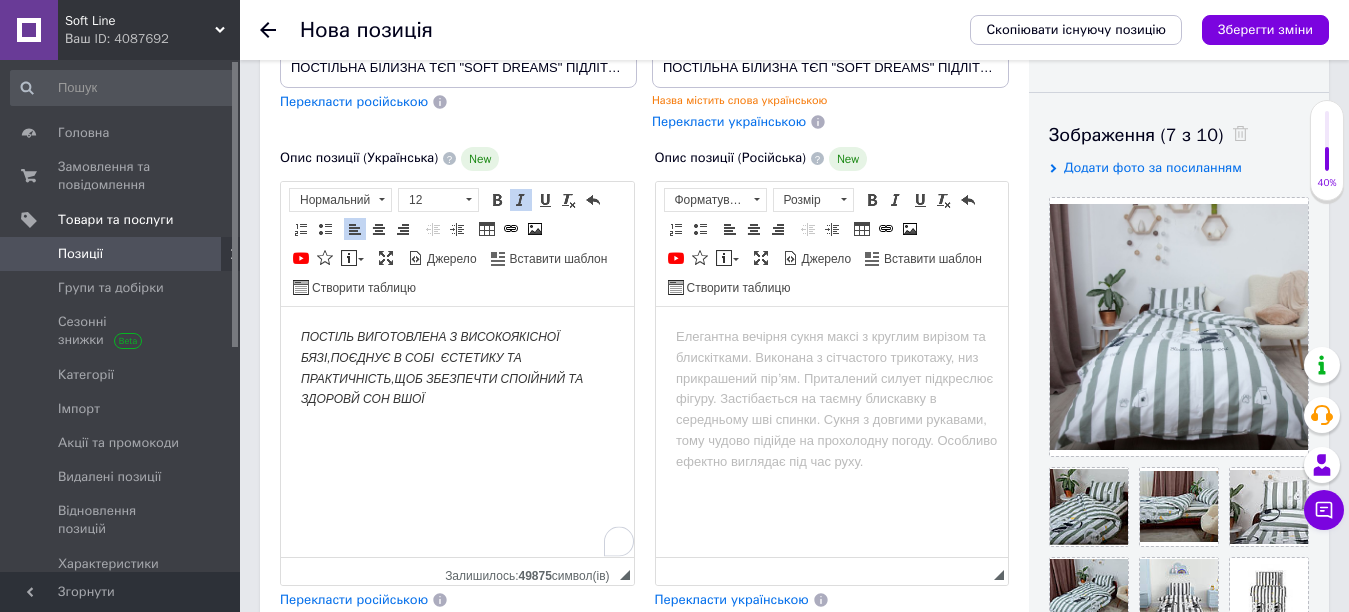 click on "ПОСТІЛЬ ВИГОТОВЛЕНА З ВИСОКОЯКІСНОЇ БЯЗІ,ПОЄДНУЄ В СОБІ  ЄСТЕТИКУ ТА ПРАКТИЧНІСТЬ,ЩОБ ЗБЕЗПЕЧТИ СПОІЙНИЙ ТА ЗДОРОВЙ СОН ВШОЇ" at bounding box center (442, 367) 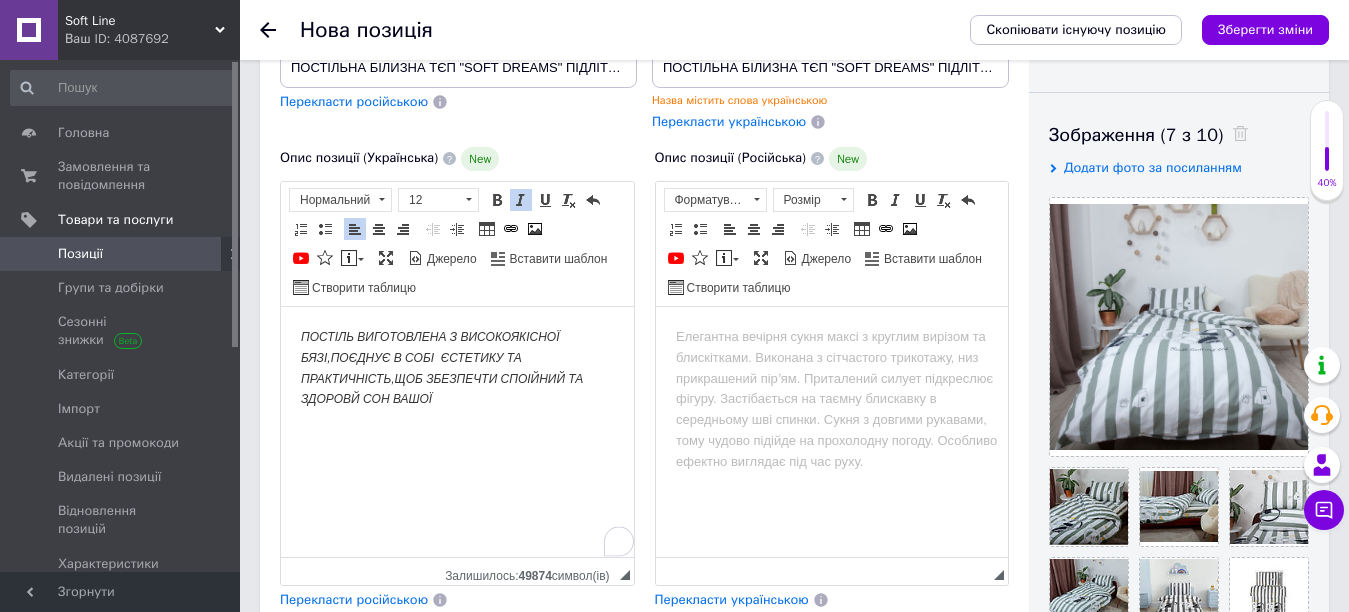 click on "ПОСТІЛЬ ВИГОТОВЛЕНА З ВИСОКОЯКІСНОЇ БЯЗІ,ПОЄДНУЄ В СОБІ  ЄСТЕТИКУ ТА ПРАКТИЧНІСТЬ,ЩОБ ЗБЕЗПЕЧТИ СПОІЙНИЙ ТА ЗДОРОВЙ СОН ВАШОЇ" at bounding box center (457, 367) 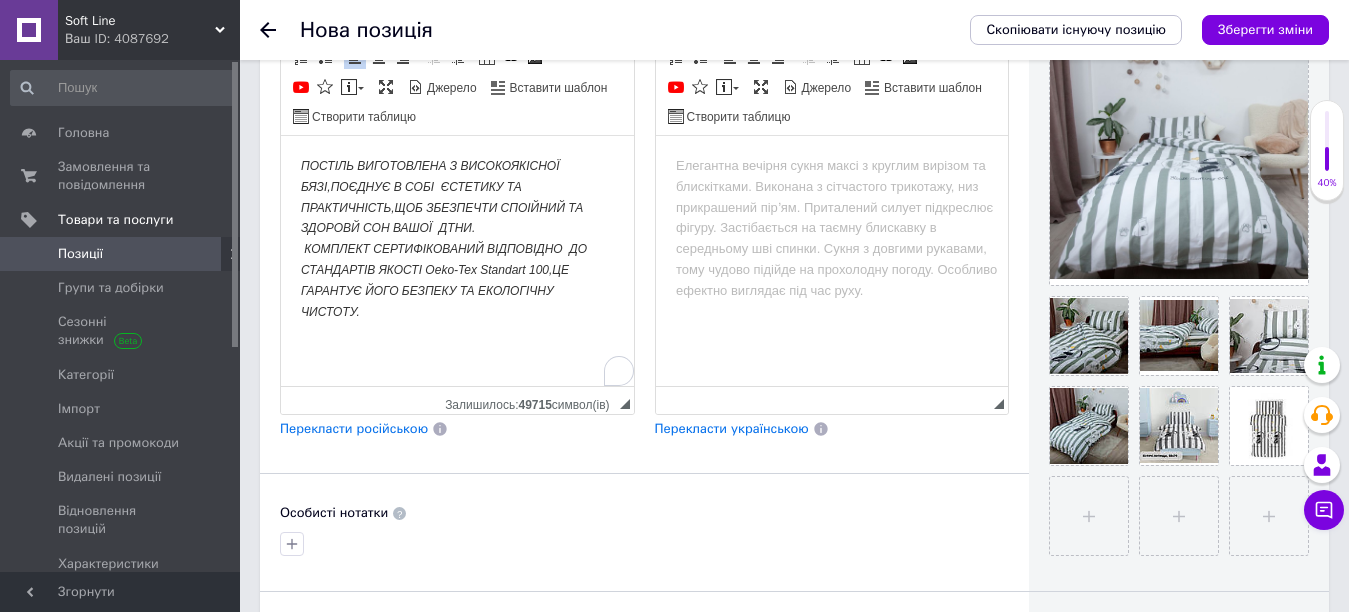 scroll, scrollTop: 500, scrollLeft: 0, axis: vertical 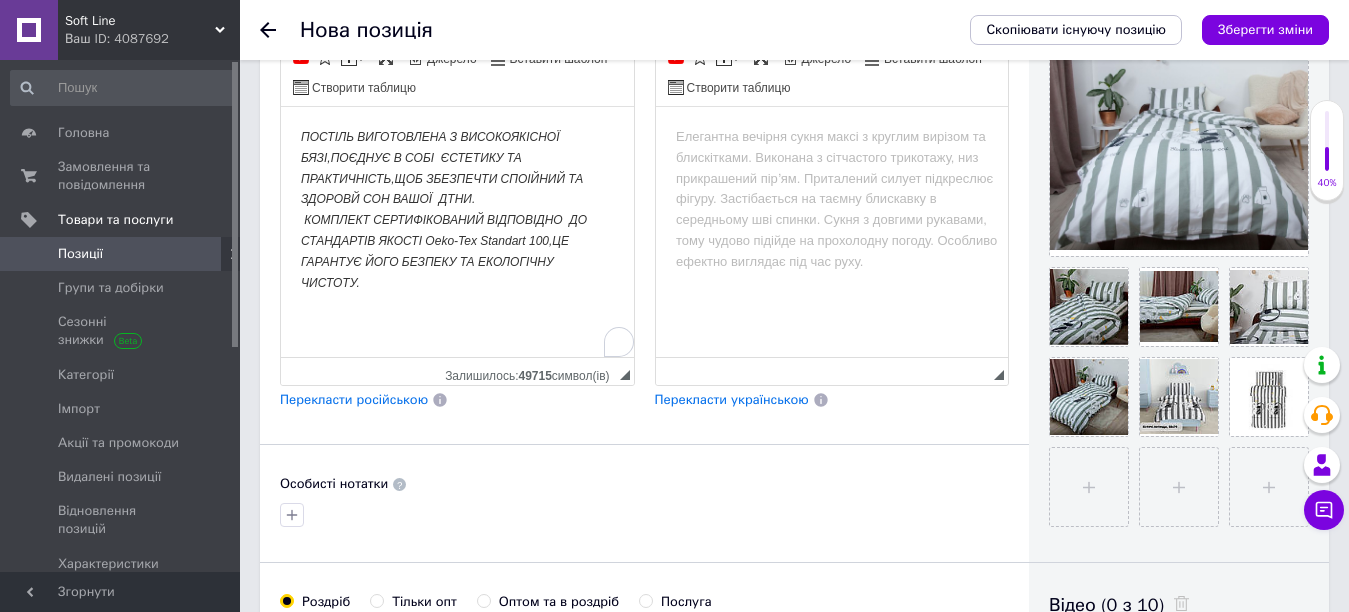 click on "Перекласти російською" at bounding box center [354, 399] 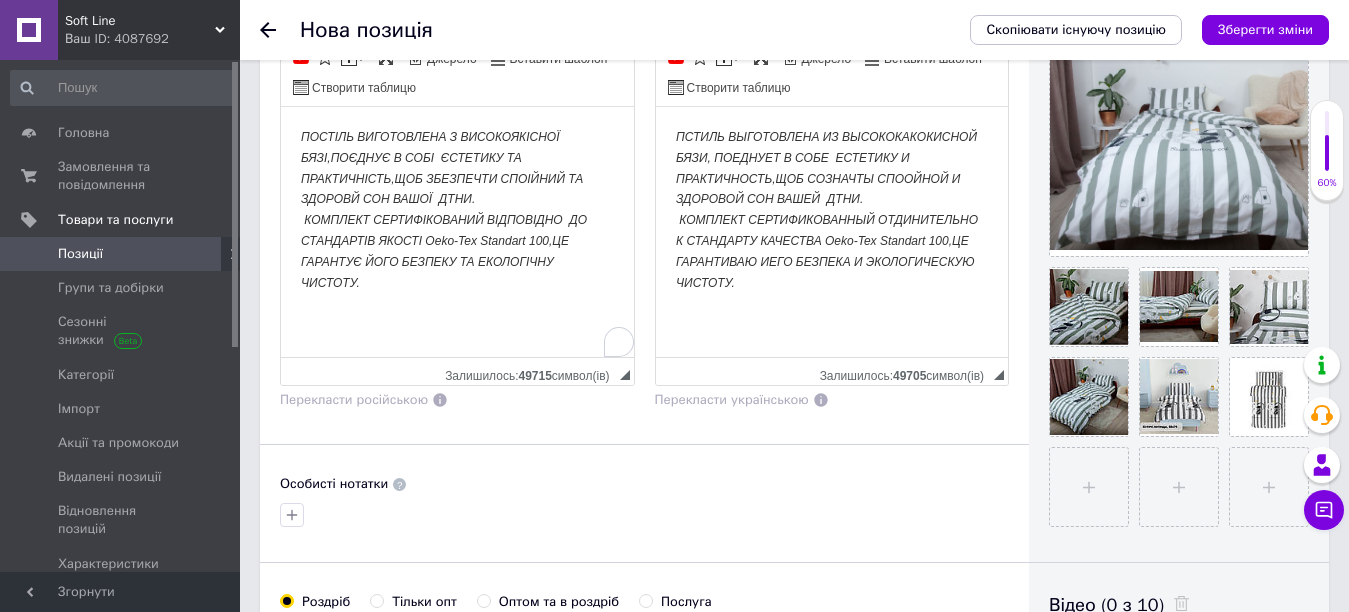 click on "ПСТИЛЬ ВЫГОТОВЛЕНА ИЗ ВЫСОКОКАКОКИСНОЙ БЯЗИ, ПОЕДНУЕТ В СОБЕ  ЕСТЕТИКУ И ПРАКТИЧНОСТЬ,ЩОБ СОЗНАЧТЫ СПООЙНОЙ И ЗДОРОВОЙ СОН ВАШЕЙ  ДТНИ.                           КОМПЛЕКТ СЕРТИФИКОВАННЫЙ ОТДИНИТЕЛЬНО  К СТАНДАРТУ КАЧЕСТВА Oeko-Tex Standart 100,ЦЕ ГАРАНТИВАЮ ИЕГО БЕЗПЕКА И ЭКОЛОГИЧЕСКУЮ ЧИСТОТУ." at bounding box center [827, 209] 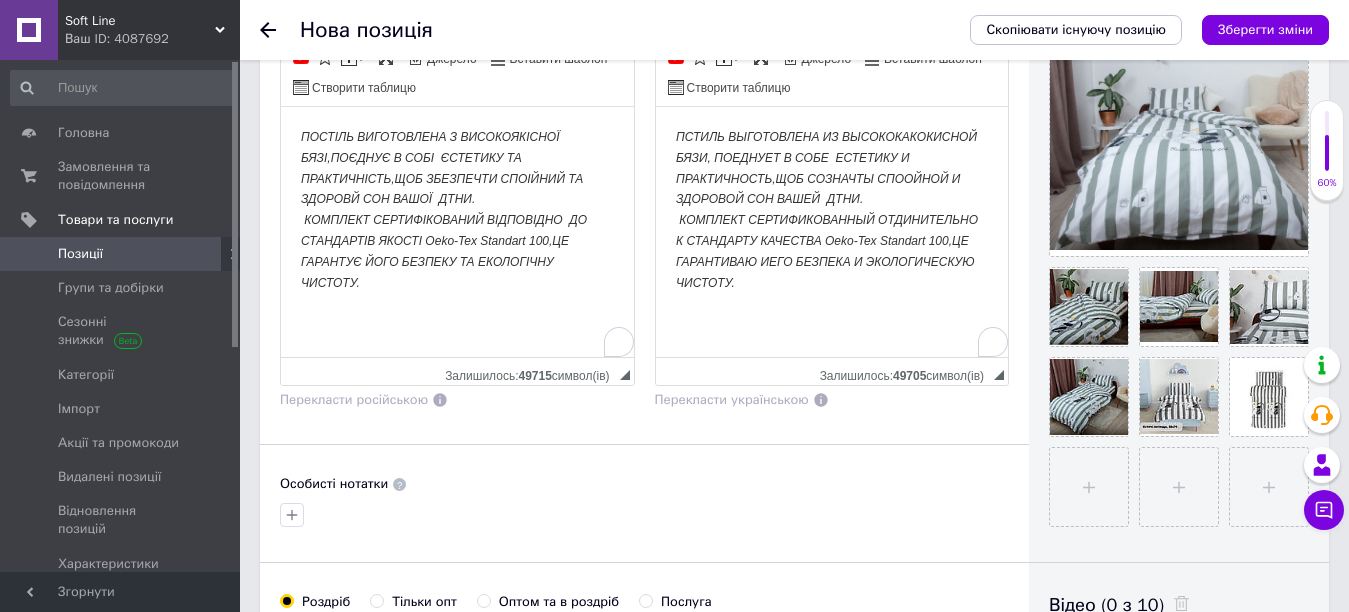type 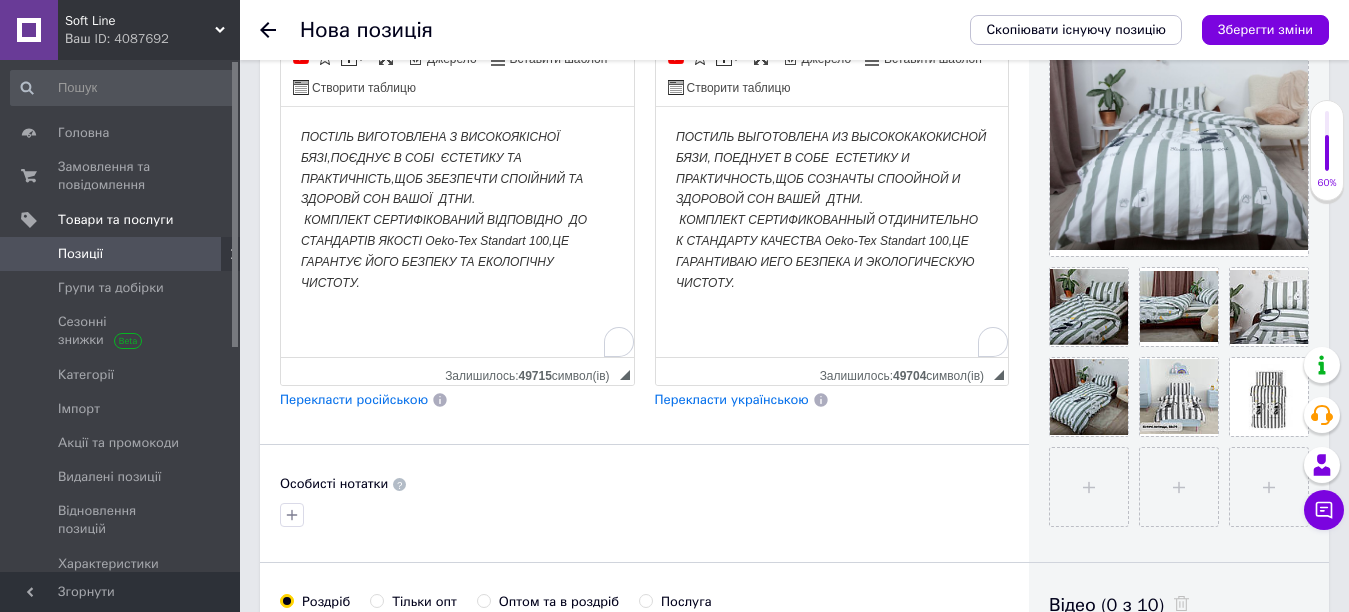 click on "ПОСТИЛЬ ВЫГОТОВЛЕНА ИЗ ВЫСОКОКАКОКИСНОЙ БЯЗИ, ПОЕДНУЕТ В СОБЕ  ЕСТЕТИКУ И ПРАКТИЧНОСТЬ,ЩОБ СОЗНАЧТЫ СПООЙНОЙ И ЗДОРОВОЙ СОН ВАШЕЙ  ДТНИ.                           КОМПЛЕКТ СЕРТИФИКОВАННЫЙ ОТДИНИТЕЛЬНО  К СТАНДАРТУ КАЧЕСТВА Oeko-Tex Standart 100,ЦЕ ГАРАНТИВАЮ ИЕГО БЕЗПЕКА И ЭКОЛОГИЧЕСКУЮ ЧИСТОТУ." at bounding box center [830, 209] 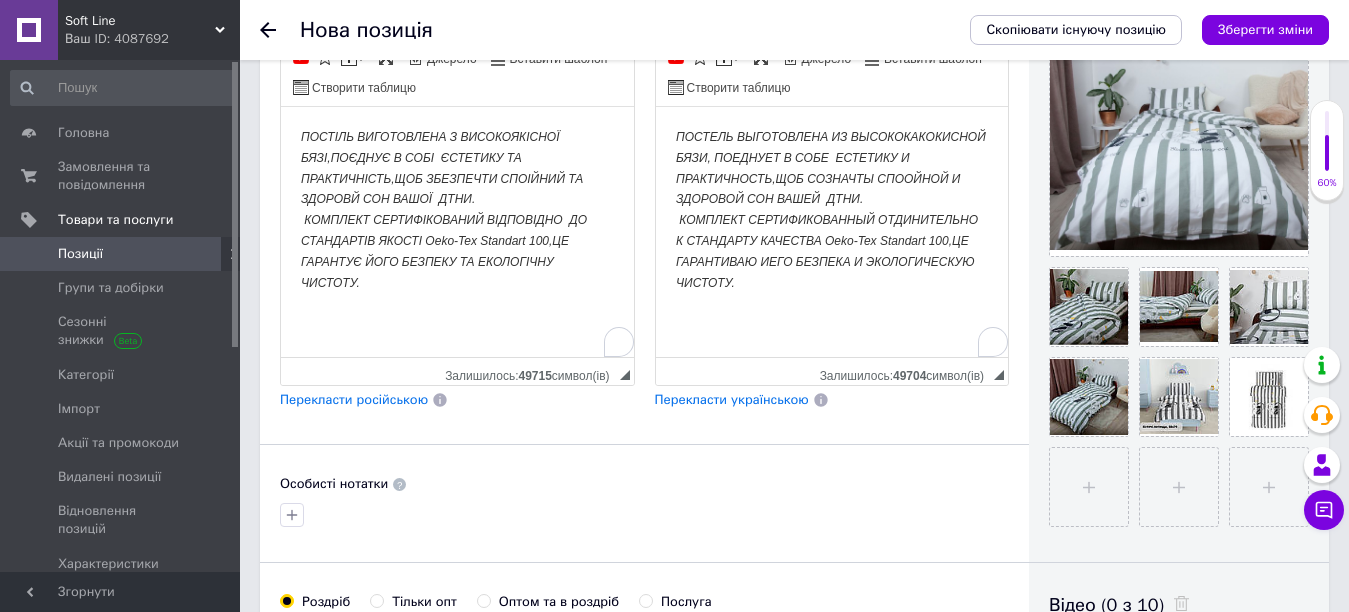 click on "Перекласти українською" at bounding box center [732, 399] 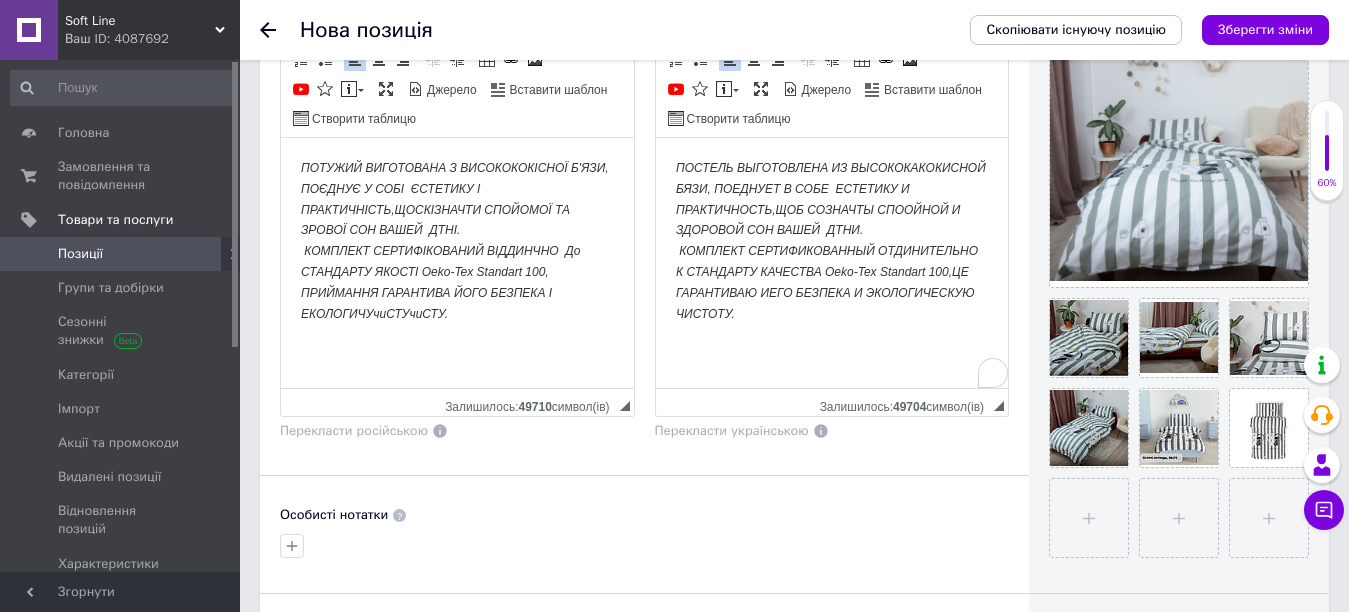 scroll, scrollTop: 500, scrollLeft: 0, axis: vertical 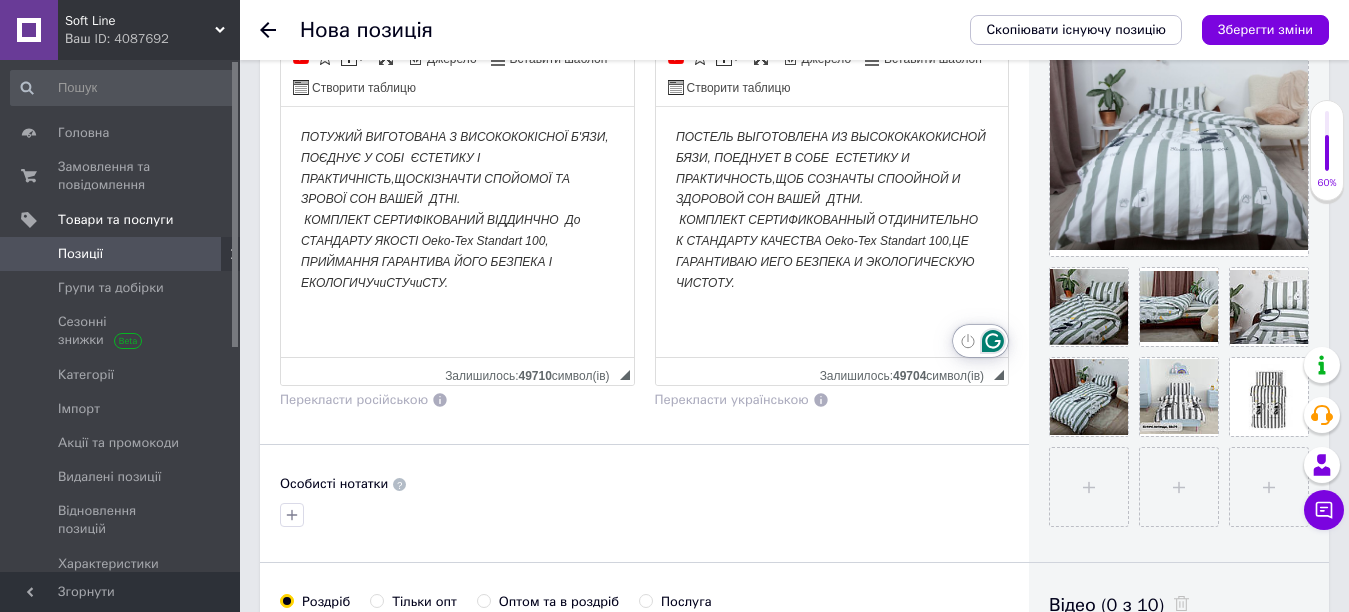 click 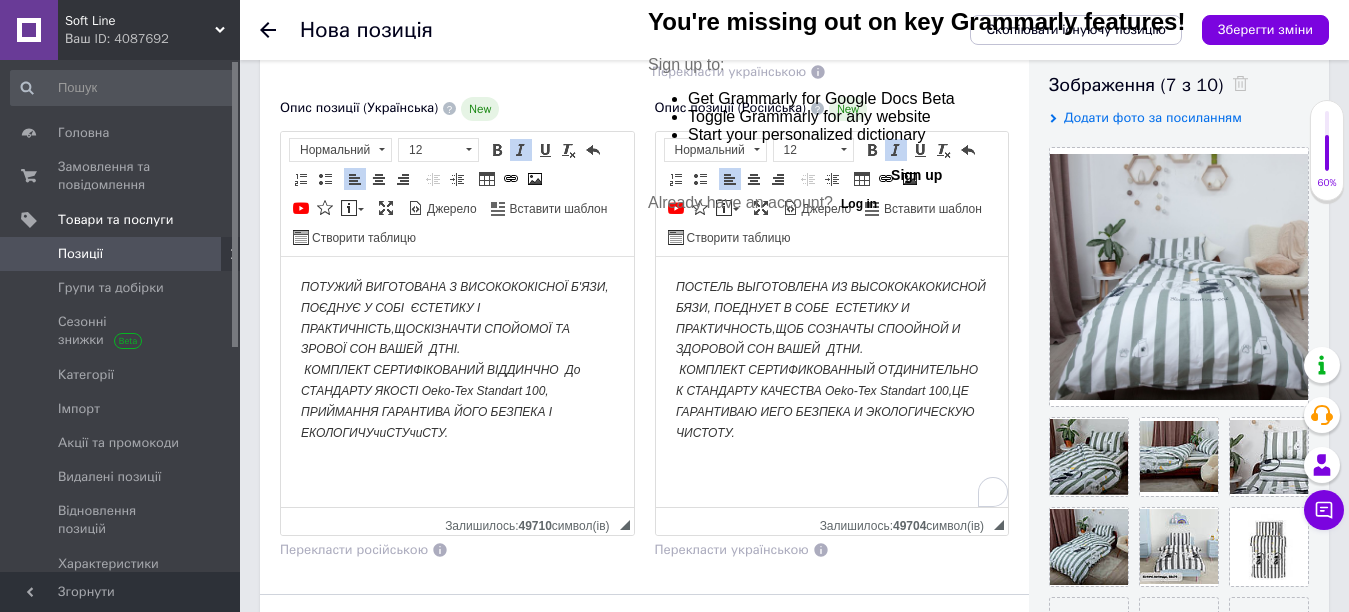 scroll, scrollTop: 300, scrollLeft: 0, axis: vertical 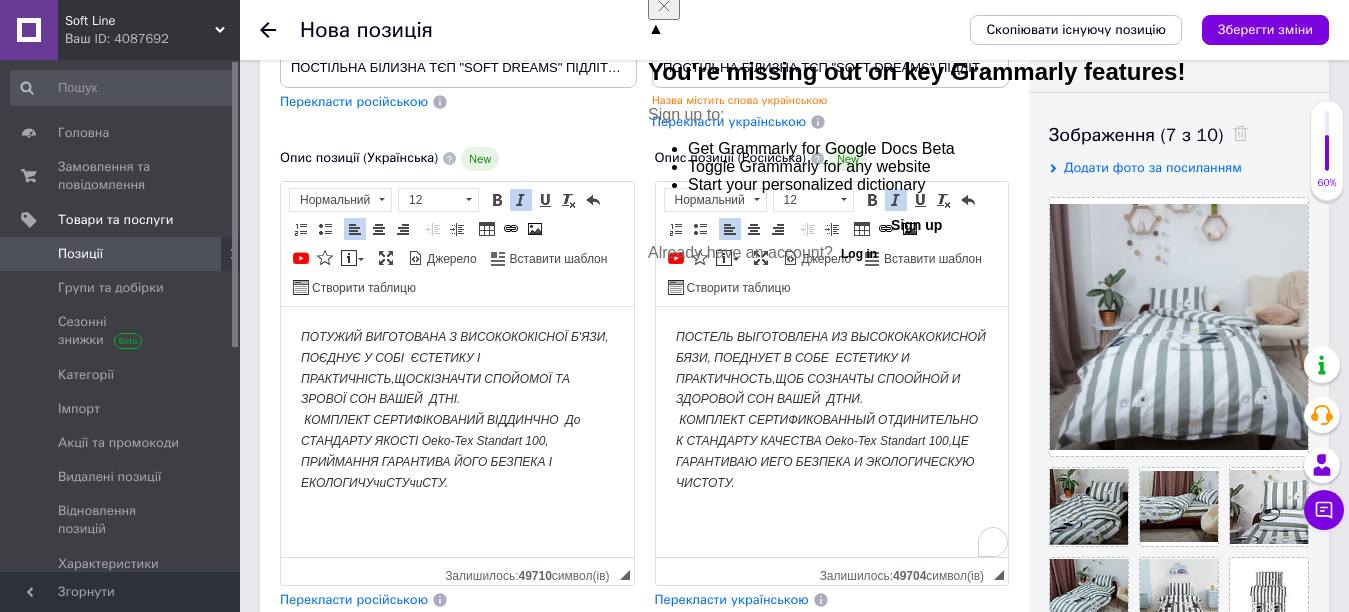 click on "Log in" 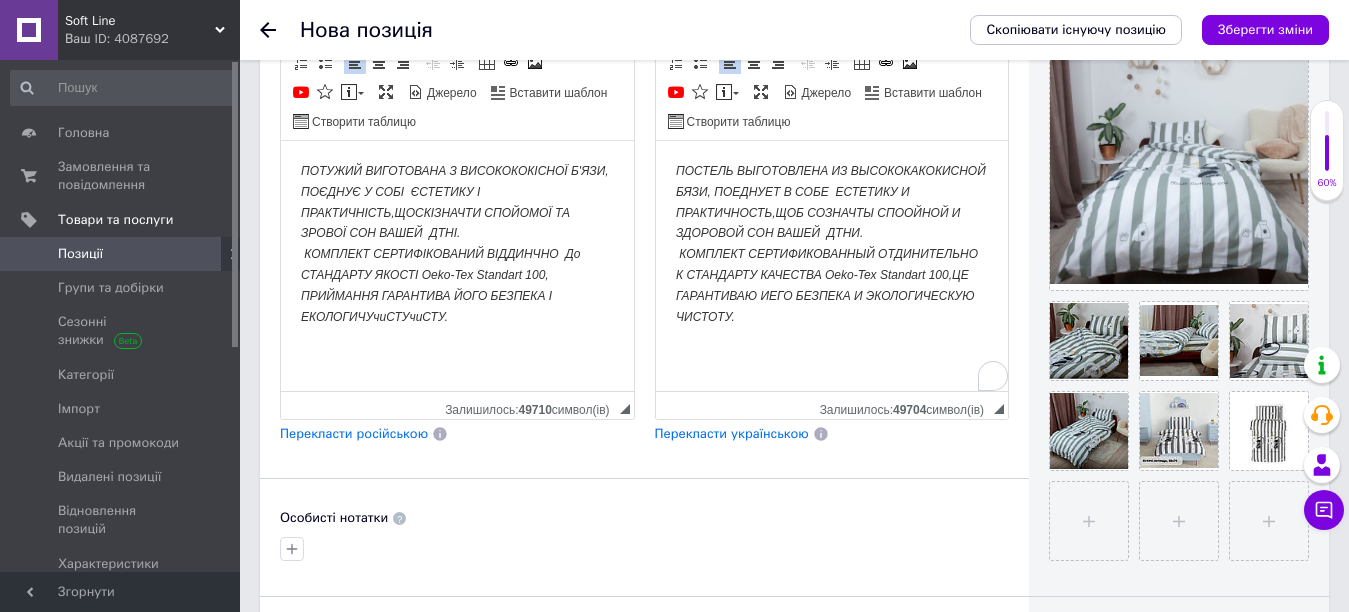 scroll, scrollTop: 500, scrollLeft: 0, axis: vertical 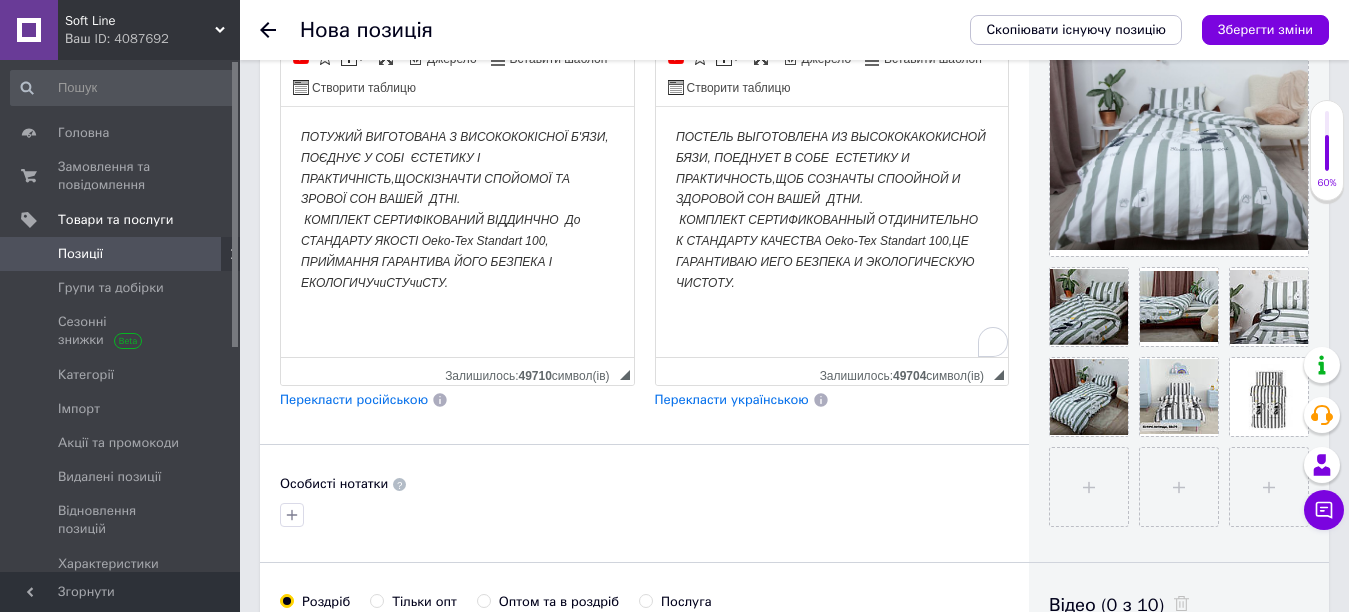 click on "Перекласти російською" at bounding box center [354, 399] 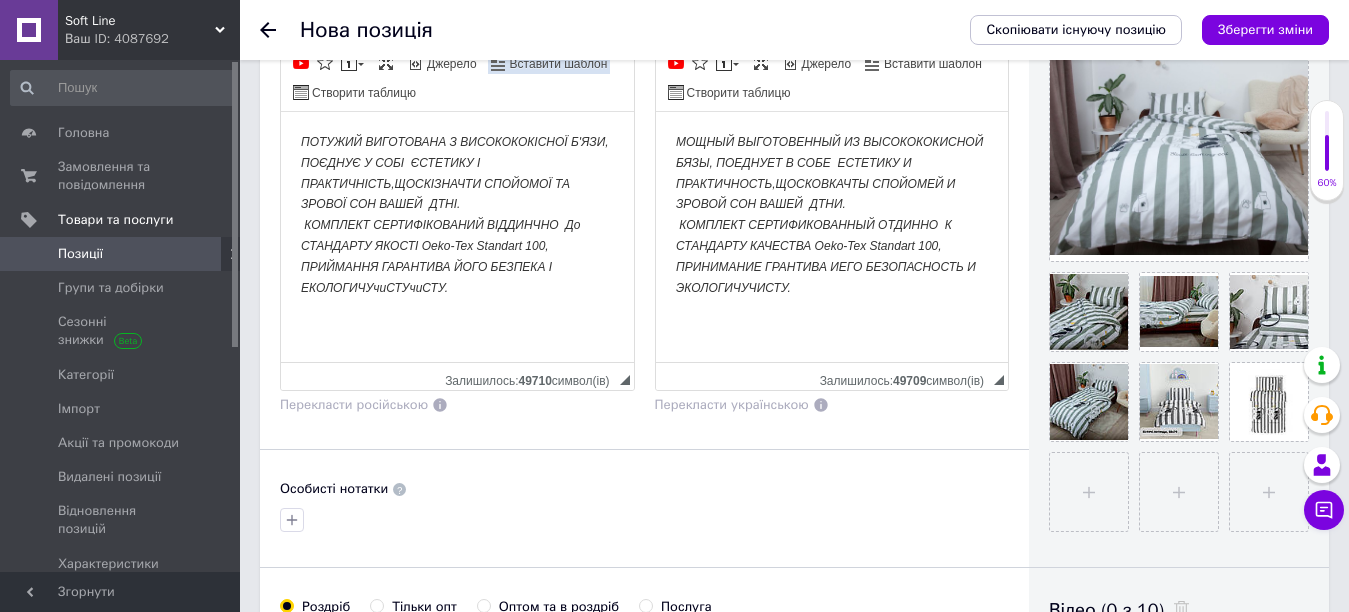 scroll, scrollTop: 500, scrollLeft: 0, axis: vertical 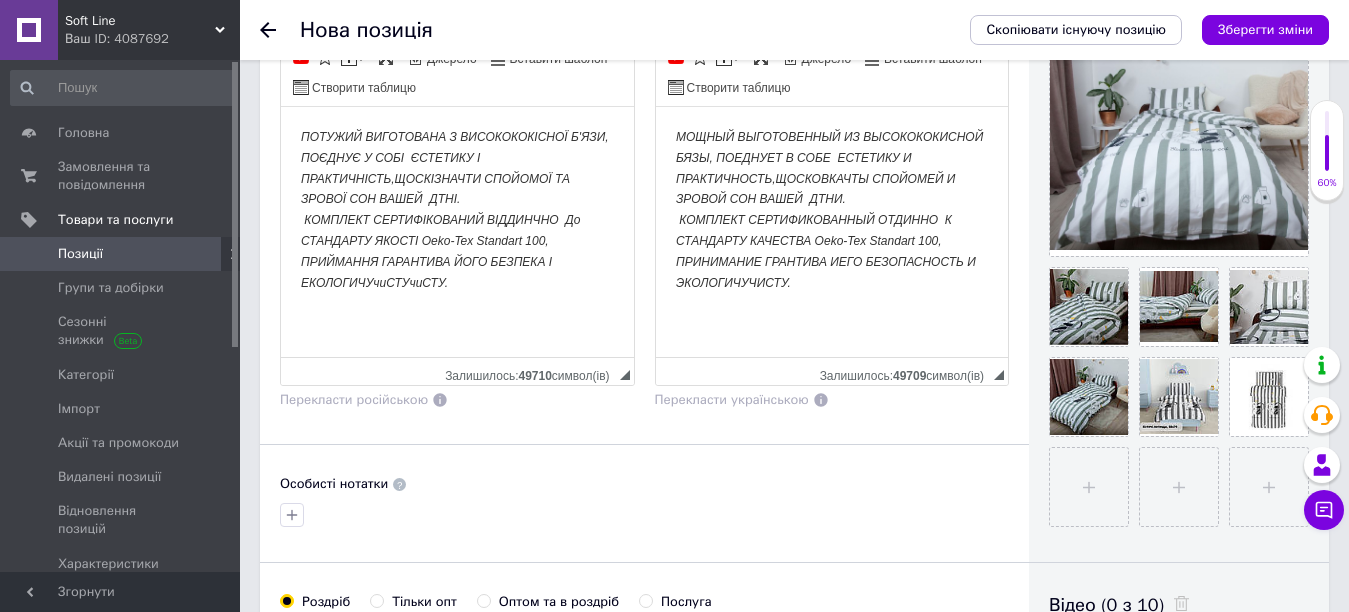click on "ПОТУЖИЙ ВИГОТОВАНА З ВИСОКОКОКІСНОЇ Б'ЯЗИ, ПОЄДНУЄ У СОБІ  ЄСТЕТИКУ І ПРАКТИЧНІСТЬ,ЩОСКІЗНАЧТИ СПОЙОМОЇ ТА ЗРОВОЇ СОН ВАШЕЙ  ДТНІ.                           КОМПЛЕКТ СЕРТИФІКОВАНИЙ ВІДДИНЧНО  До СТАНДАРТУ ЯКОСТІ Oeko-Tex Standart 100, ПРИЙМАННЯ ГАРАНТИВА ЙОГО БЕЗПЕКА І ЕКОЛОГИЧУчиСТУчиСТУ." at bounding box center [455, 209] 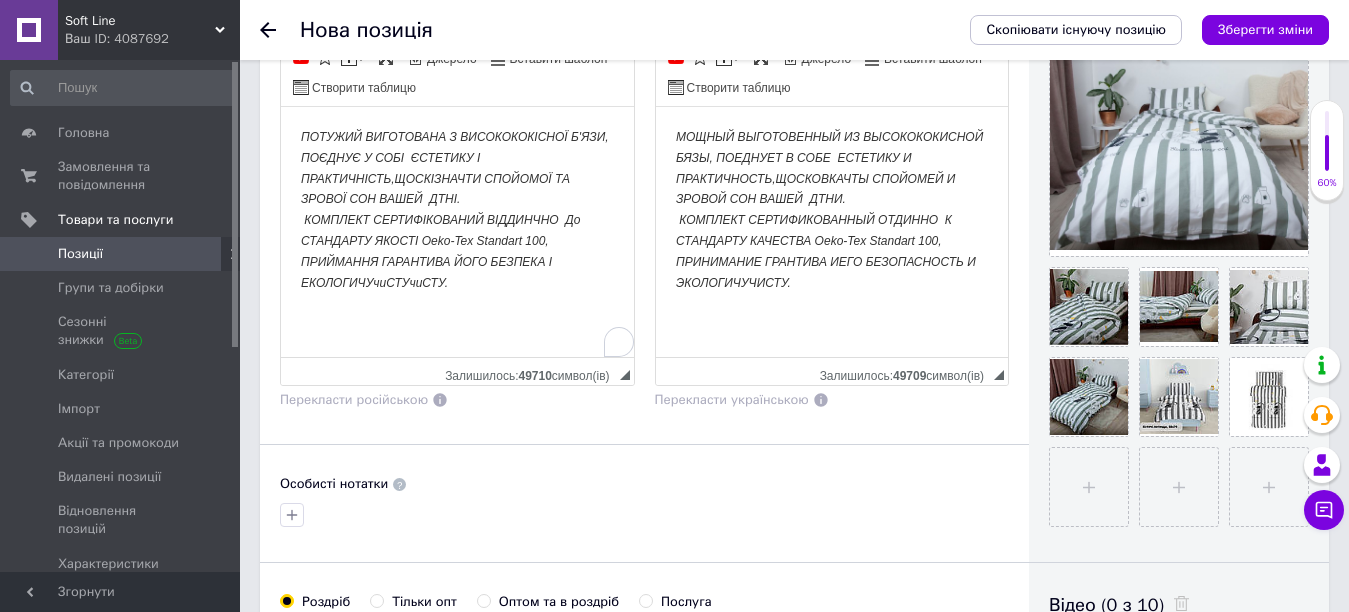type 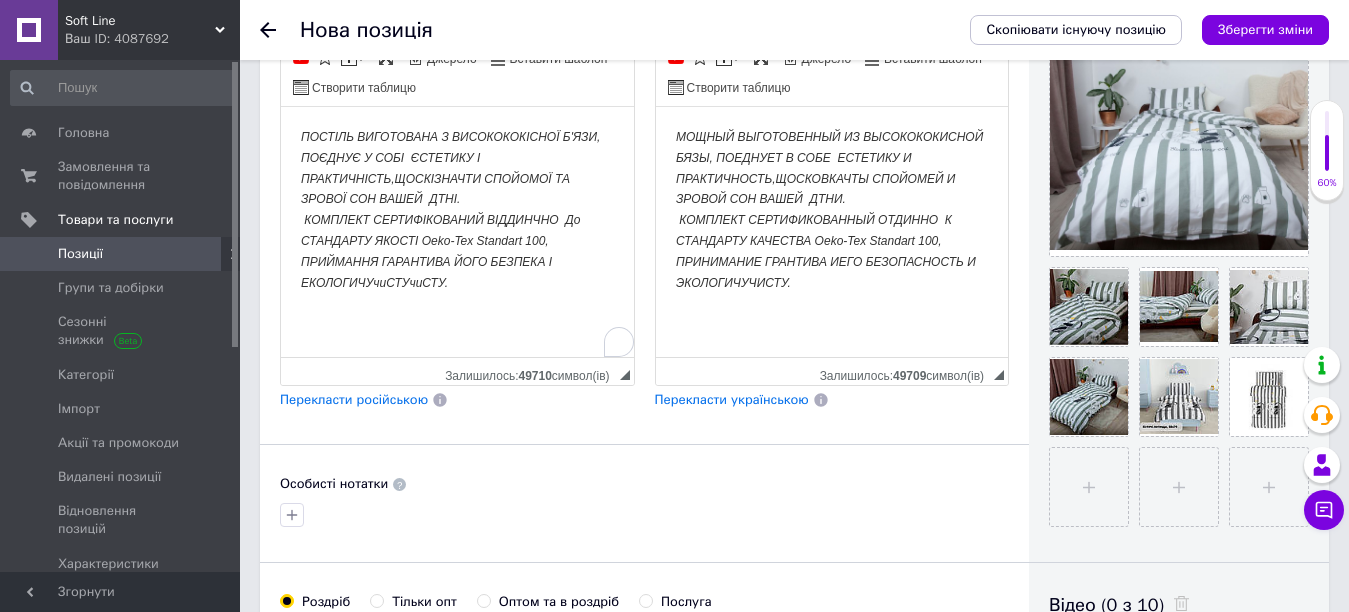 click on "ПОСТІЛЬ ВИГОТОВАНА З ВИСОКОКОКІСНОЇ Б'ЯЗИ, ПОЄДНУЄ У СОБІ  ЄСТЕТИКУ І ПРАКТИЧНІСТЬ,ЩОСКІЗНАЧТИ СПОЙОМОЇ ТА ЗРОВОЇ СОН ВАШЕЙ  ДТНІ.                           КОМПЛЕКТ СЕРТИФІКОВАНИЙ ВІДДИНЧНО  До СТАНДАРТУ ЯКОСТІ Oeko-Tex Standart 100, ПРИЙМАННЯ ГАРАНТИВА ЙОГО БЕЗПЕКА І ЕКОЛОГИЧУчиСТУчиСТУ." at bounding box center (450, 209) 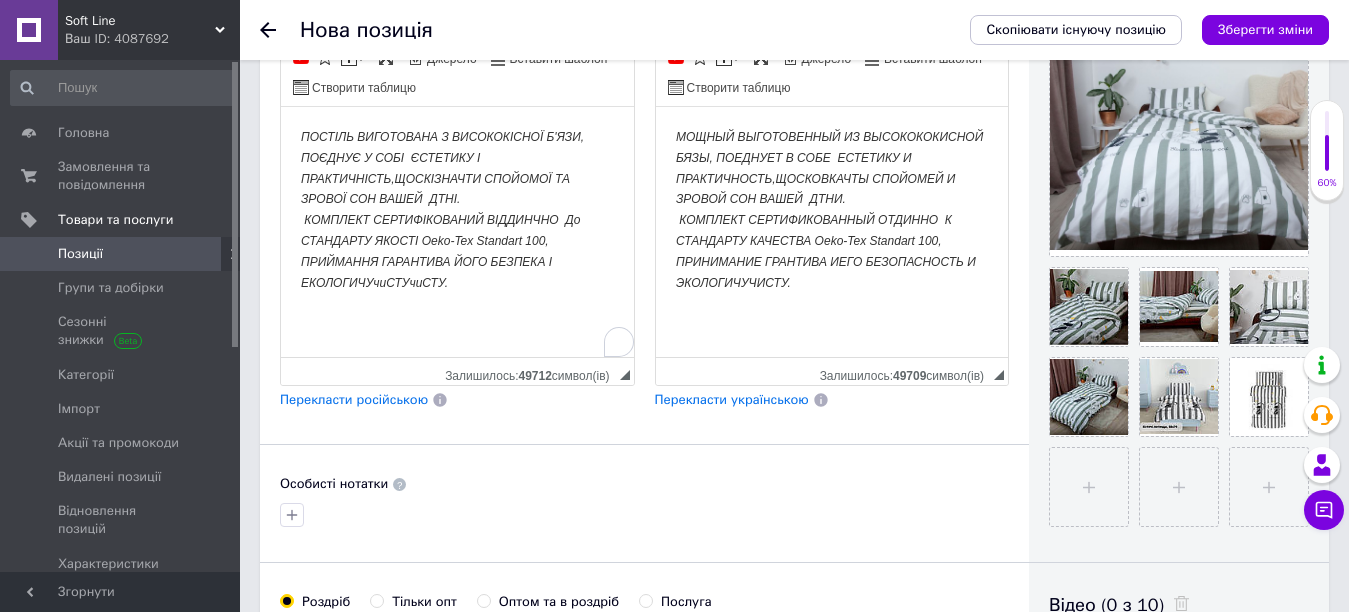 click on "ПОСТІЛЬ ВИГОТОВАНА З ВИСОКОКІСНОЇ Б'ЯЗИ, ПОЄДНУЄ У СОБІ  ЄСТЕТИКУ І ПРАКТИЧНІСТЬ,ЩОСКІЗНАЧТИ СПОЙОМОЇ ТА ЗРОВОЇ СОН ВАШЕЙ  ДТНІ.                           КОМПЛЕКТ СЕРТИФІКОВАНИЙ ВІДДИНЧНО  До СТАНДАРТУ ЯКОСТІ Oeko-Tex Standart 100, ПРИЙМАННЯ ГАРАНТИВА ЙОГО БЕЗПЕКА І ЕКОЛОГИЧУчиСТУчиСТУ." at bounding box center (442, 209) 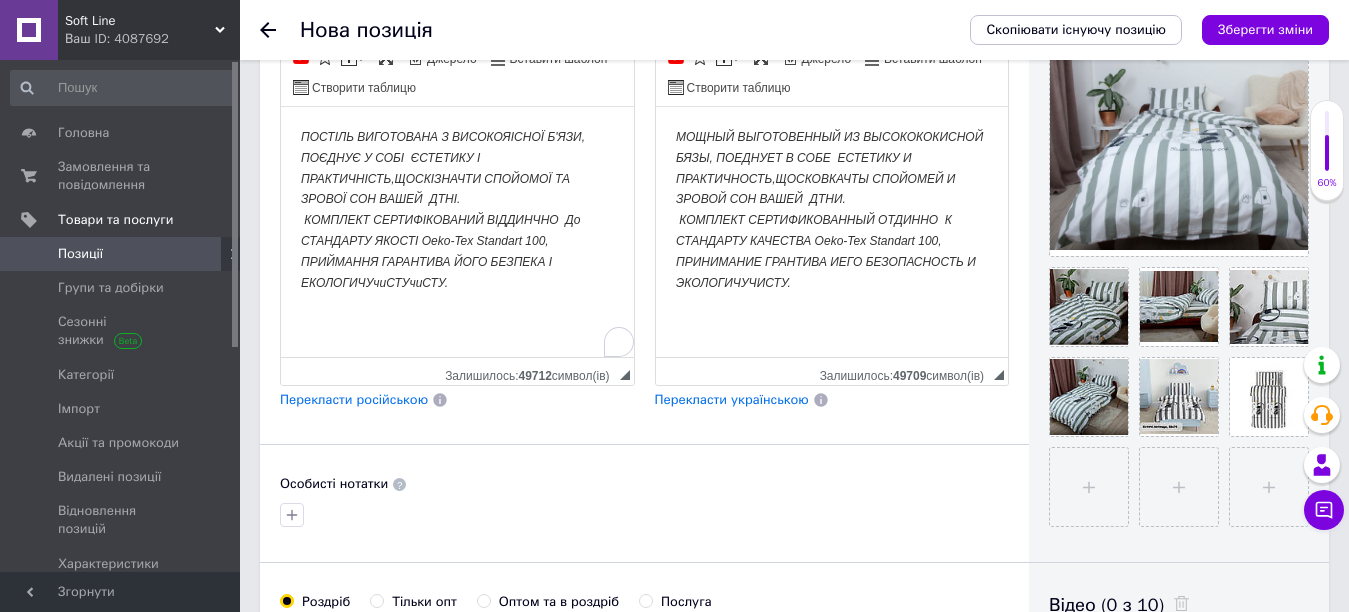 click on "ПОСТІЛЬ ВИГОТОВАНА З ВИСОКОЯІСНОЇ Б'ЯЗИ, ПОЄДНУЄ У СОБІ  ЄСТЕТИКУ І ПРАКТИЧНІСТЬ,ЩОСКІЗНАЧТИ СПОЙОМОЇ ТА ЗРОВОЇ СОН ВАШЕЙ  ДТНІ.                           КОМПЛЕКТ СЕРТИФІКОВАНИЙ ВІДДИНЧНО  До СТАНДАРТУ ЯКОСТІ Oeko-Tex Standart 100, ПРИЙМАННЯ ГАРАНТИВА ЙОГО БЕЗПЕКА І ЕКОЛОГИЧУчиСТУчиСТУ." at bounding box center [443, 209] 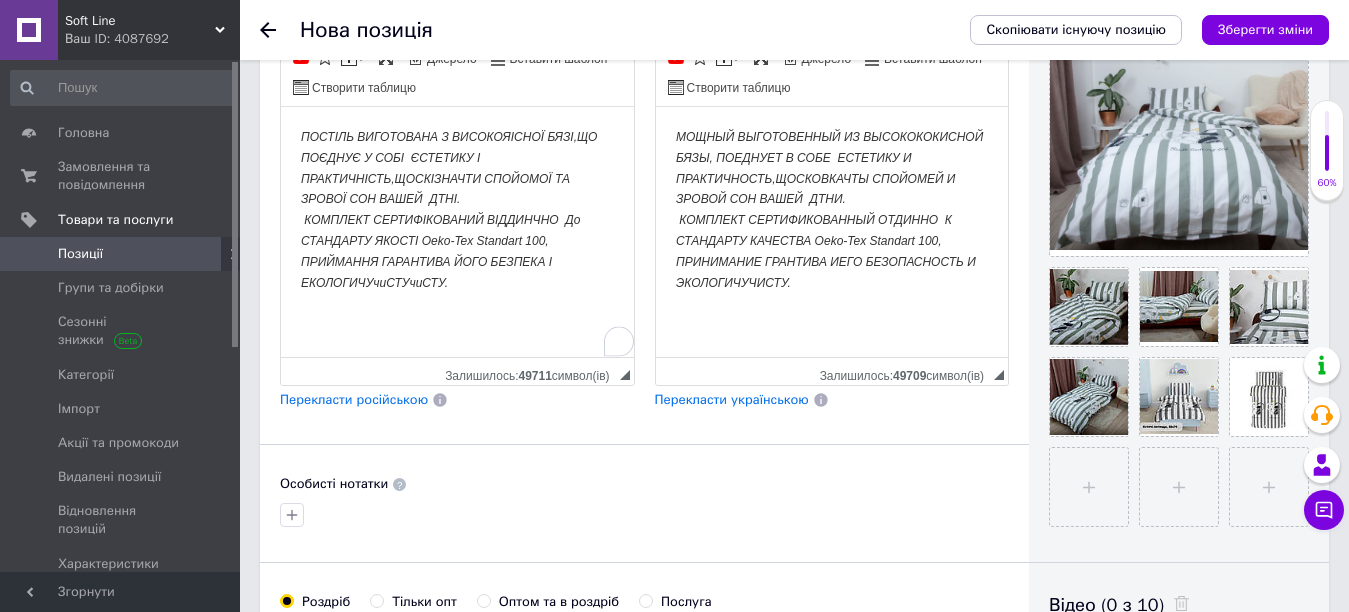 click on "ПОСТІЛЬ ВИГОТОВАНА З ВИСОКОЯІСНОЇ БЯЗІ,ЩО ПОЄДНУЄ У СОБІ  ЄСТЕТИКУ І ПРАКТИЧНІСТЬ,ЩОСКІЗНАЧТИ СПОЙОМОЇ ТА ЗРОВОЇ СОН ВАШЕЙ  ДТНІ.                           КОМПЛЕКТ СЕРТИФІКОВАНИЙ ВІДДИНЧНО  До СТАНДАРТУ ЯКОСТІ Oeko-Tex Standart 100, ПРИЙМАННЯ ГАРАНТИВА ЙОГО БЕЗПЕКА І ЕКОЛОГИЧУчиСТУчиСТУ." at bounding box center [449, 209] 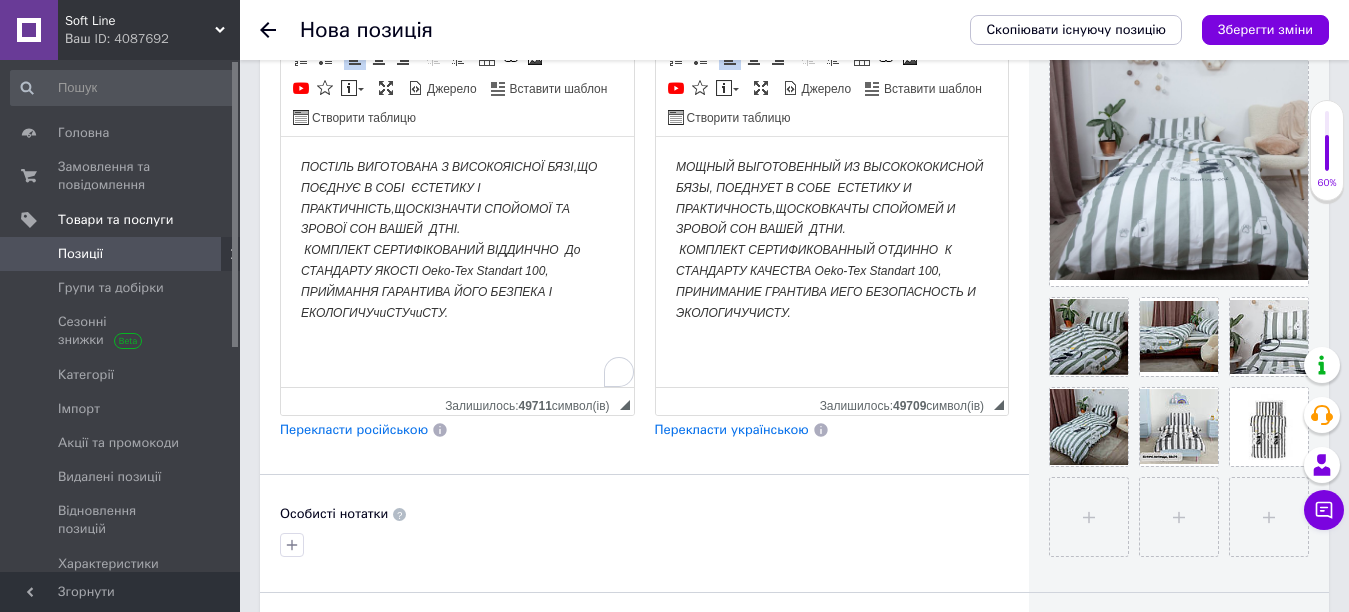 scroll, scrollTop: 500, scrollLeft: 0, axis: vertical 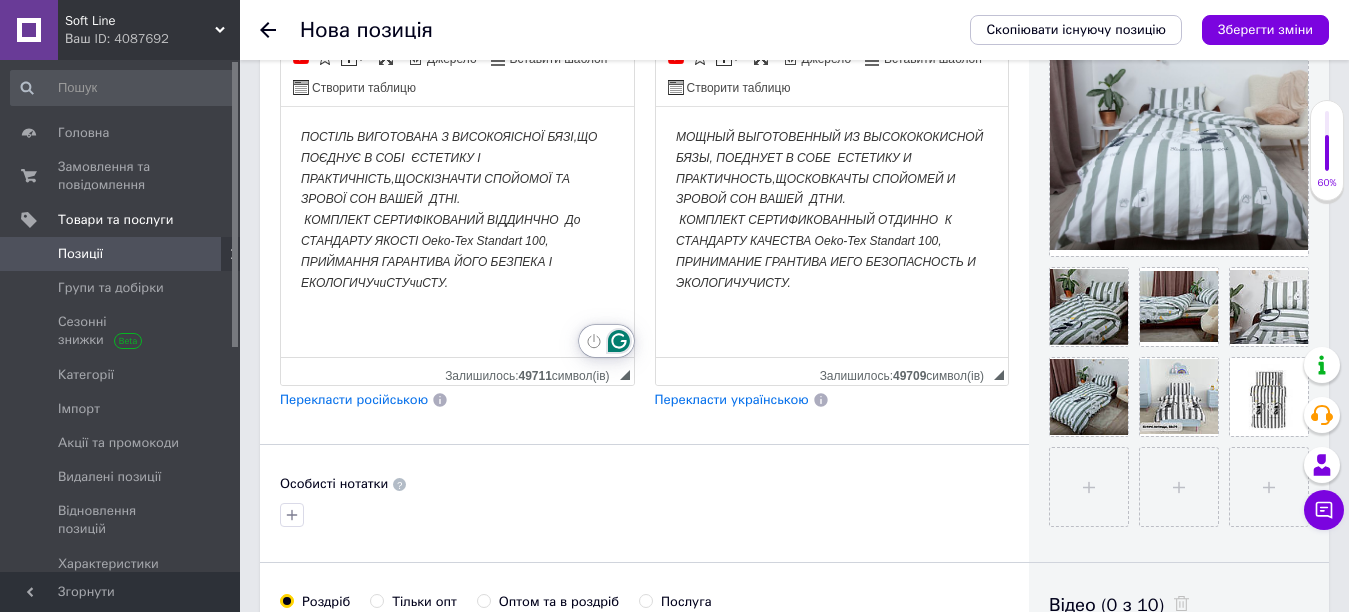 click 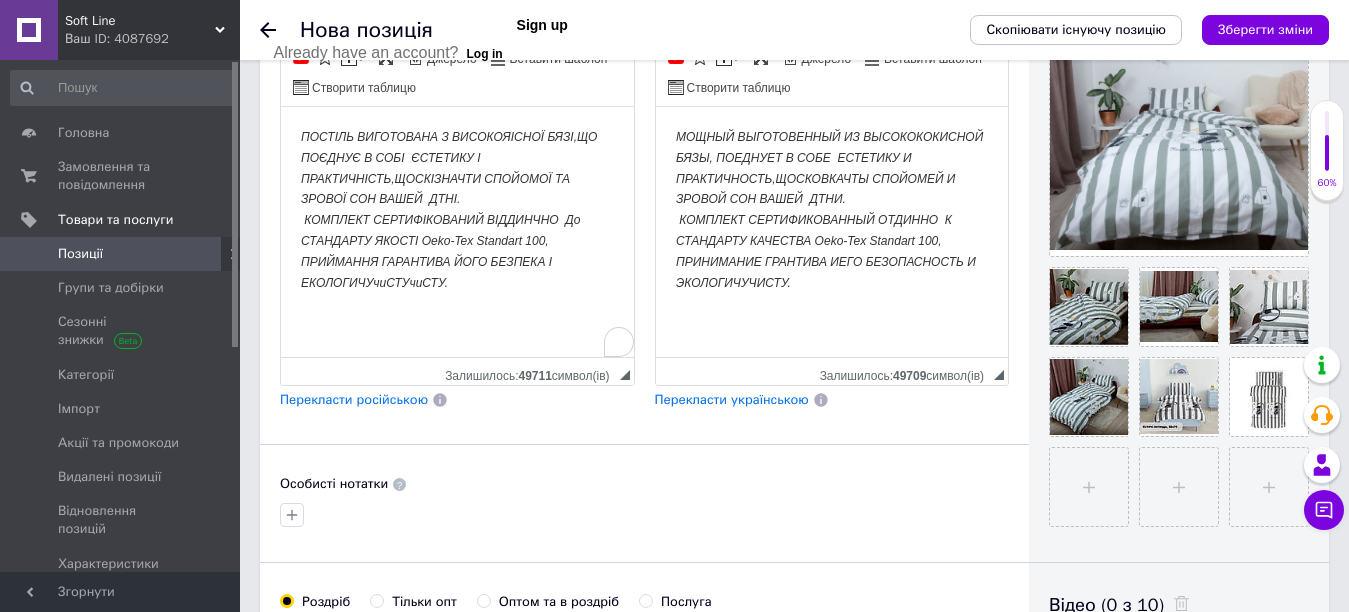 click on "Перекласти російською" at bounding box center (354, 399) 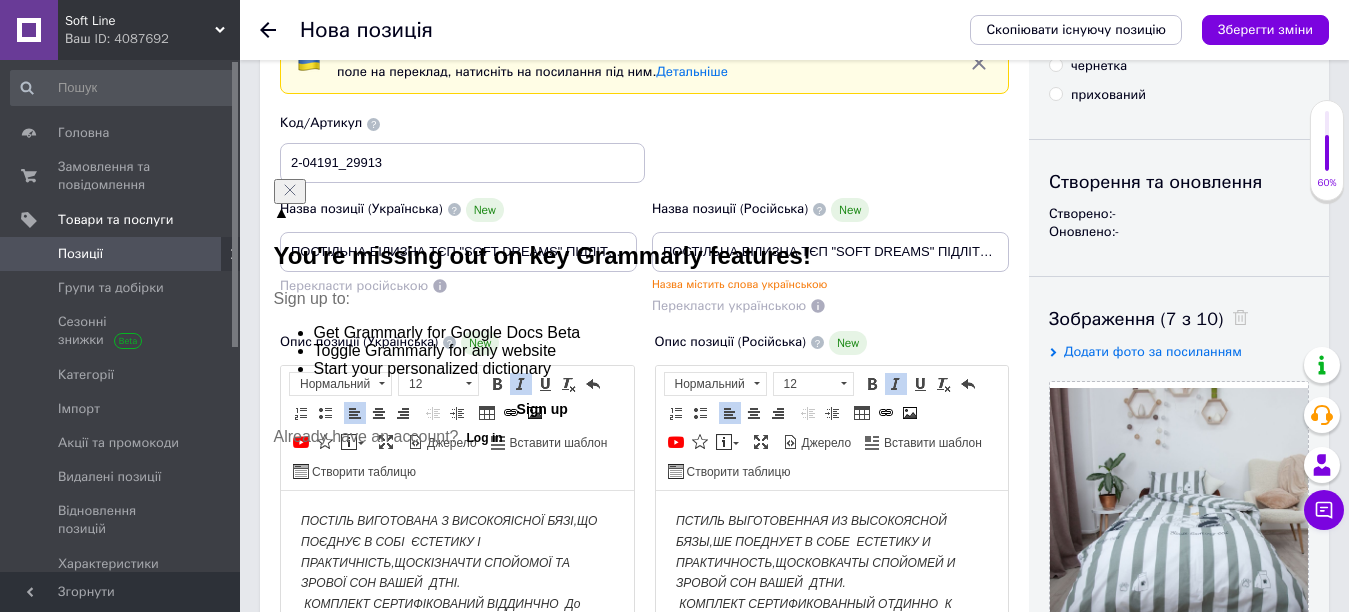 scroll, scrollTop: 100, scrollLeft: 0, axis: vertical 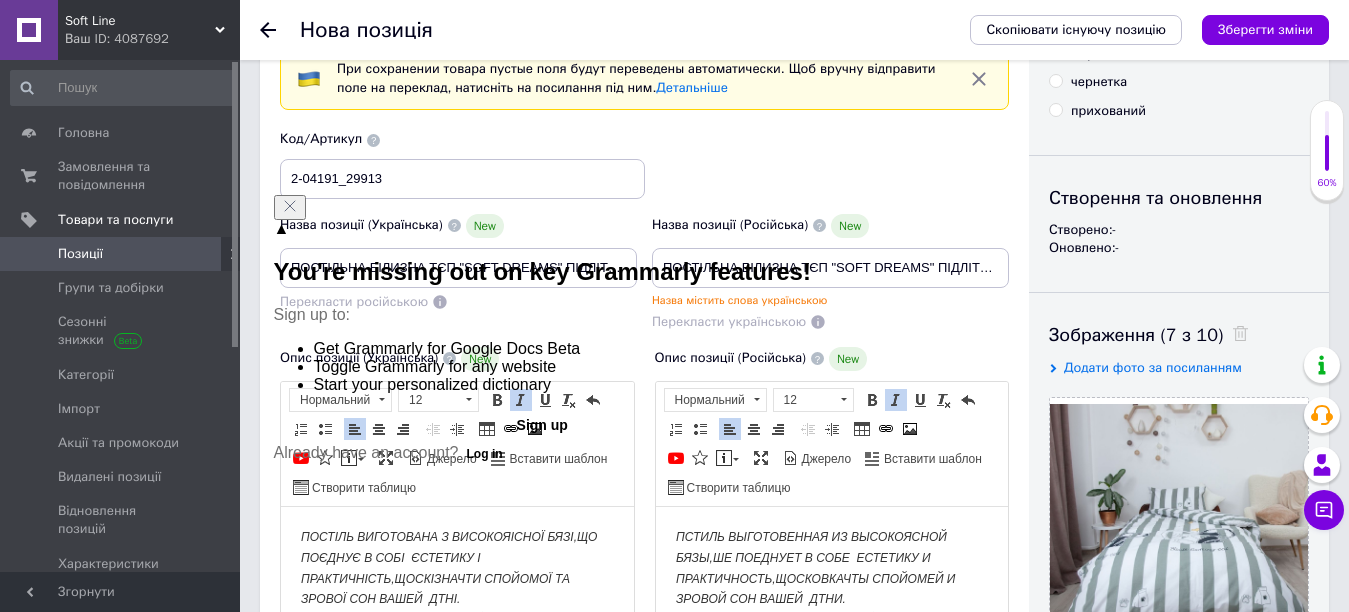 click 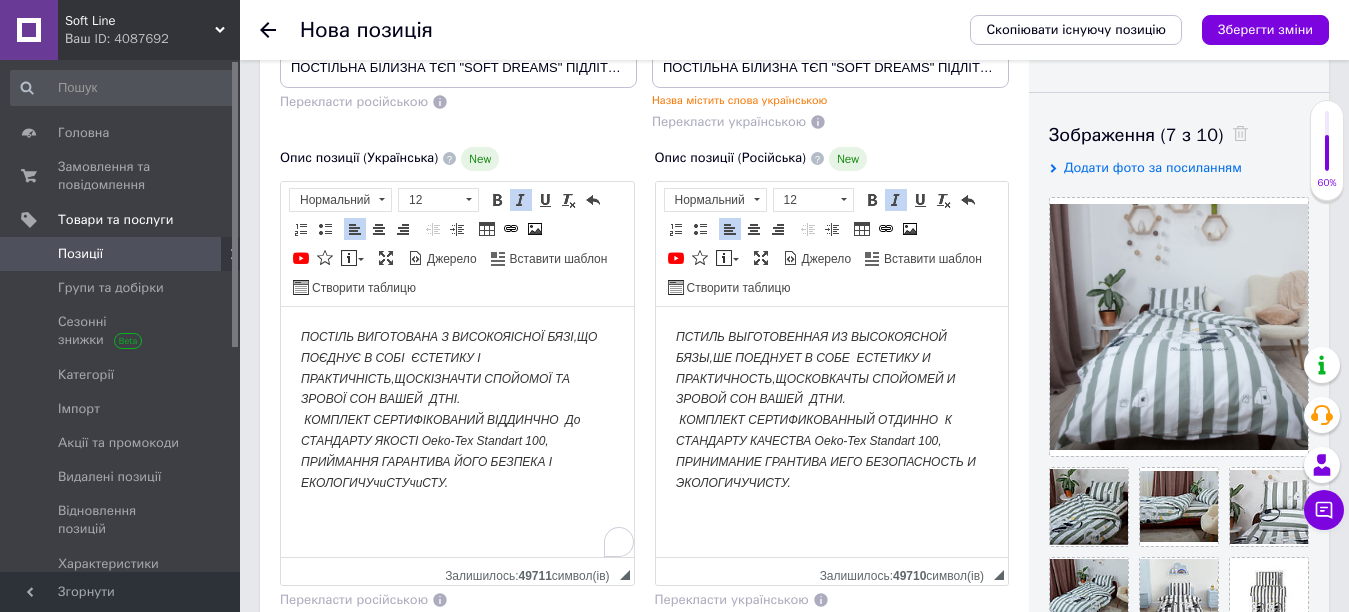 scroll, scrollTop: 500, scrollLeft: 0, axis: vertical 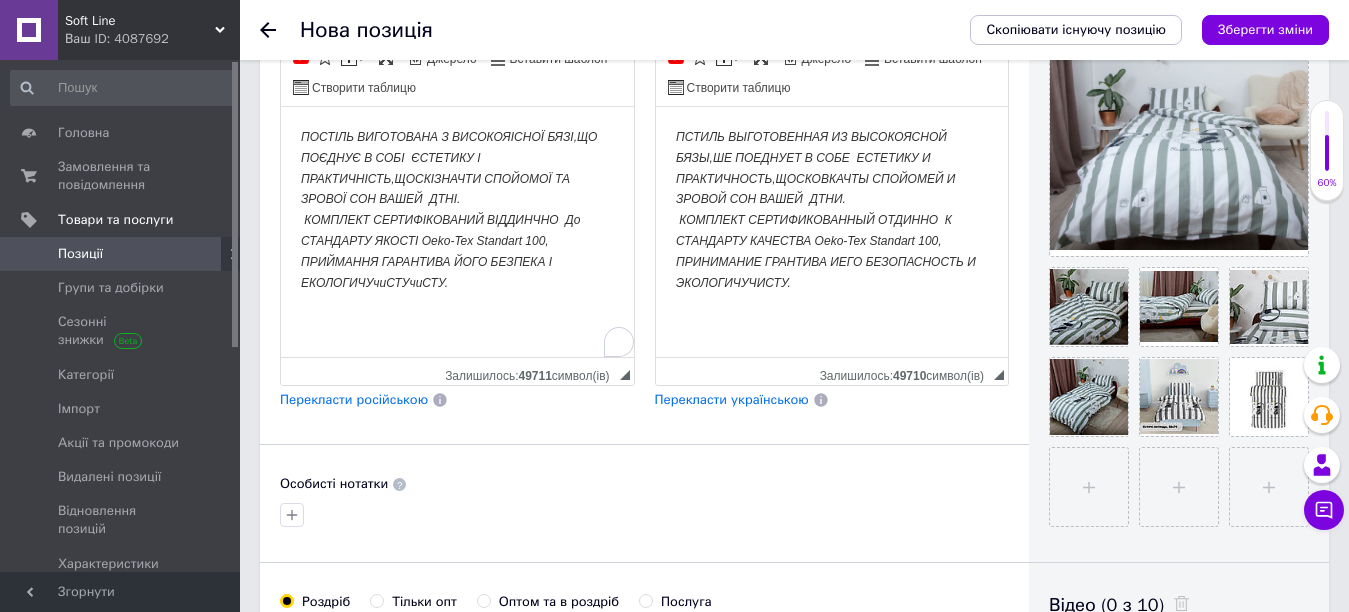 click on "ПОСТІЛЬ ВИГОТОВАНА З ВИСОКОЯІСНОЇ БЯЗІ,ЩО ПОЄДНУЄ В СОБІ  ЄСТЕТИКУ І ПРАКТИЧНІСТЬ,ЩОСКІЗНАЧТИ СПОЙОМОЇ ТА ЗРОВОЇ СОН ВАШЕЙ  ДТНІ.                           КОМПЛЕКТ СЕРТИФІКОВАНИЙ ВІДДИНЧНО  До СТАНДАРТУ ЯКОСТІ Oeko-Tex Standart 100, ПРИЙМАННЯ ГАРАНТИВА ЙОГО БЕЗПЕКА І ЕКОЛОГИЧУчиСТУчиСТУ." at bounding box center (449, 209) 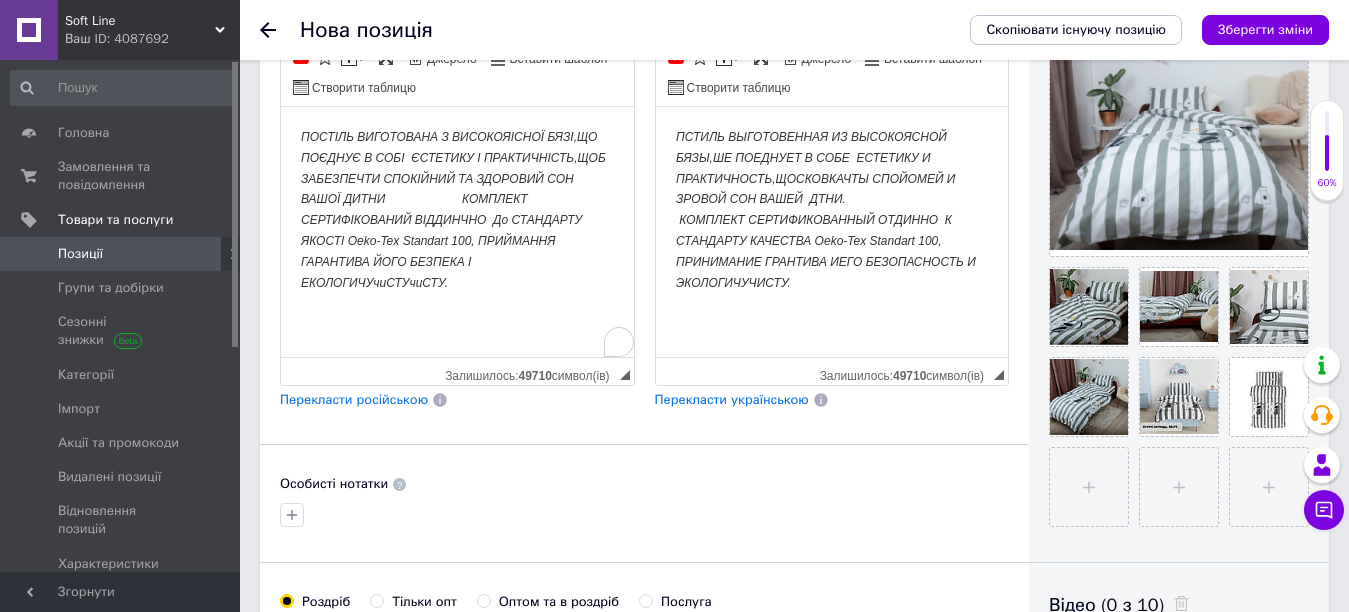 click on "ПОСТІЛЬ ВИГОТОВАНА З ВИСОКОЯІСНОЇ БЯЗІ,ЩО ПОЄДНУЄ В СОБІ  ЄСТЕТИКУ І ПРАКТИЧНІСТЬ,ЩОБ ЗАБЕЗПЕЧТИ СПОКІЙНИЙ ТА ЗДОРОВИЙ СОН ВАШОЇ ДИТНИ                       КОМПЛЕКТ СЕРТИФІКОВАНИЙ ВІДДИНЧНО  До СТАНДАРТУ ЯКОСТІ Oeko-Tex Standart 100, ПРИЙМАННЯ ГАРАНТИВА ЙОГО БЕЗПЕКА І ЕКОЛОГИЧУчиСТУчиСТУ." at bounding box center (453, 209) 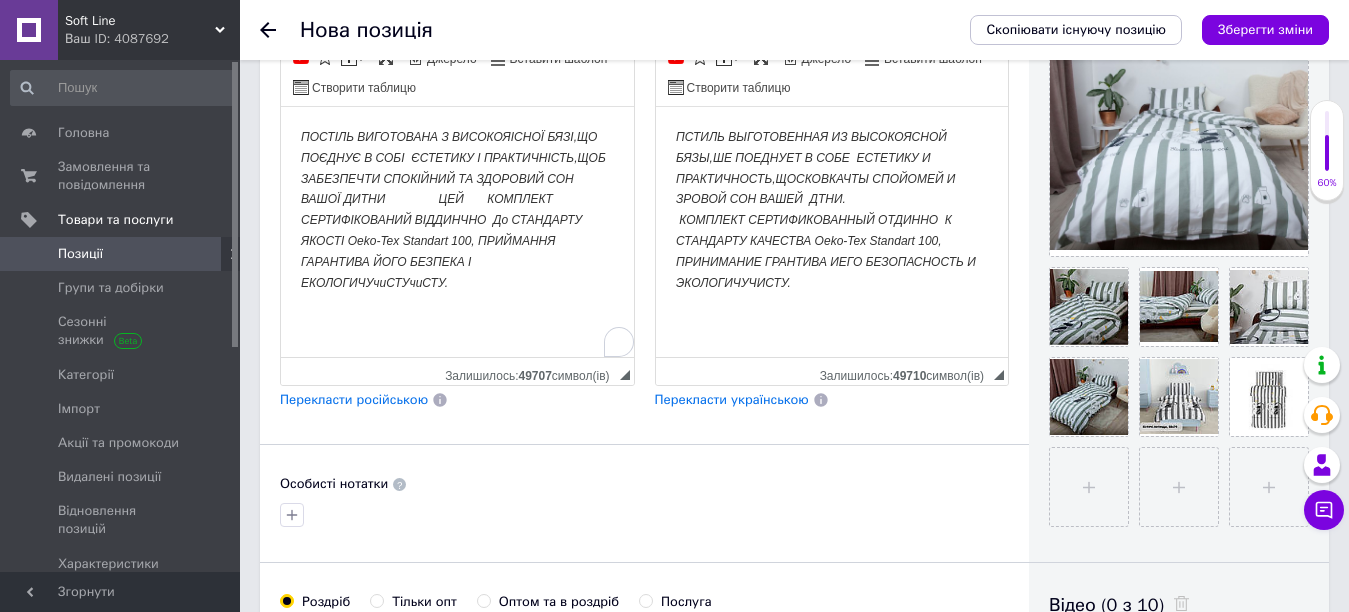 click on "ПОСТІЛЬ ВИГОТОВАНА З ВИСОКОЯІСНОЇ БЯЗІ,ЩО ПОЄДНУЄ В СОБІ  ЄСТЕТИКУ І ПРАКТИЧНІСТЬ,ЩОБ ЗАБЕЗПЕЧТИ СПОКІЙНИЙ ТА ЗДОРОВИЙ СОН ВАШОЇ ДИТНИ                ЦЕЙ       КОМПЛЕКТ СЕРТИФІКОВАНИЙ ВІДДИНЧНО  До СТАНДАРТУ ЯКОСТІ Oeko-Tex Standart 100, ПРИЙМАННЯ ГАРАНТИВА ЙОГО БЕЗПЕКА І ЕКОЛОГИЧУчиСТУчиСТУ." at bounding box center [453, 209] 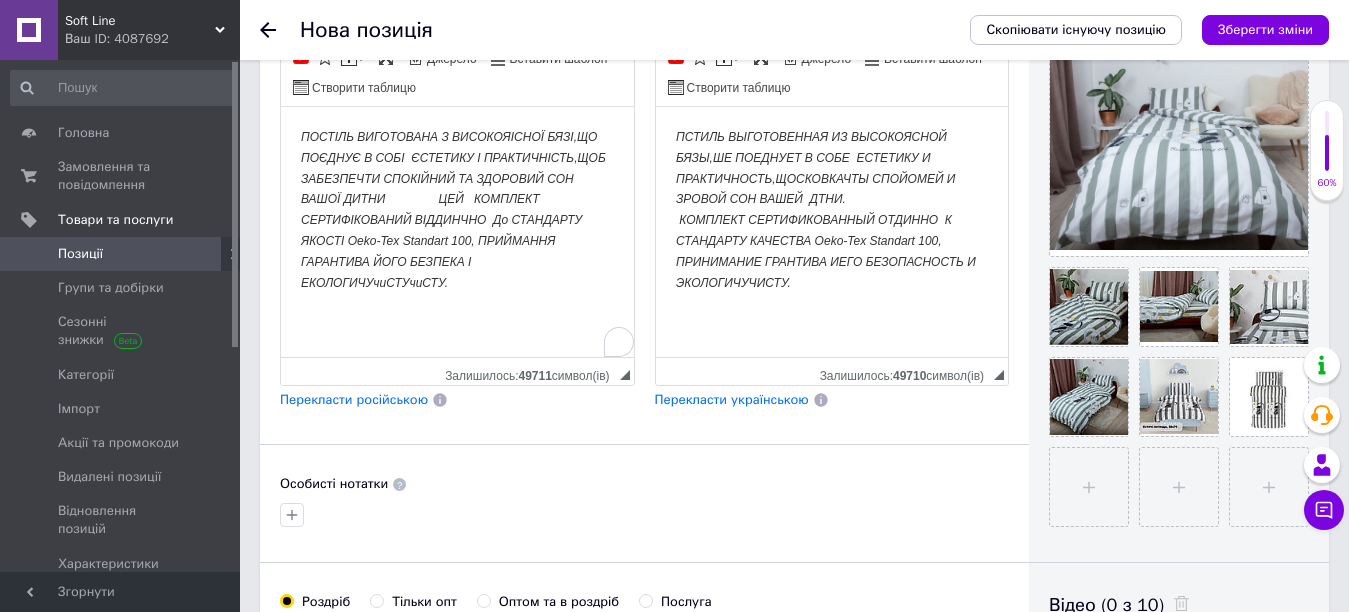 click on "ПОСТІЛЬ ВИГОТОВАНА З ВИСОКОЯІСНОЇ БЯЗІ,ЩО ПОЄДНУЄ В СОБІ  ЄСТЕТИКУ І ПРАКТИЧНІСТЬ,ЩОБ ЗАБЕЗПЕЧТИ СПОКІЙНИЙ ТА ЗДОРОВИЙ СОН ВАШОЇ ДИТНИ                ЦЕЙ   КОМПЛЕКТ СЕРТИФІКОВАНИЙ ВІДДИНЧНО  До СТАНДАРТУ ЯКОСТІ Oeko-Tex Standart 100, ПРИЙМАННЯ ГАРАНТИВА ЙОГО БЕЗПЕКА І ЕКОЛОГИЧУчиСТУчиСТУ." at bounding box center [453, 209] 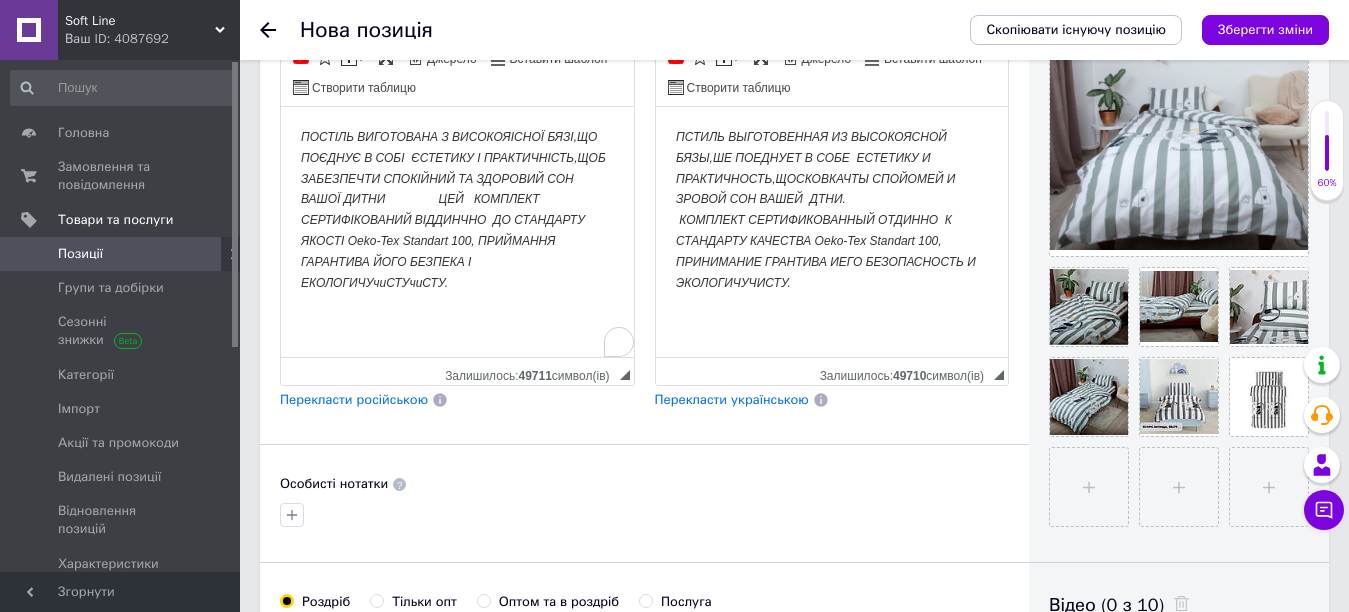 click on "ПОСТІЛЬ ВИГОТОВАНА З ВИСОКОЯІСНОЇ БЯЗІ,ЩО ПОЄДНУЄ В СОБІ  ЄСТЕТИКУ І ПРАКТИЧНІСТЬ,ЩОБ ЗАБЕЗПЕЧТИ СПОКІЙНИЙ ТА ЗДОРОВИЙ СОН ВАШОЇ ДИТНИ                ЦЕЙ   КОМПЛЕКТ СЕРТИФІКОВАНИЙ ВІДДИНЧНО  ДО СТАНДАРТУ ЯКОСТІ Oeko-Tex Standart 100, ПРИЙМАННЯ ГАРАНТИВА ЙОГО БЕЗПЕКА І ЕКОЛОГИЧУчиСТУчиСТУ." at bounding box center (453, 209) 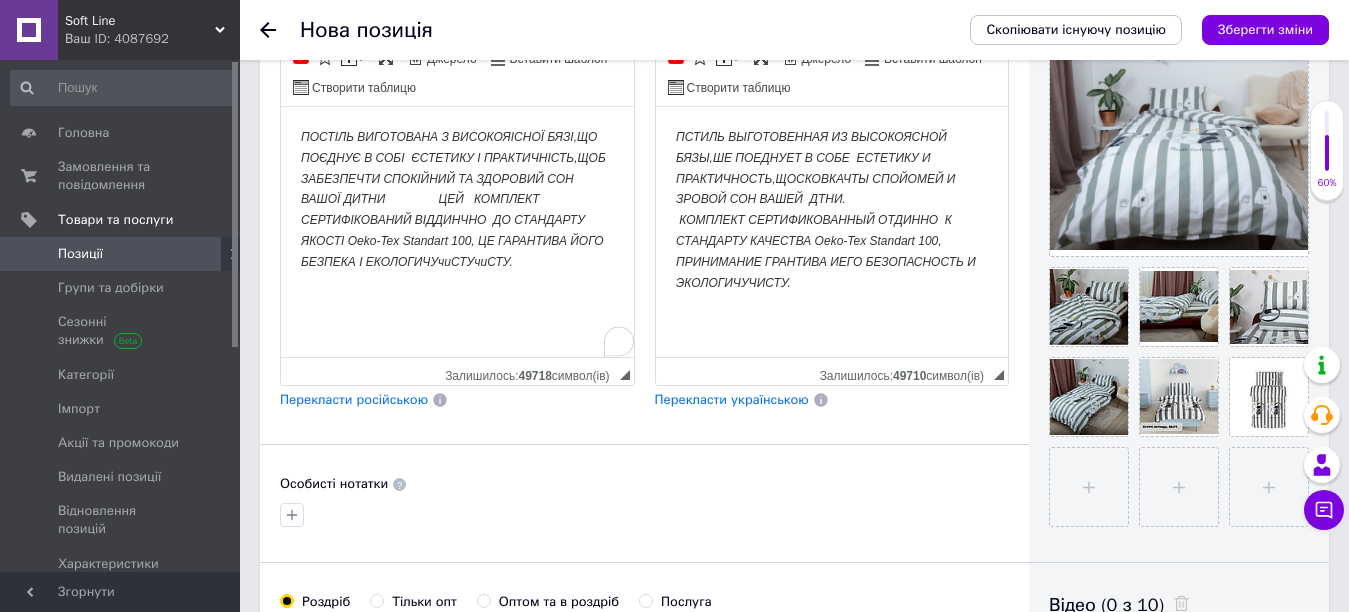 click on "ПОСТІЛЬ ВИГОТОВАНА З ВИСОКОЯІСНОЇ БЯЗІ,ЩО ПОЄДНУЄ В СОБІ  ЄСТЕТИКУ І ПРАКТИЧНІСТЬ,ЩОБ ЗАБЕЗПЕЧТИ СПОКІЙНИЙ ТА ЗДОРОВИЙ СОН ВАШОЇ ДИТНИ                ЦЕЙ   КОМПЛЕКТ СЕРТИФІКОВАНИЙ ВІДДИНЧНО  ДО СТАНДАРТУ ЯКОСТІ Oeko-Tex Standart 100, ЦЕ ГАРАНТИВА ЙОГО БЕЗПЕКА І ЕКОЛОГИЧУчиСТУчиСТУ." at bounding box center (453, 198) 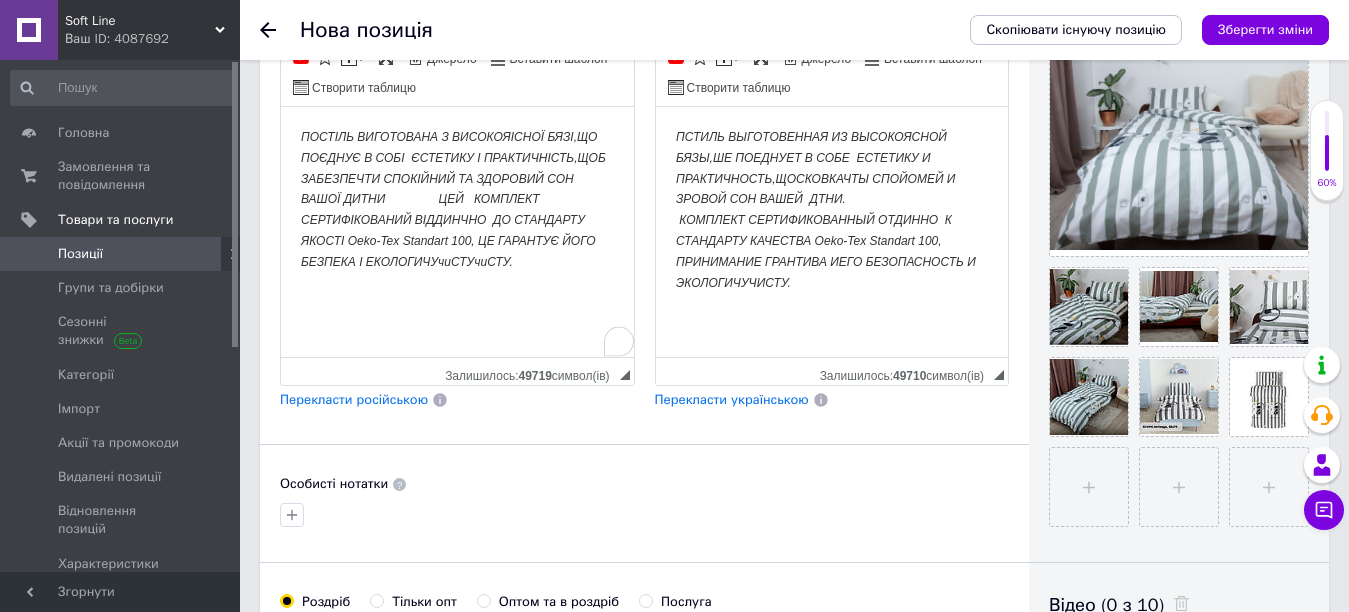 click on "ПОСТІЛЬ ВИГОТОВАНА З ВИСОКОЯІСНОЇ БЯЗІ,ЩО ПОЄДНУЄ В СОБІ  ЄСТЕТИКУ І ПРАКТИЧНІСТЬ,ЩОБ ЗАБЕЗПЕЧТИ СПОКІЙНИЙ ТА ЗДОРОВИЙ СОН ВАШОЇ ДИТНИ                ЦЕЙ   КОМПЛЕКТ СЕРТИФІКОВАНИЙ ВІДДИНЧНО  ДО СТАНДАРТУ ЯКОСТІ Oeko-Tex Standart 100, ЦЕ ГАРАНТУЄ ЙОГО БЕЗПЕКА І ЕКОЛОГИЧУчиСТУчиСТУ." at bounding box center (453, 198) 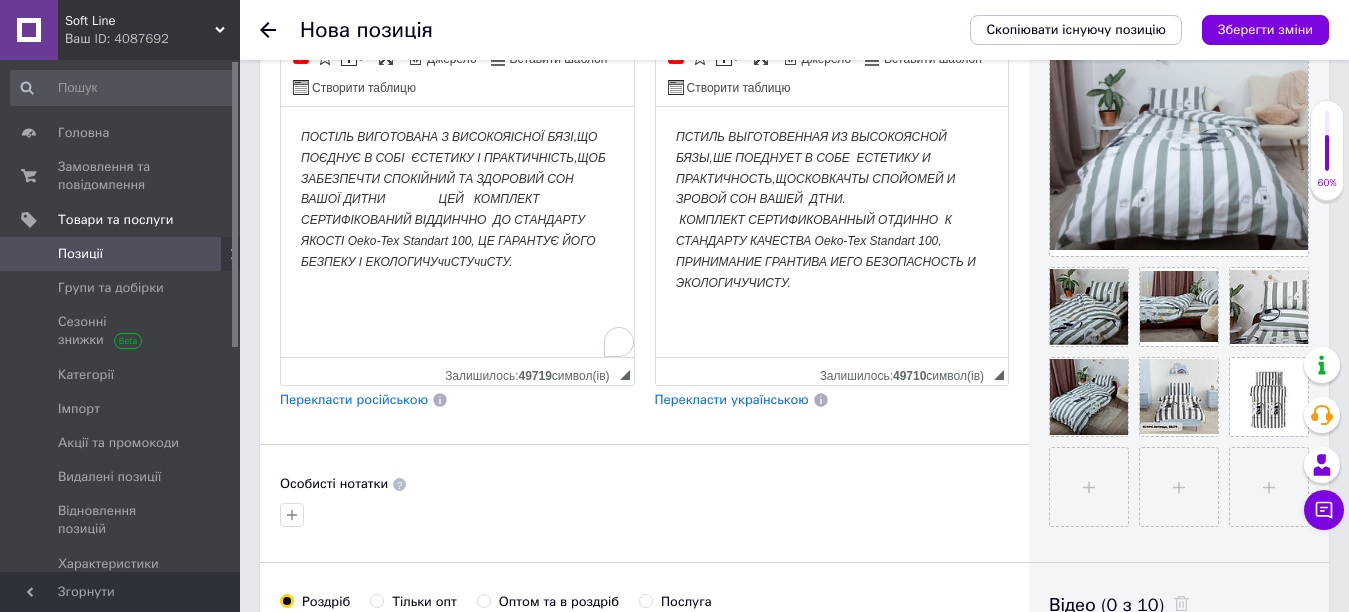 click on "ПОСТІЛЬ ВИГОТОВАНА З ВИСОКОЯІСНОЇ БЯЗІ,ЩО ПОЄДНУЄ В СОБІ  ЄСТЕТИКУ І ПРАКТИЧНІСТЬ,ЩОБ ЗАБЕЗПЕЧТИ СПОКІЙНИЙ ТА ЗДОРОВИЙ СОН ВАШОЇ ДИТНИ                ЦЕЙ   КОМПЛЕКТ СЕРТИФІКОВАНИЙ ВІДДИНЧНО  ДО СТАНДАРТУ ЯКОСТІ Oeko-Tex Standart 100, ЦЕ ГАРАНТУЄ ЙОГО БЕЗПЕКУ І ЕКОЛОГИЧУчиСТУчиСТУ." at bounding box center [453, 198] 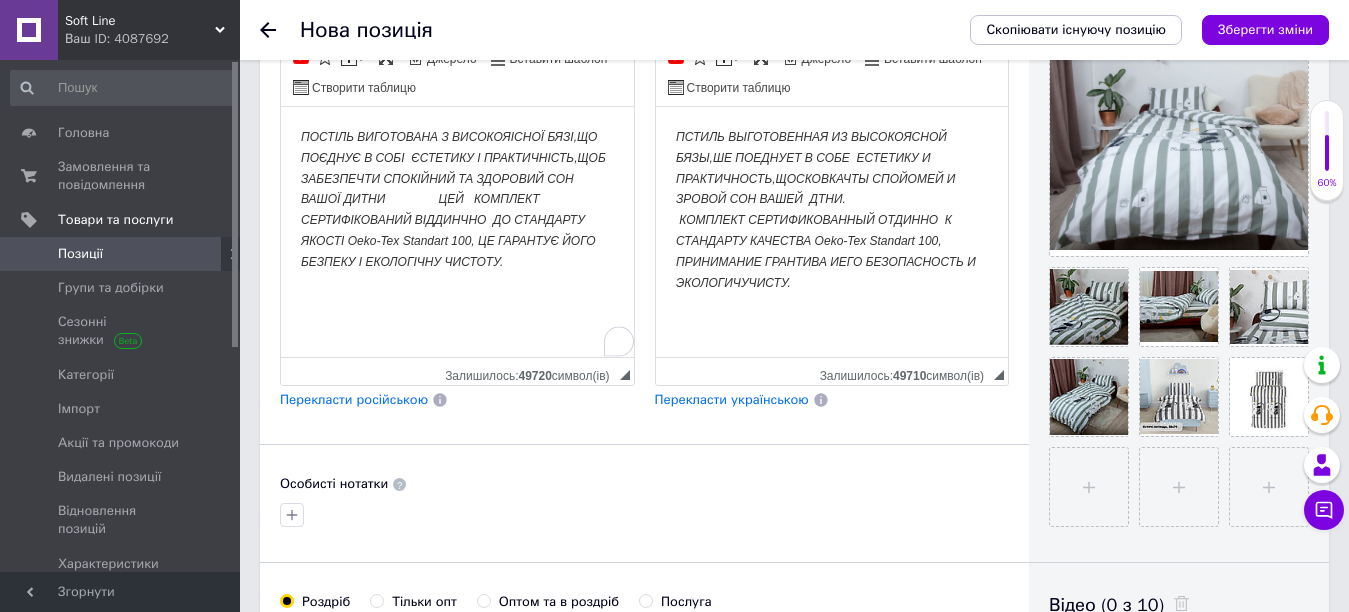 click on "ПОСТІЛЬ ВИГОТОВАНА З ВИСОКОЯІСНОЇ БЯЗІ,ЩО ПОЄДНУЄ В СОБІ  ЄСТЕТИКУ І ПРАКТИЧНІСТЬ,ЩОБ ЗАБЕЗПЕЧТИ СПОКІЙНИЙ ТА ЗДОРОВИЙ СОН ВАШОЇ ДИТНИ                ЦЕЙ   КОМПЛЕКТ СЕРТИФІКОВАНИЙ ВІДДИНЧНО  ДО СТАНДАРТУ ЯКОСТІ Oeko-Tex Standart 100, ЦЕ ГАРАНТУЄ ЙОГО БЕЗПЕКУ І ЕКОЛОГІЧНУ ЧИСТОТУ." at bounding box center [457, 199] 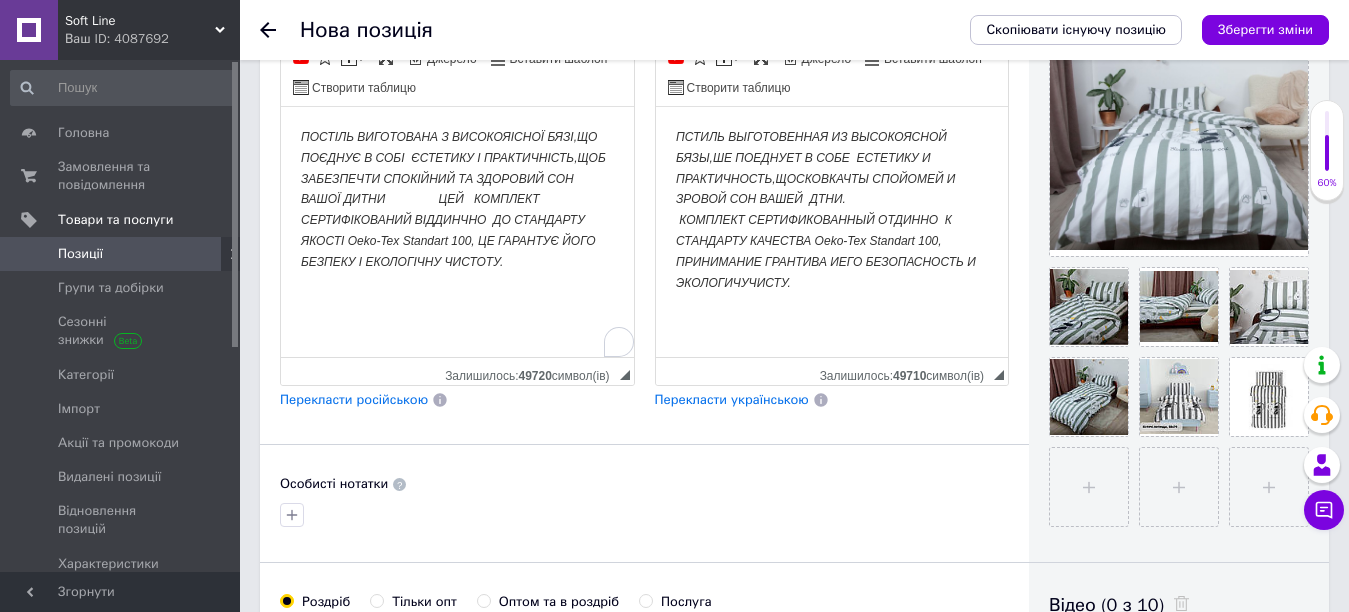 click on "ПСТИЛЬ ВЫГОТОВЕННАЯ ИЗ ВЫСОКОЯСНОЙ БЯЗЫ,ШЕ ПОЕДНУЕТ В СОБЕ  ЕСТЕТИКУ И ПРАКТИЧНОСТЬ,ЩОСКОВКАЧТЫ СПОЙОМЕЙ И ЗРОВОЙ СОН ВАШЕЙ  ДТНИ.                           КОМПЛЕКТ СЕРТИФИКОВАННЫЙ ОТДИННО  К СТАНДАРТУ КАЧЕСТВА Oeko-Tex Standart 100, ПРИНИМАНИЕ ГРАНТИВА ИЕГО БЕЗОПАСНОСТЬ И ЭКОЛОГИЧУЧИСТУ." at bounding box center [831, 209] 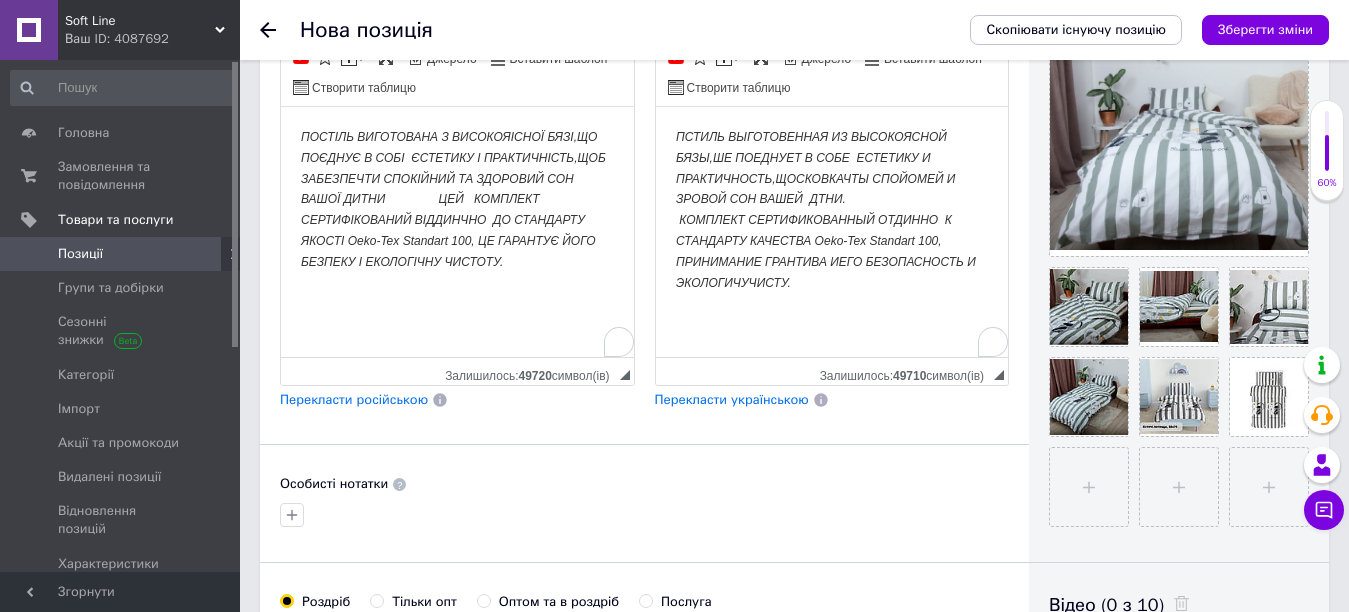 click on "ПСТИЛЬ ВЫГОТОВЕННАЯ ИЗ ВЫСОКОЯСНОЙ БЯЗЫ,ШЕ ПОЕДНУЕТ В СОБЕ  ЕСТЕТИКУ И ПРАКТИЧНОСТЬ,ЩОСКОВКАЧТЫ СПОЙОМЕЙ И ЗРОВОЙ СОН ВАШЕЙ  ДТНИ.                           КОМПЛЕКТ СЕРТИФИКОВАННЫЙ ОТДИННО  К СТАНДАРТУ КАЧЕСТВА Oeko-Tex Standart 100, ПРИНИМАНИЕ ГРАНТИВА ИЕГО БЕЗОПАСНОСТЬ И ЭКОЛОГИЧУЧИСТУ." at bounding box center [831, 209] 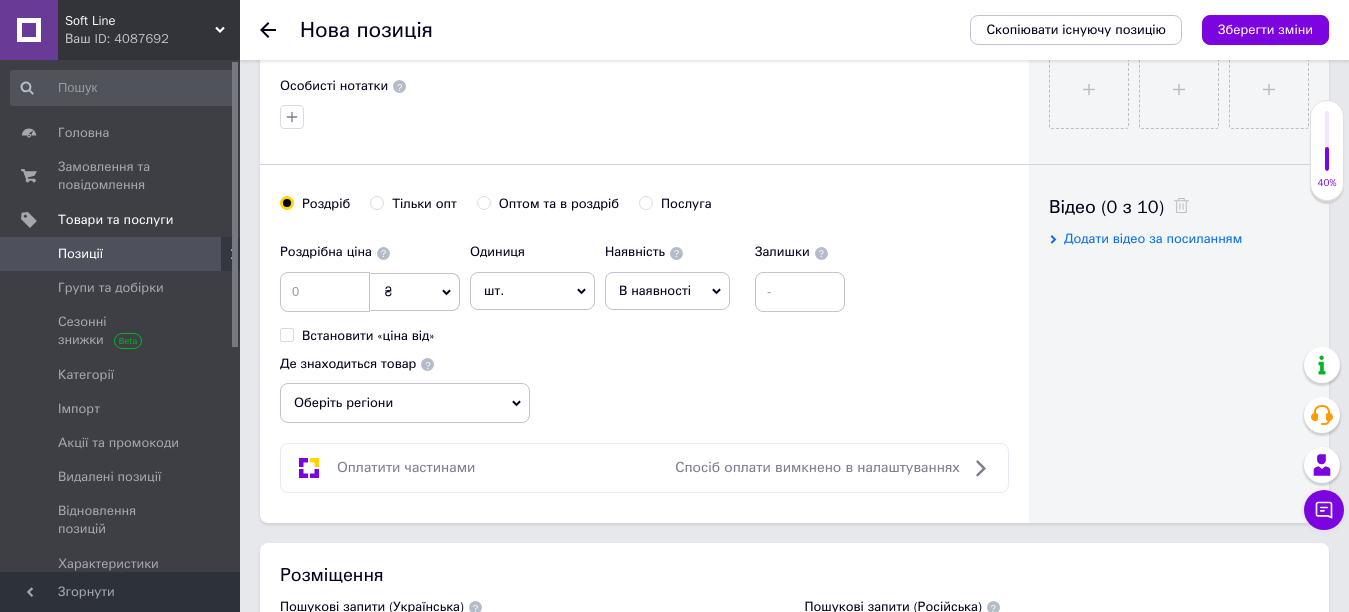 scroll, scrollTop: 900, scrollLeft: 0, axis: vertical 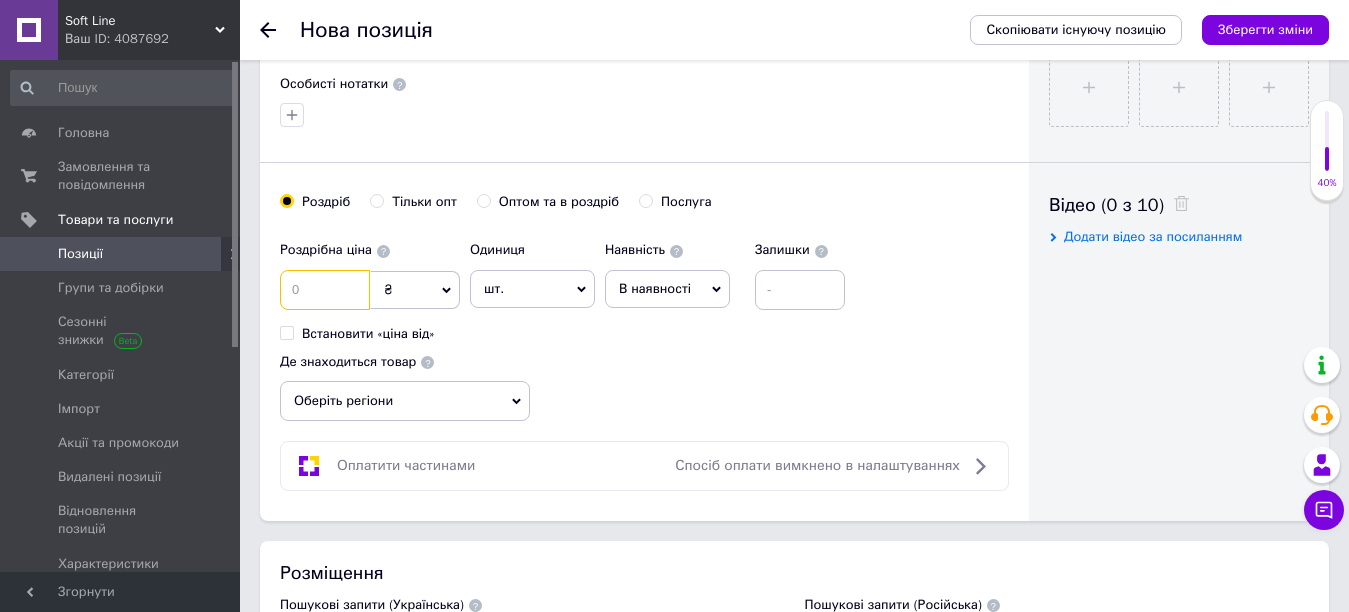 click at bounding box center [325, 290] 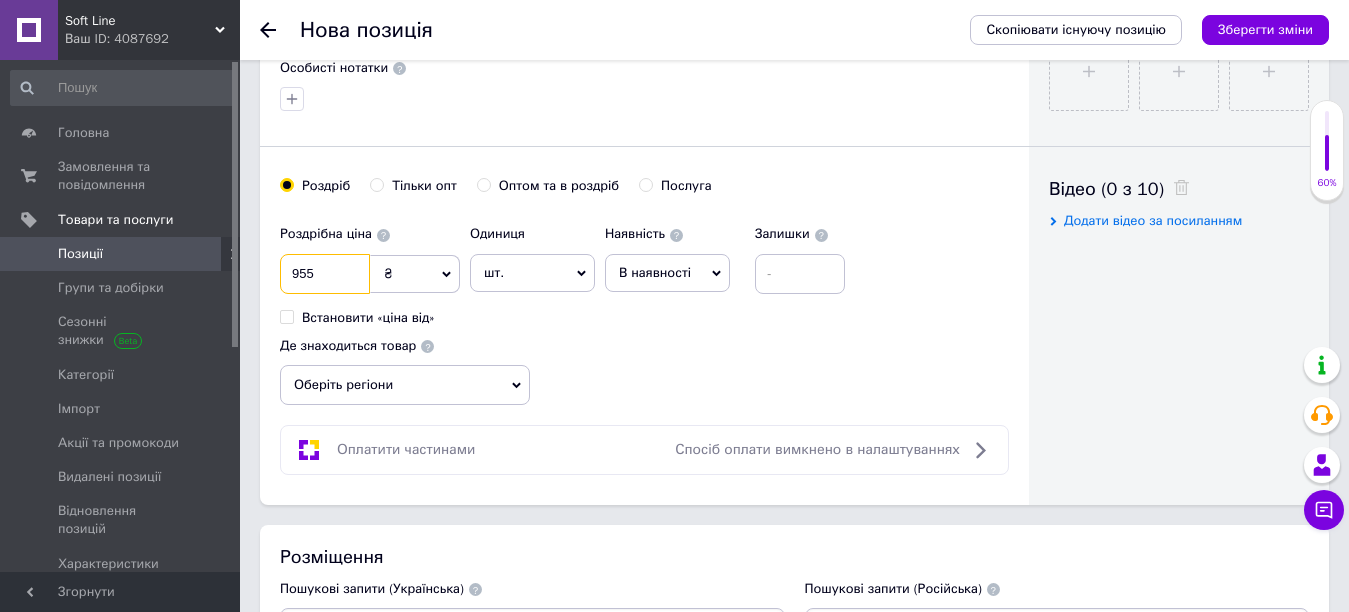 scroll, scrollTop: 900, scrollLeft: 0, axis: vertical 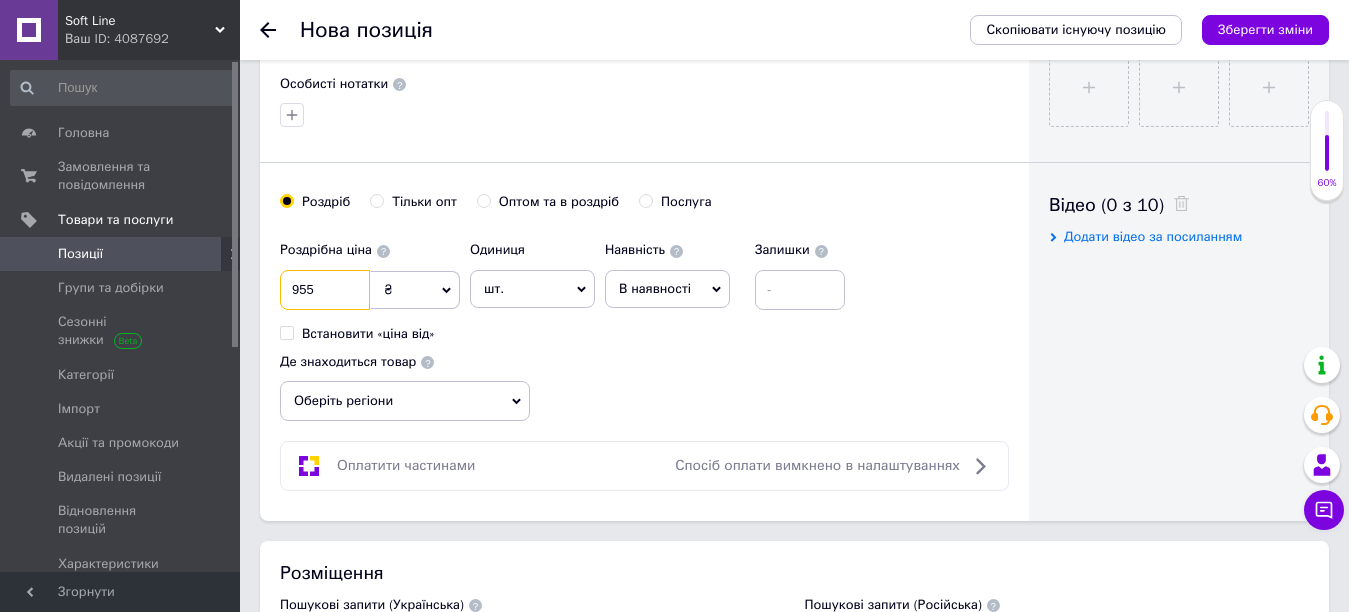 type on "955" 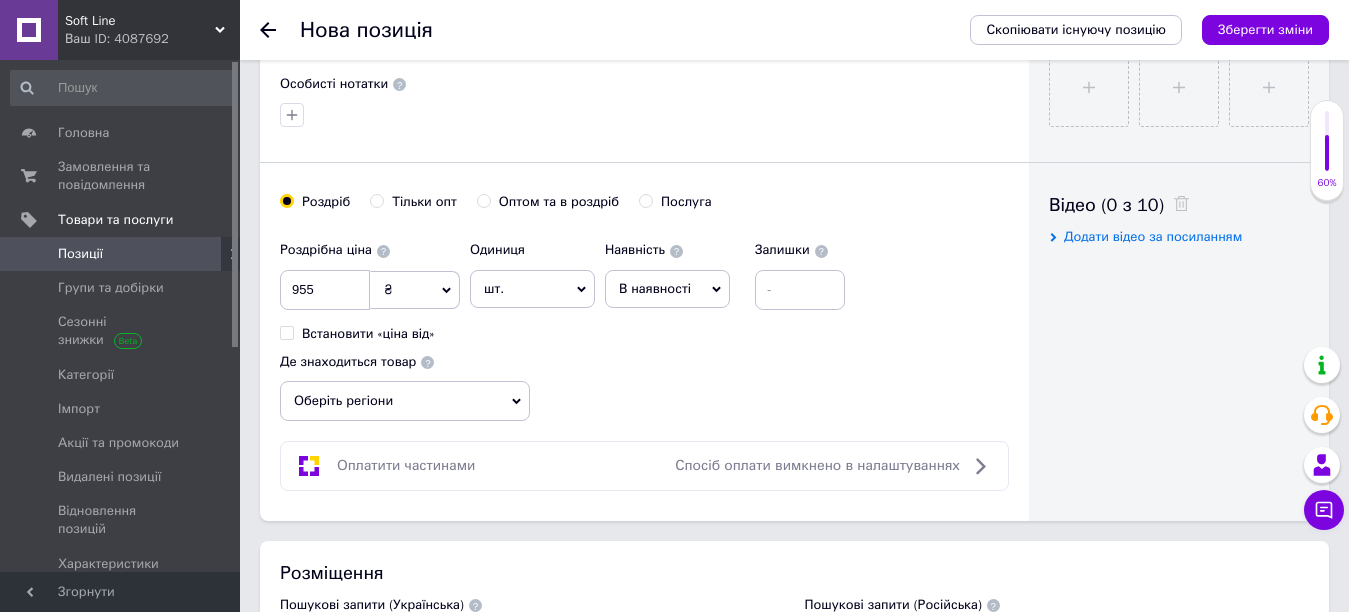 drag, startPoint x: 519, startPoint y: 399, endPoint x: 507, endPoint y: 392, distance: 13.892444 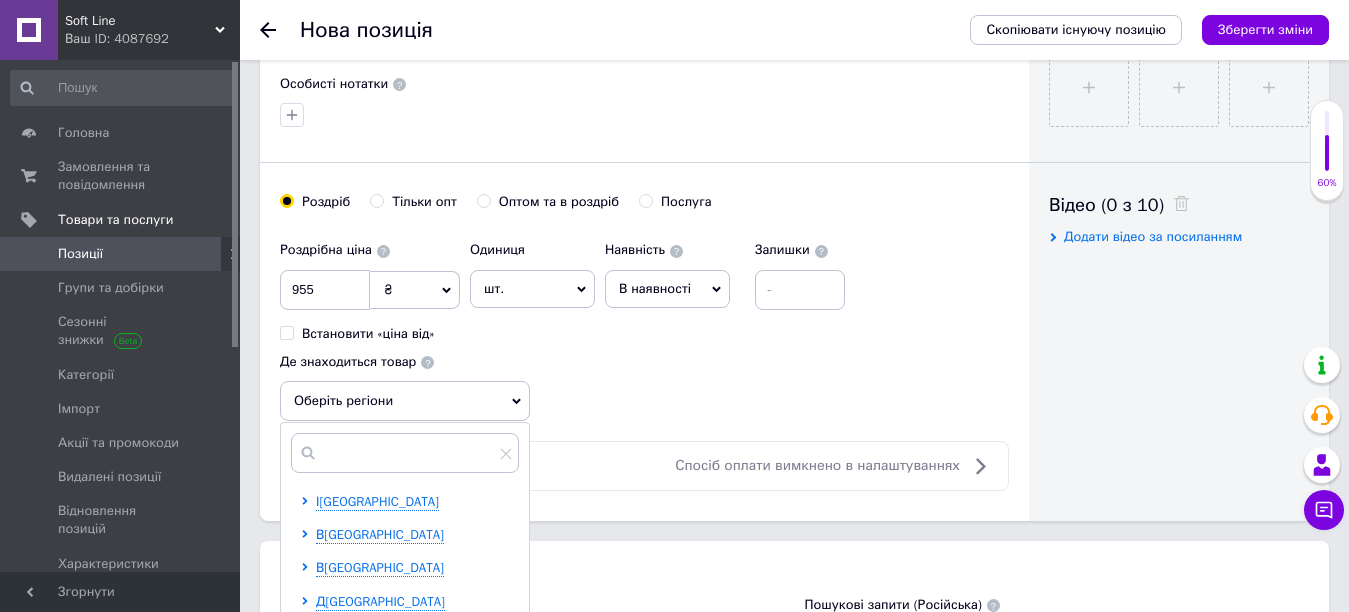 scroll, scrollTop: 1000, scrollLeft: 0, axis: vertical 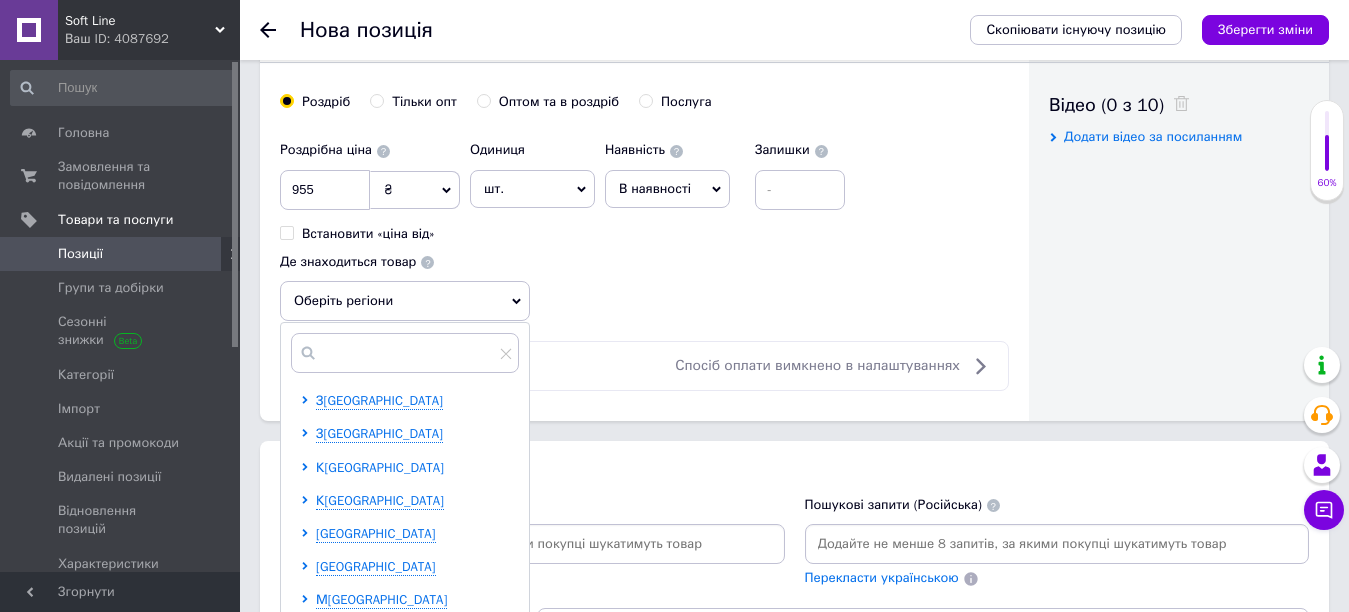 click on "К[GEOGRAPHIC_DATA]" at bounding box center [380, 467] 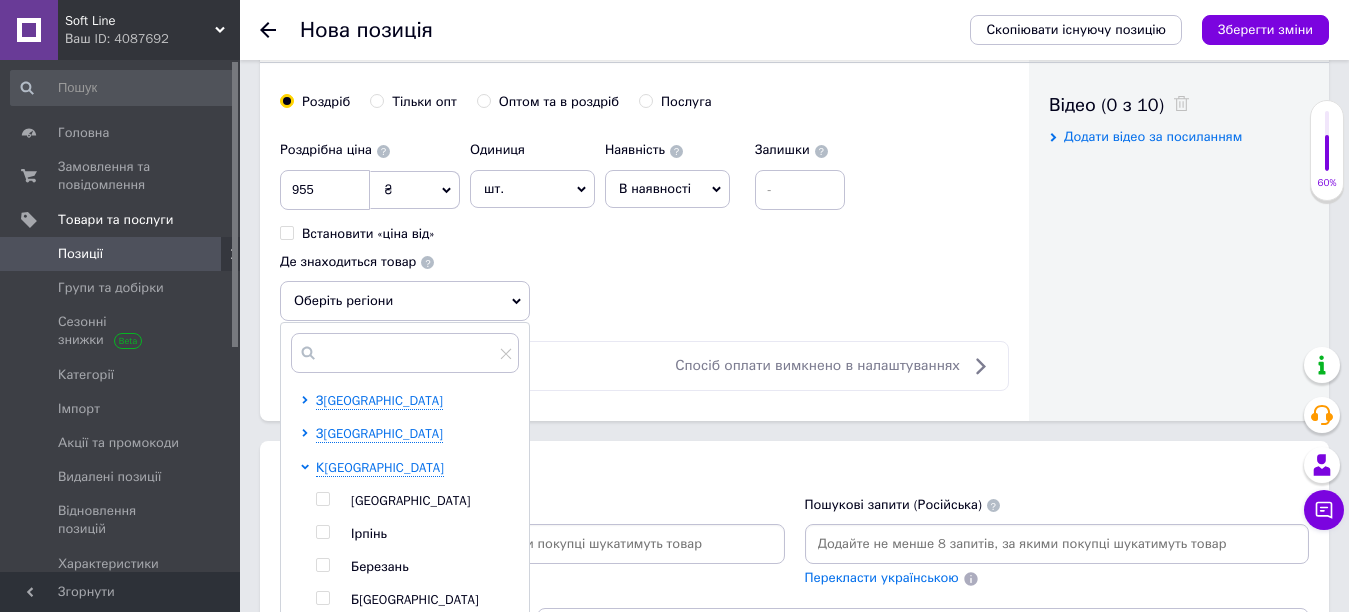 click at bounding box center (322, 499) 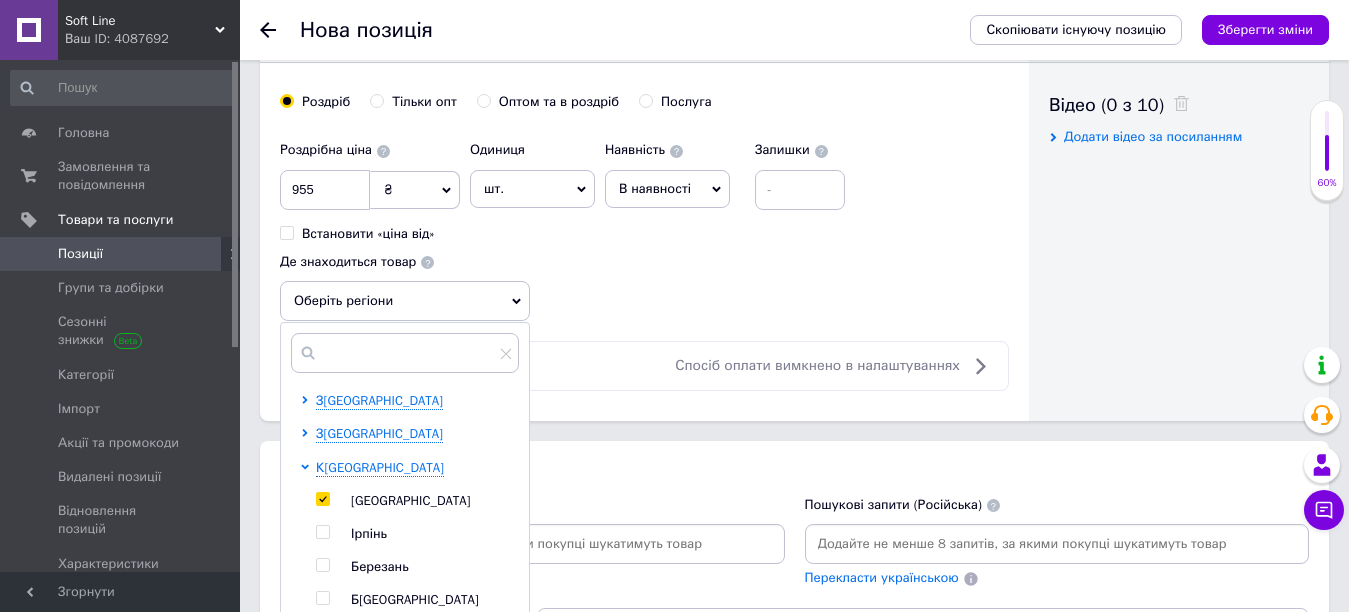 checkbox on "true" 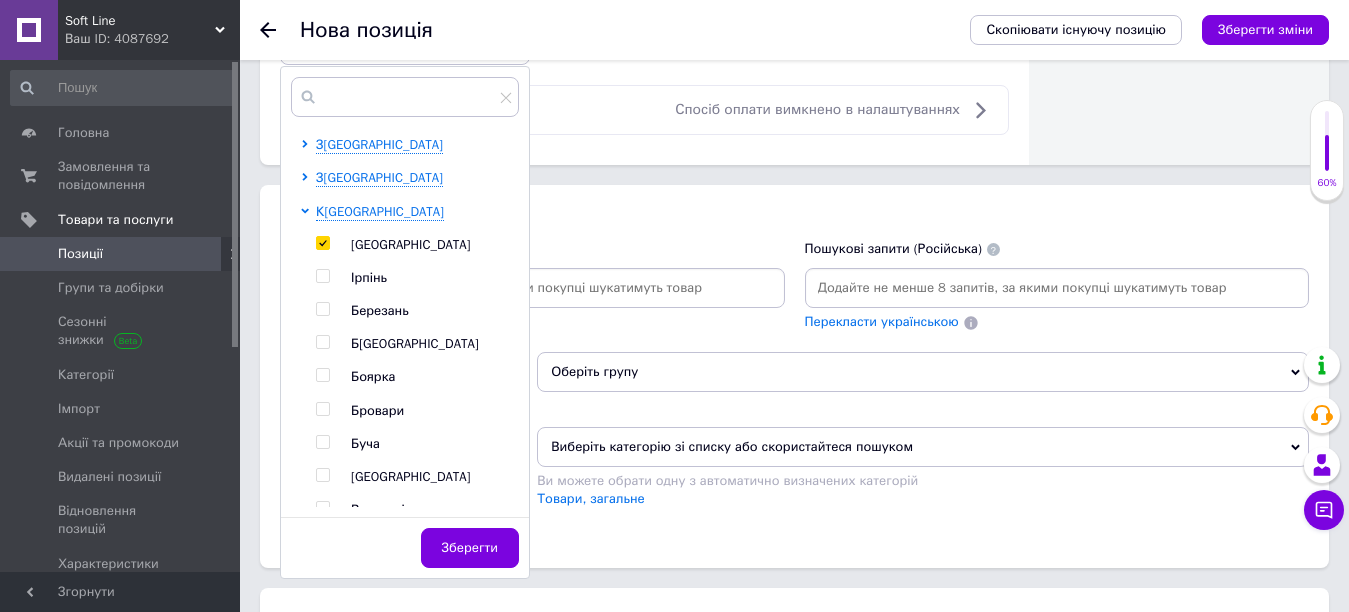 scroll, scrollTop: 1300, scrollLeft: 0, axis: vertical 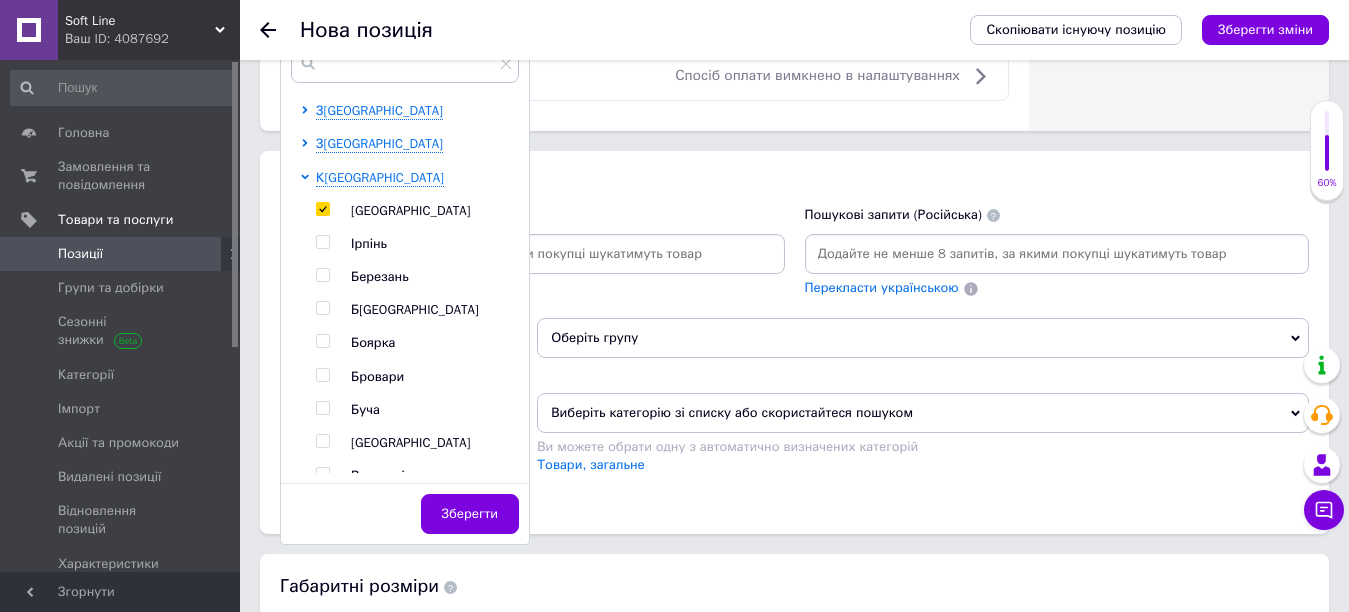 drag, startPoint x: 471, startPoint y: 520, endPoint x: 520, endPoint y: 474, distance: 67.20863 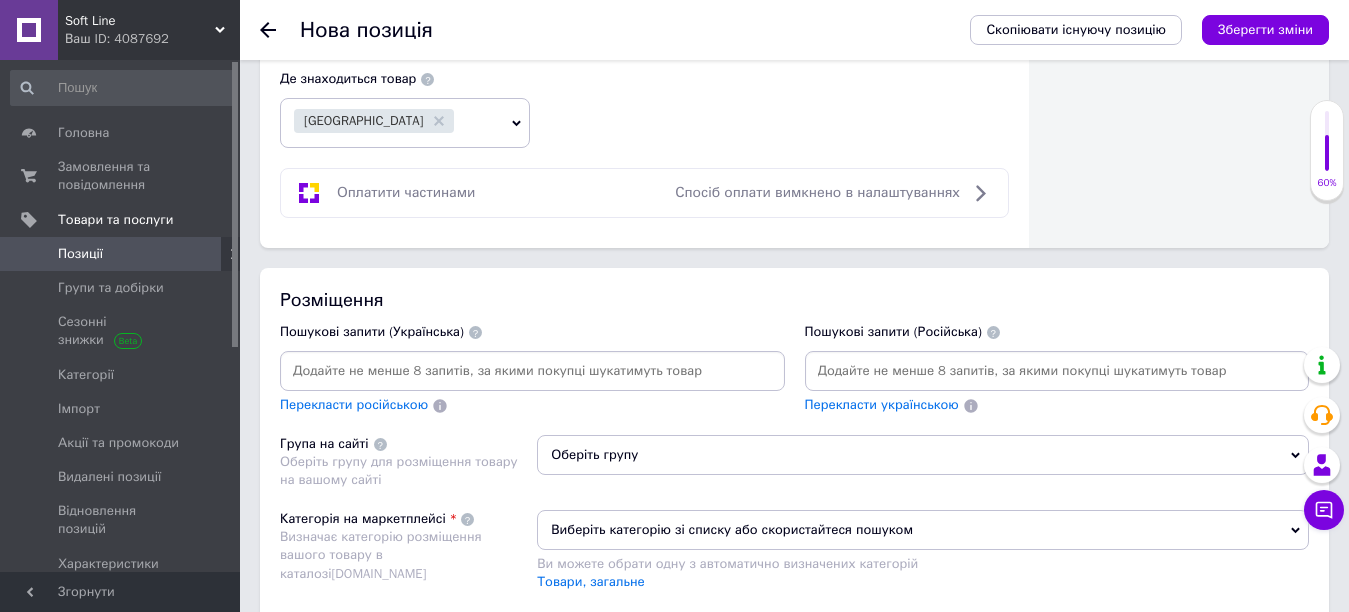 scroll, scrollTop: 1300, scrollLeft: 0, axis: vertical 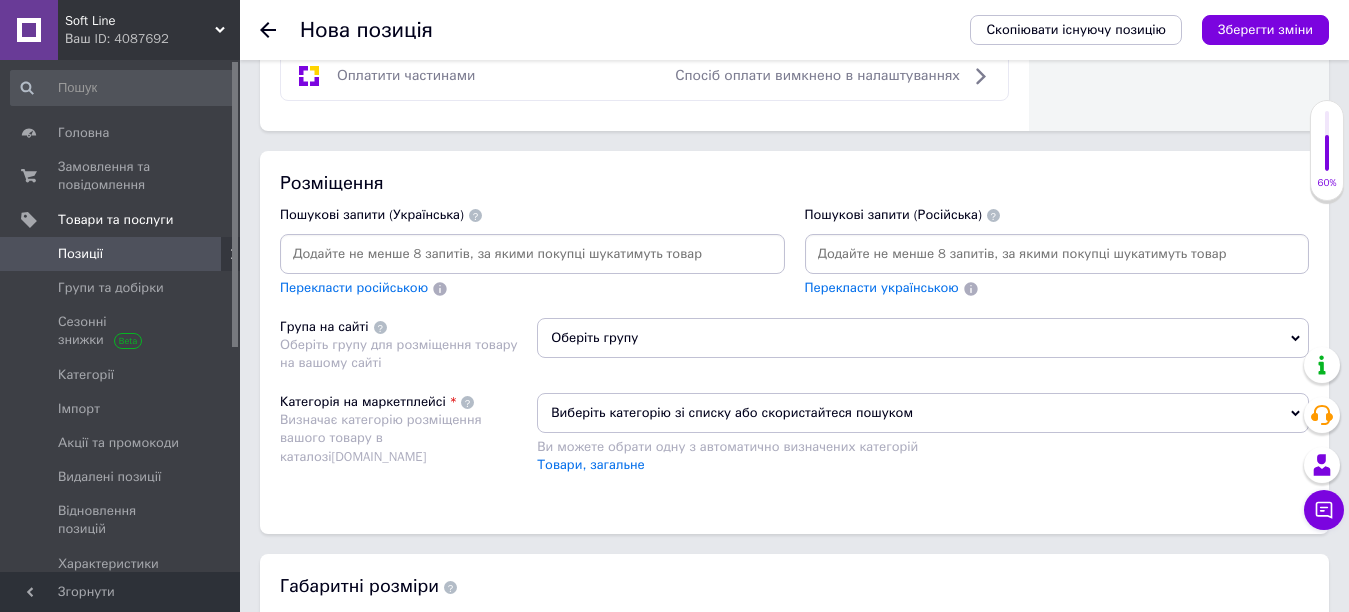 click at bounding box center [532, 254] 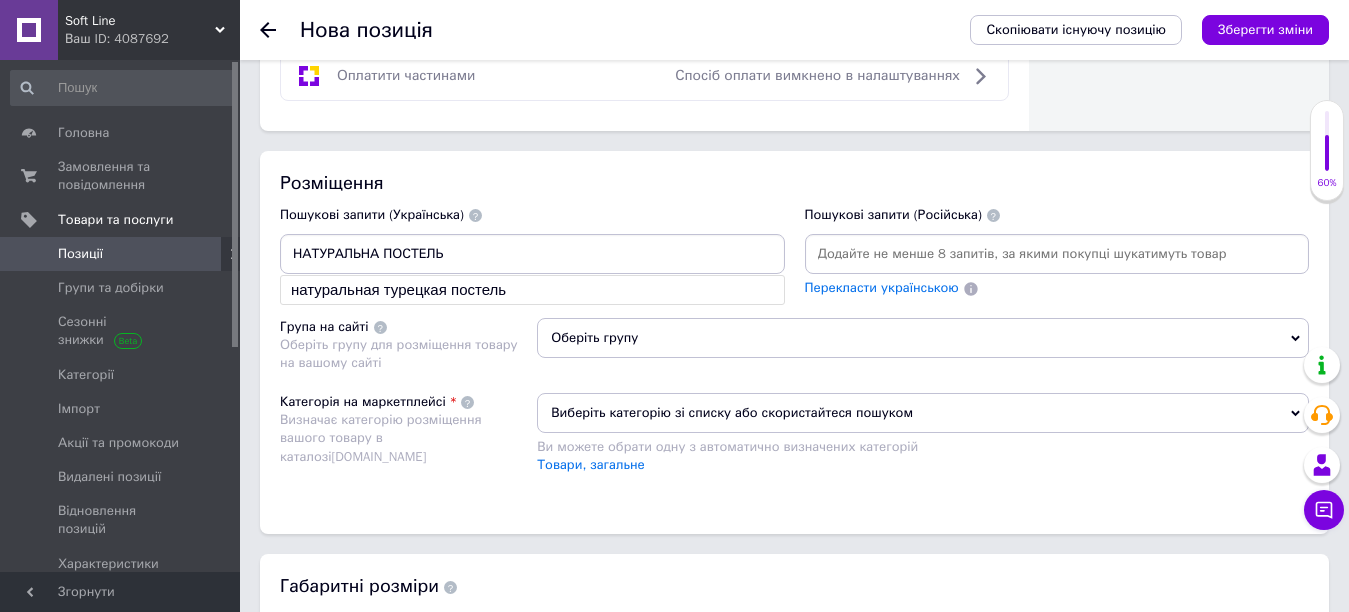 click on "НАТУРАЛЬНА ПОСТЕЛЬ" at bounding box center (532, 254) 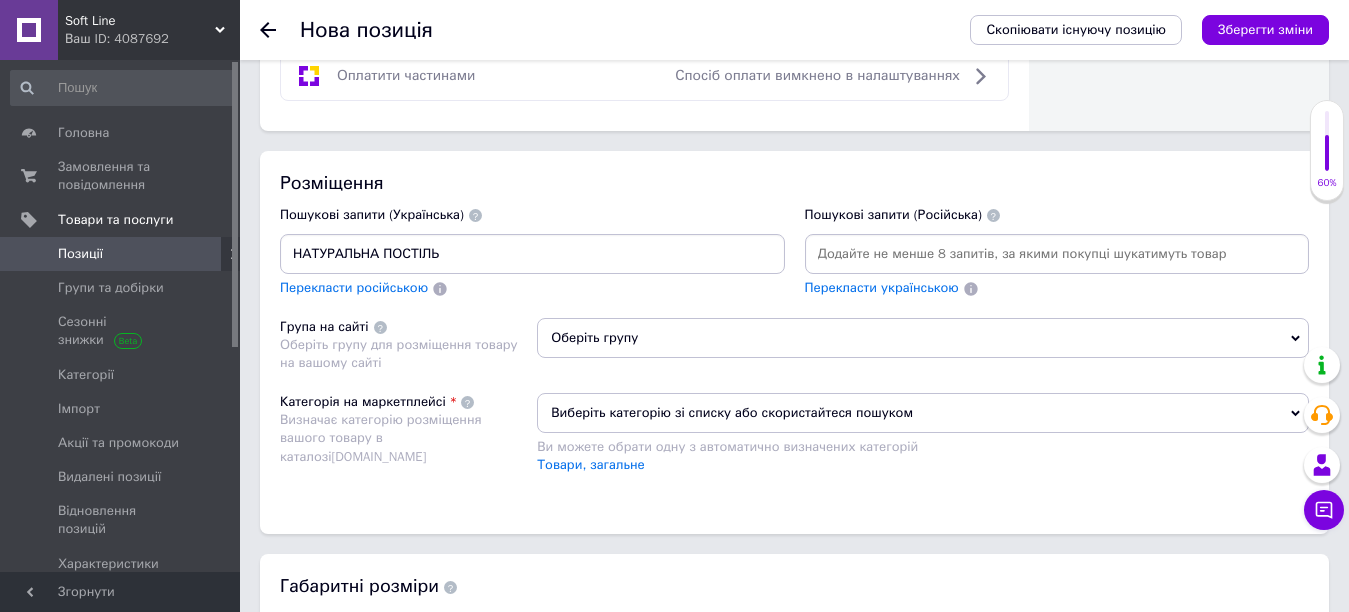 click on "НАТУРАЛЬНА ПОСТІЛЬ" at bounding box center (532, 254) 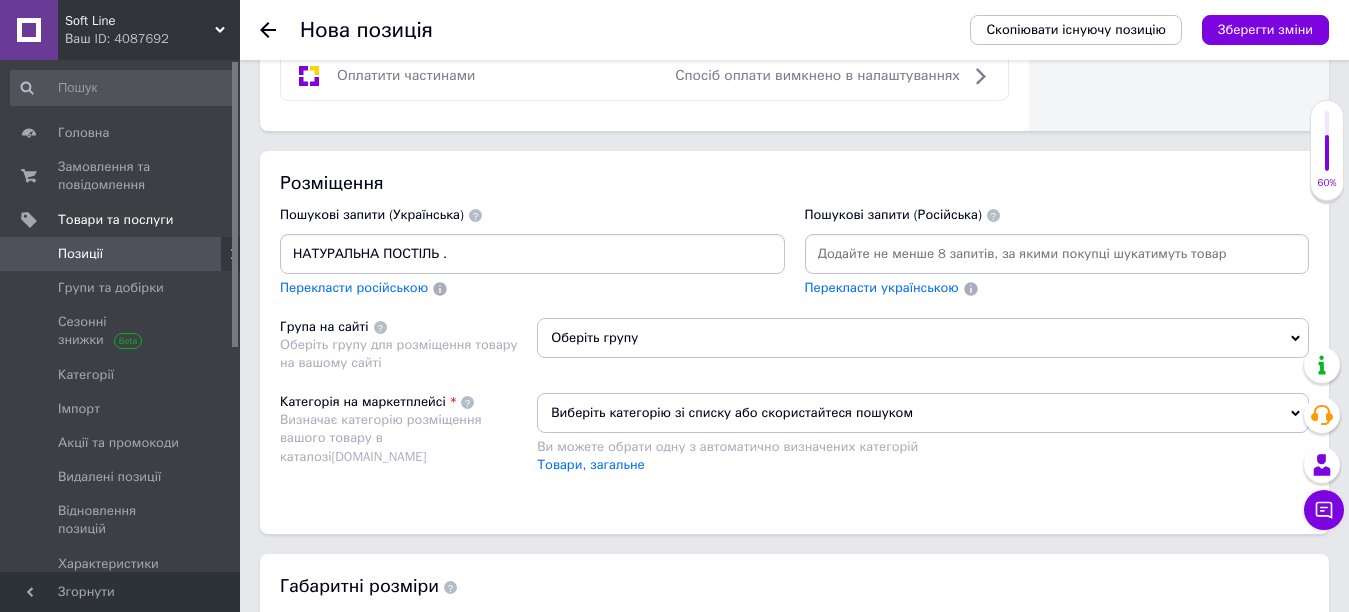 click on "Перекласти російською" at bounding box center [354, 287] 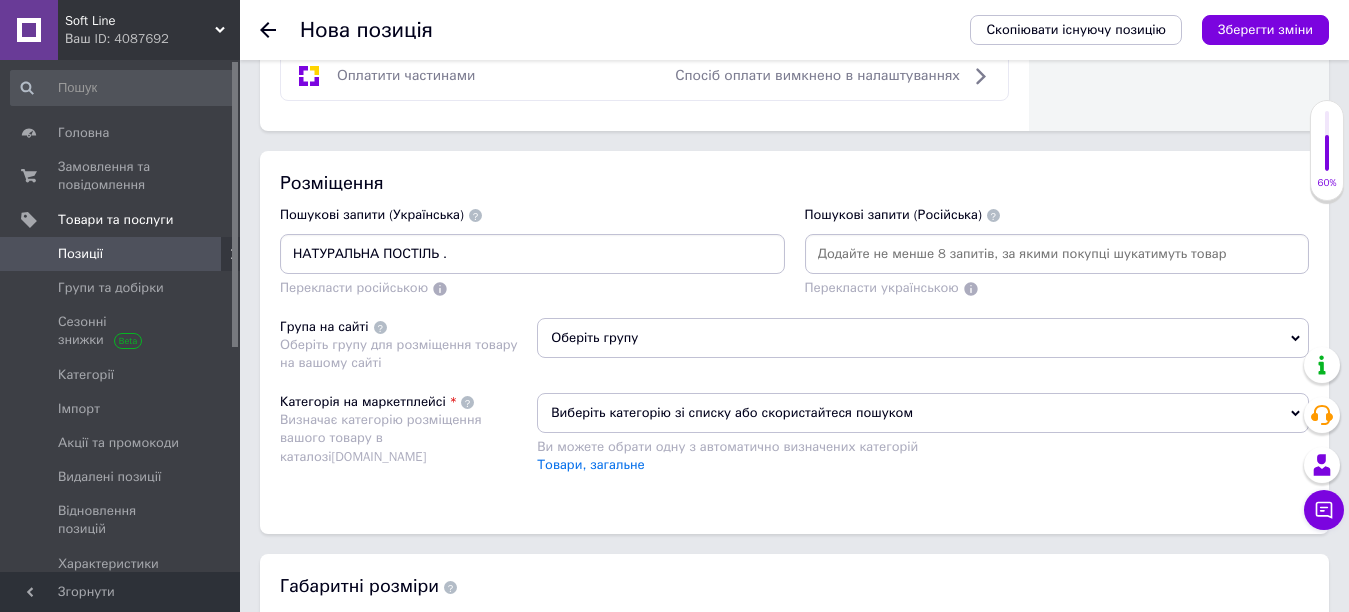 click on "НАТУРАЛЬНА ПОСТІЛЬ ." at bounding box center (532, 254) 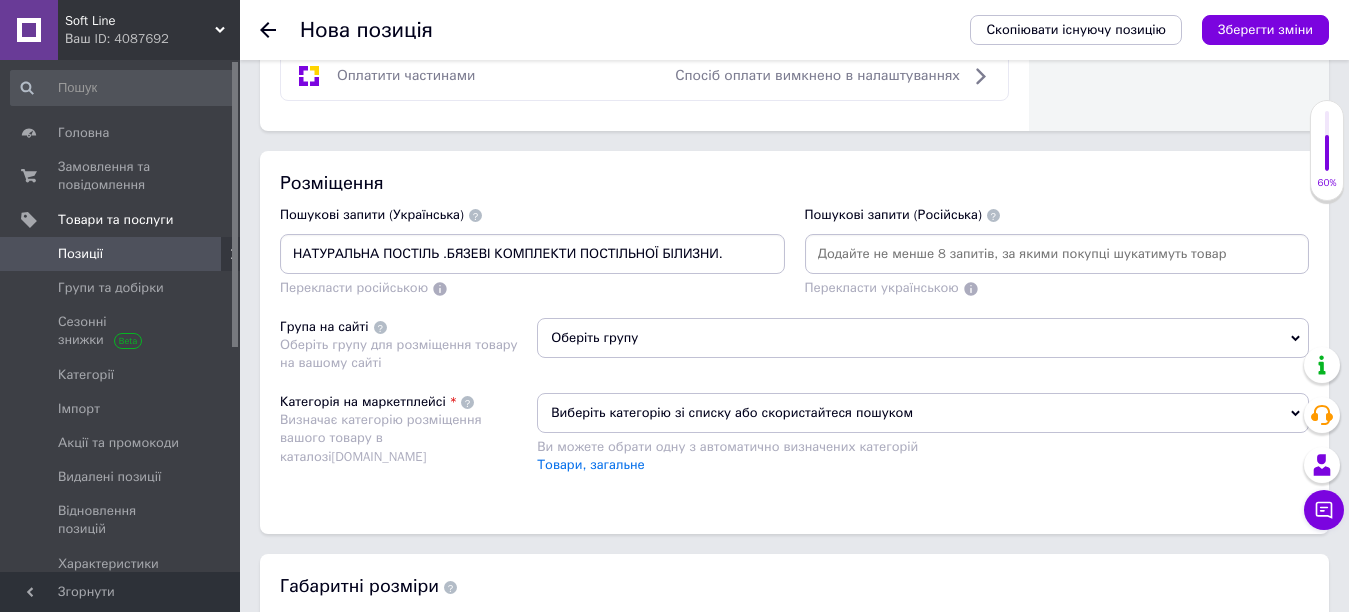click on "НАТУРАЛЬНА ПОСТІЛЬ .БЯЗЕВІ КОМПЛЕКТИ ПОСТІЛЬНОЇ БІЛИЗНИ." at bounding box center (532, 254) 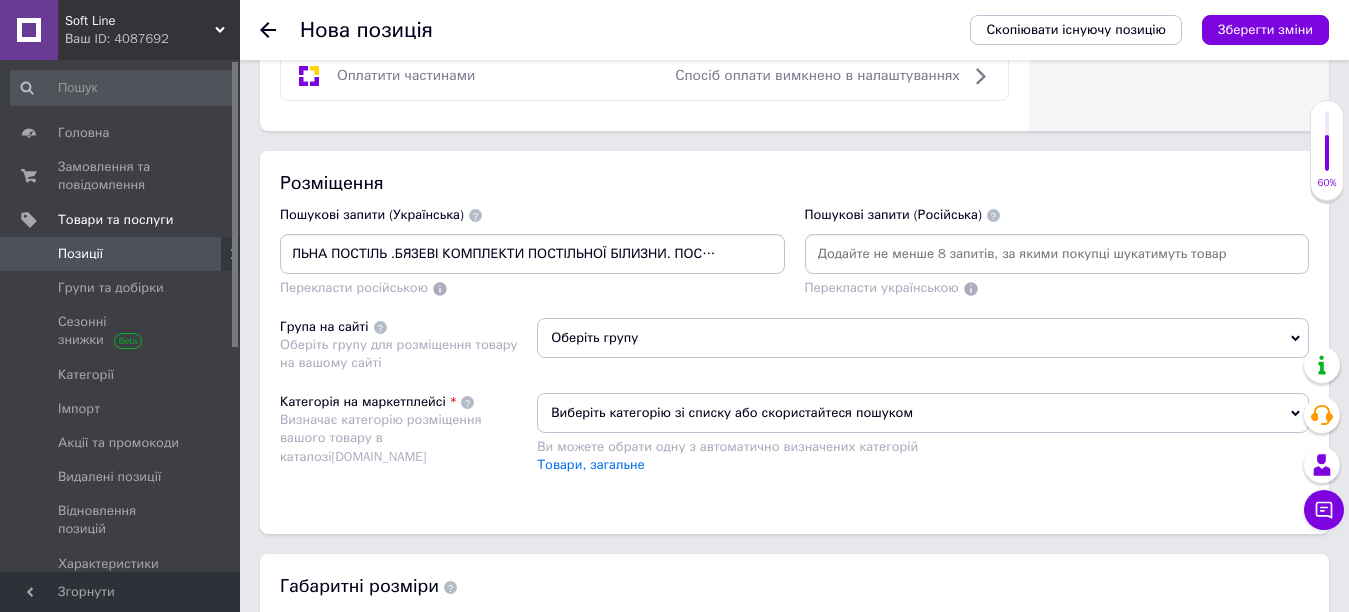 scroll, scrollTop: 0, scrollLeft: 60, axis: horizontal 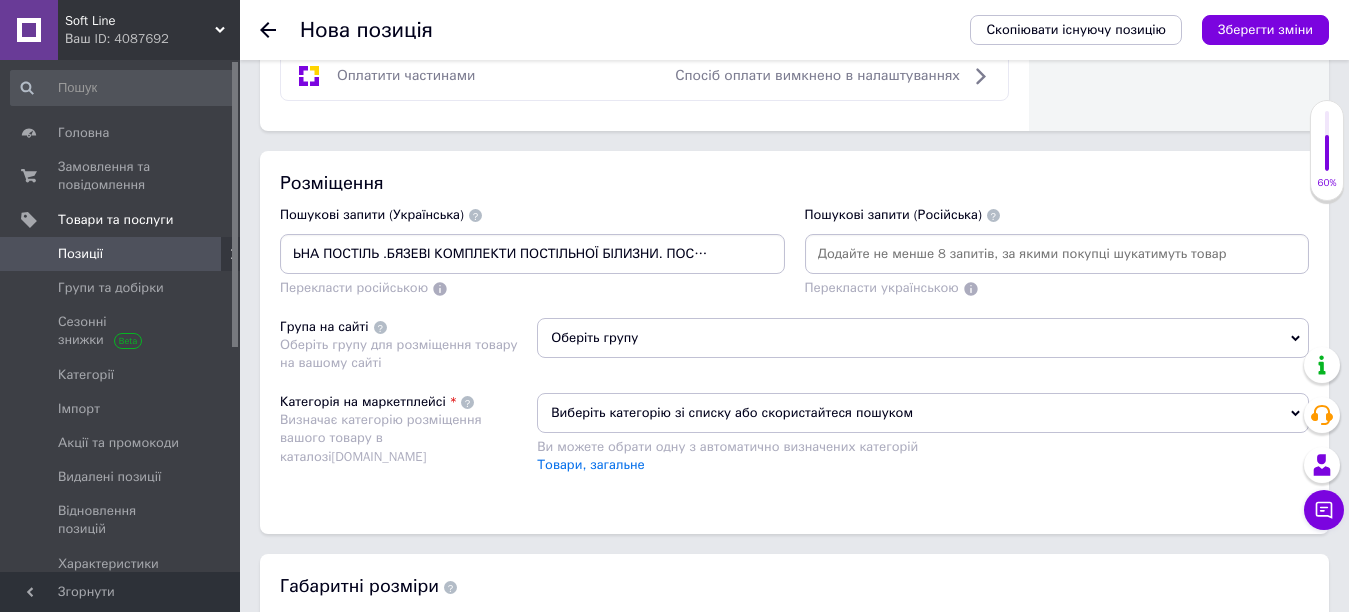 type on "НАТУРАЛЬНА ПОСТІЛЬ .БЯЗЕВІ КОМПЛЕКТИ ПОСТІЛЬНОЇ БІЛИЗНИ. ПОСТІЛЬ ПІДЛІТКОВА" 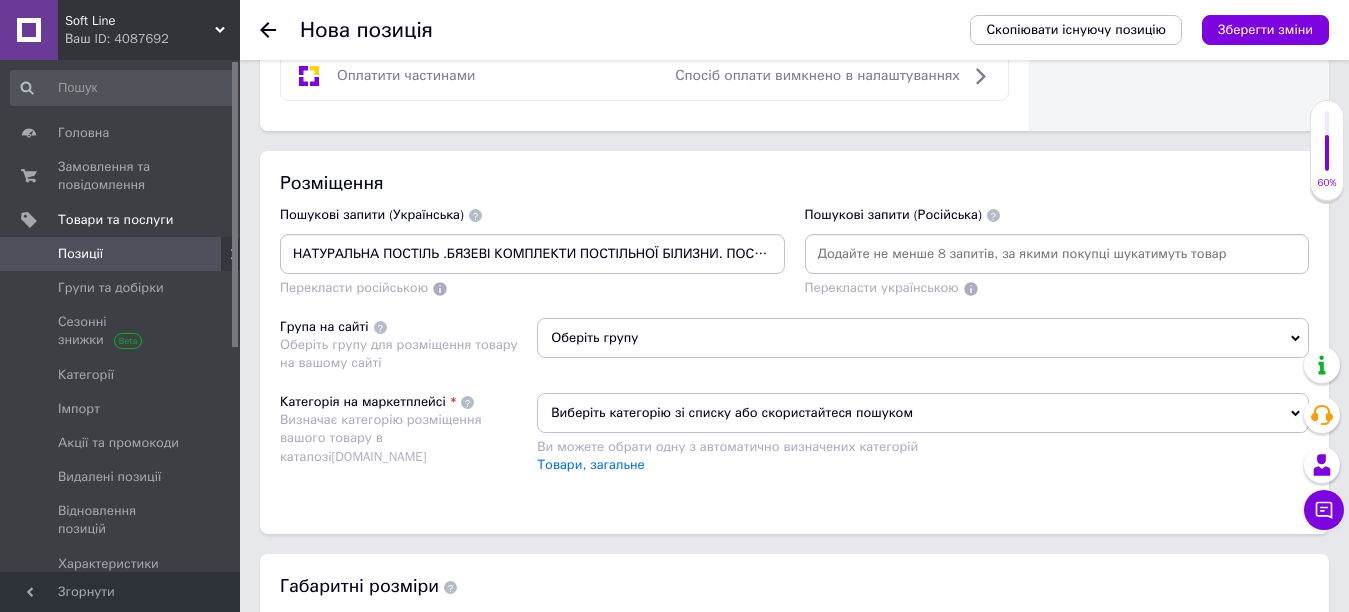 click on "Оберіть групу" at bounding box center [923, 338] 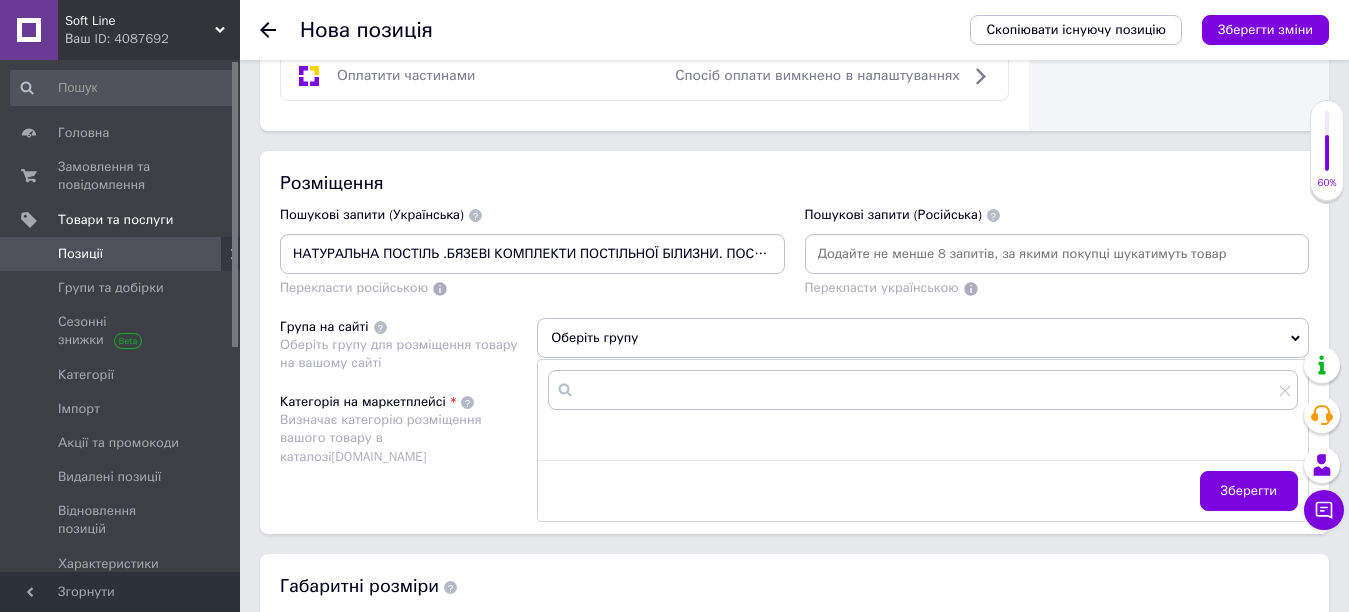 click 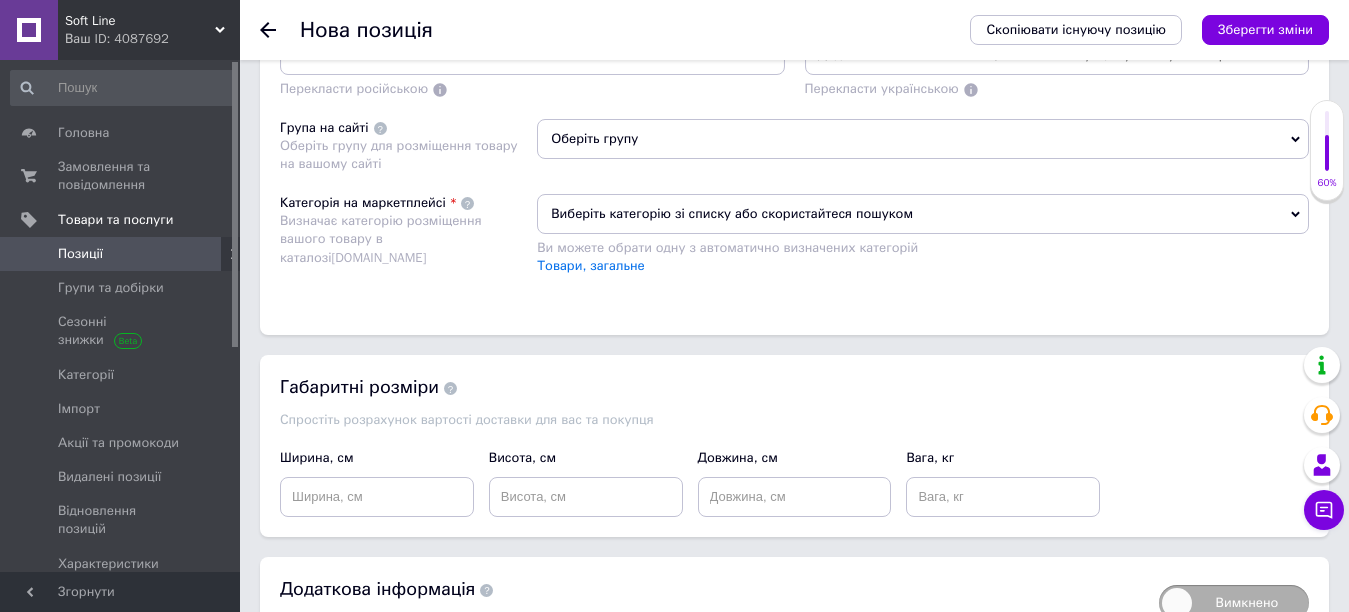 scroll, scrollTop: 1500, scrollLeft: 0, axis: vertical 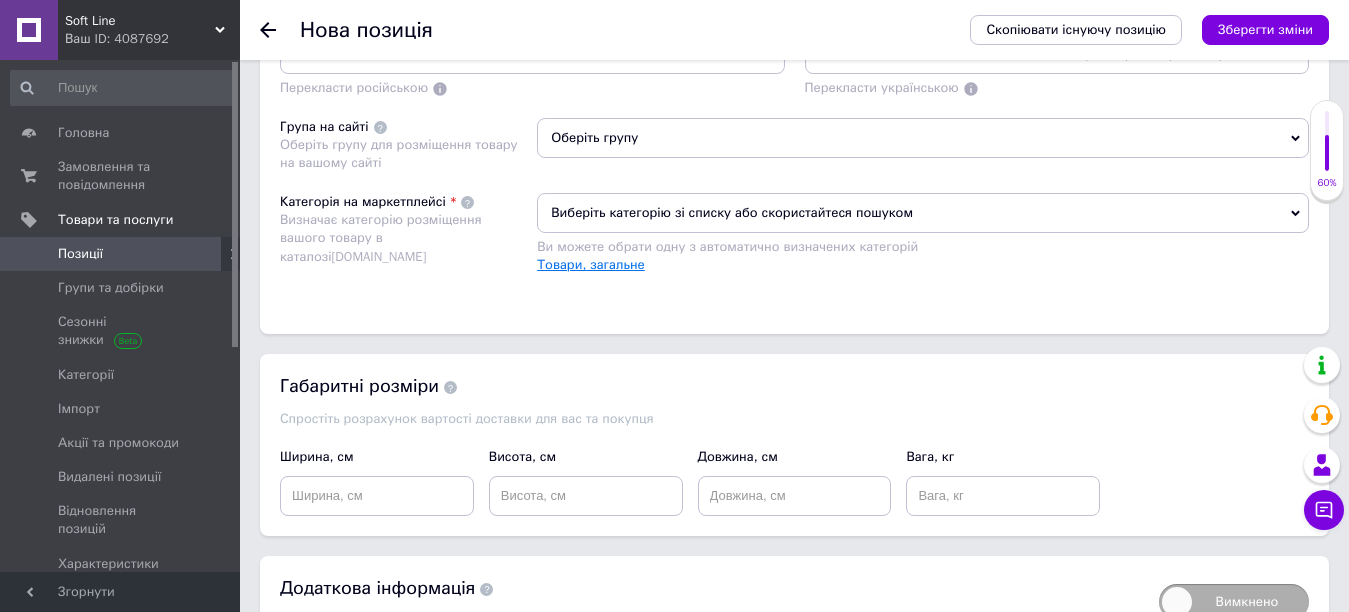click on "Товари, загальне" at bounding box center (590, 264) 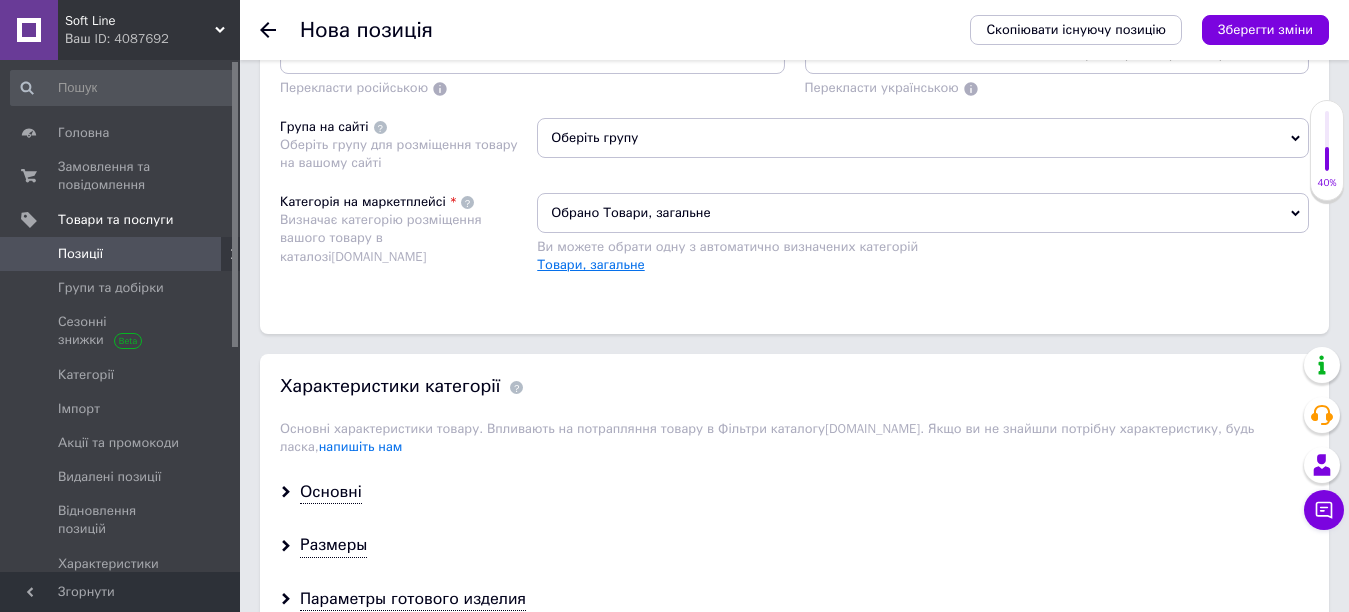 click on "Товари, загальне" at bounding box center [590, 264] 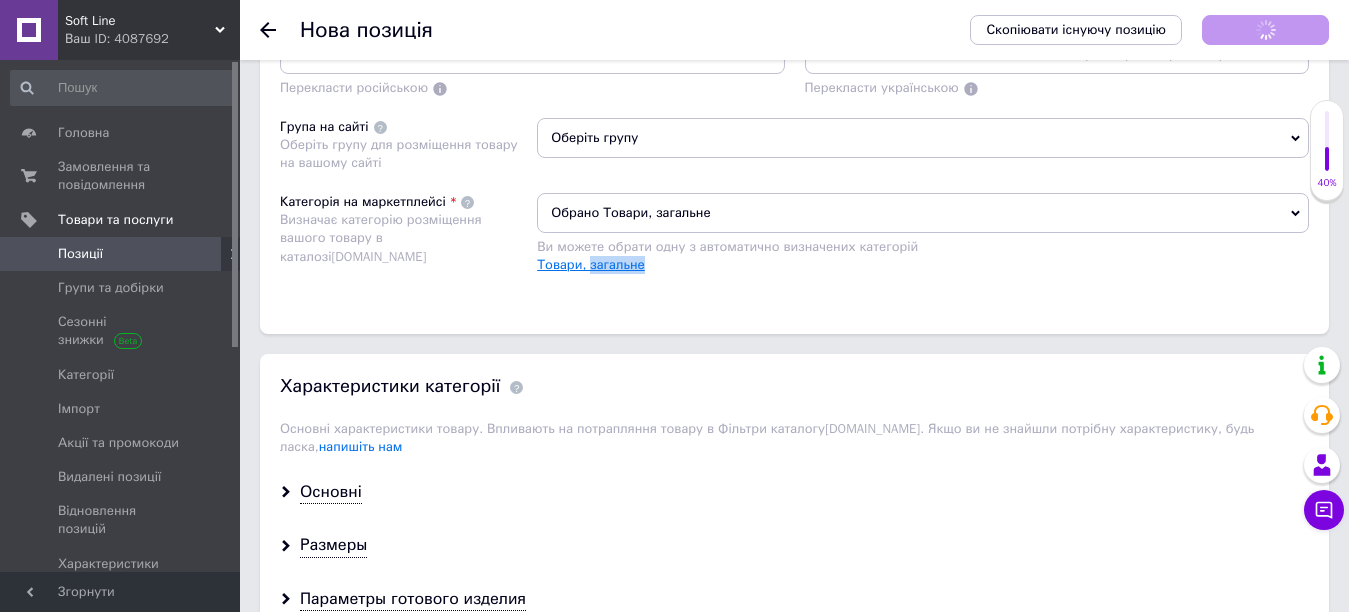 click on "Товари, загальне" at bounding box center (590, 264) 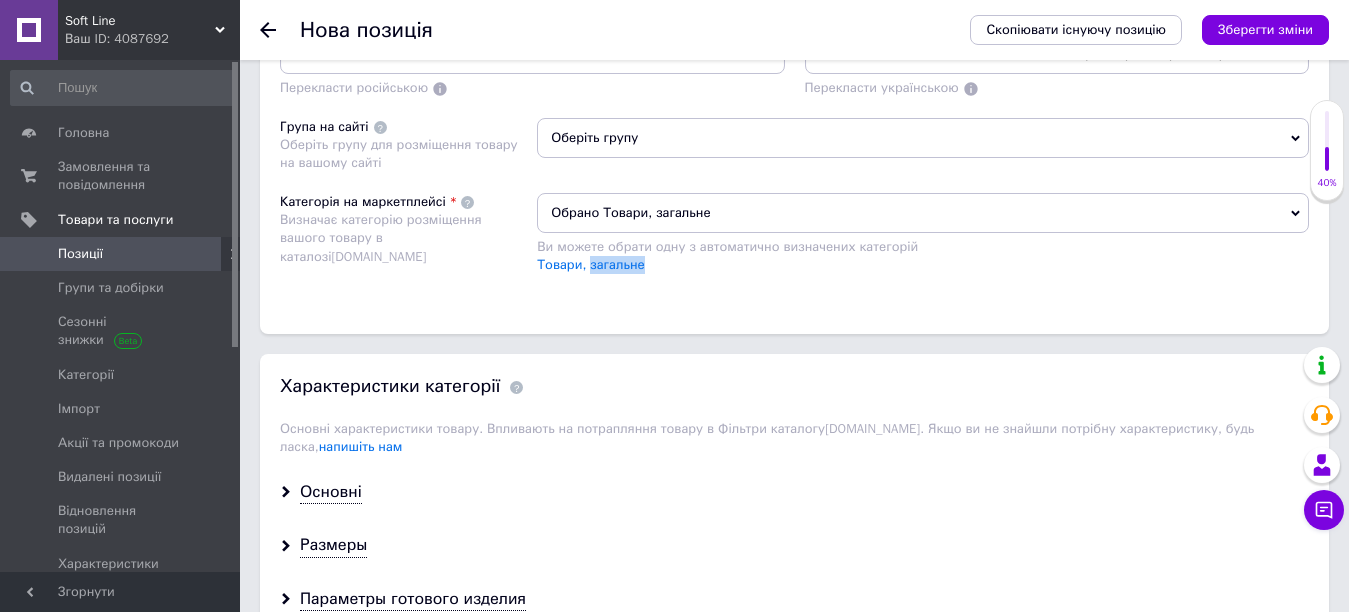 click on "Обрано Товари, загальне" at bounding box center (923, 213) 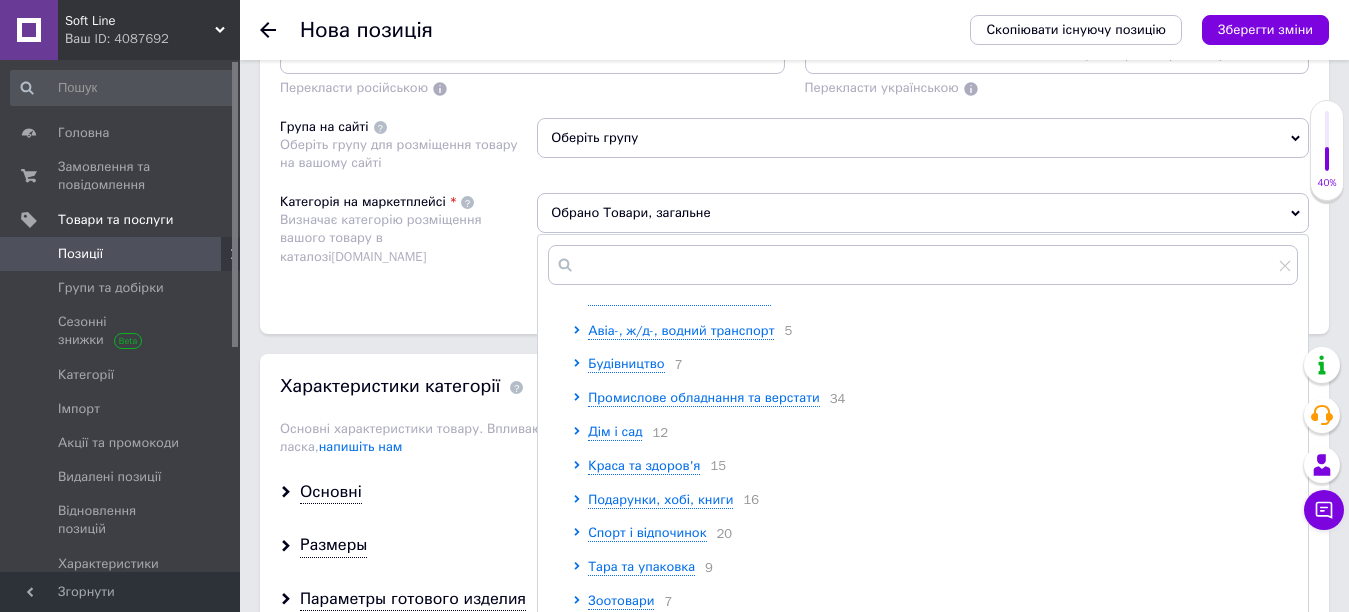 scroll, scrollTop: 200, scrollLeft: 0, axis: vertical 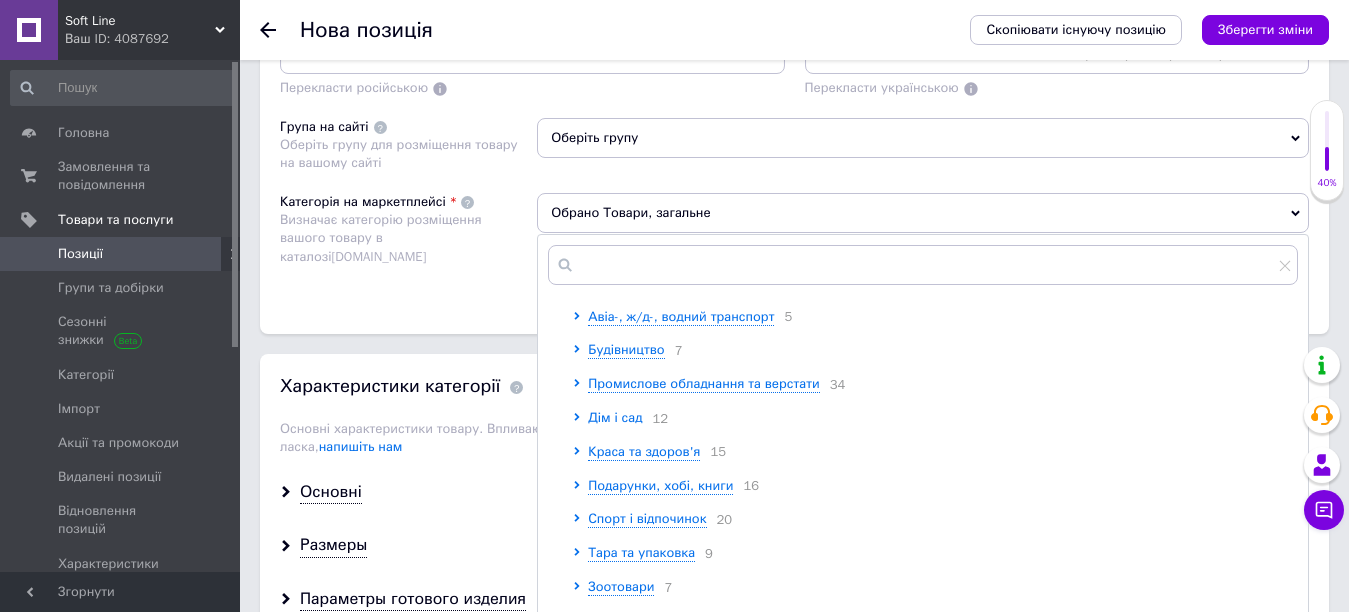 click on "Дім і сад" at bounding box center (615, 417) 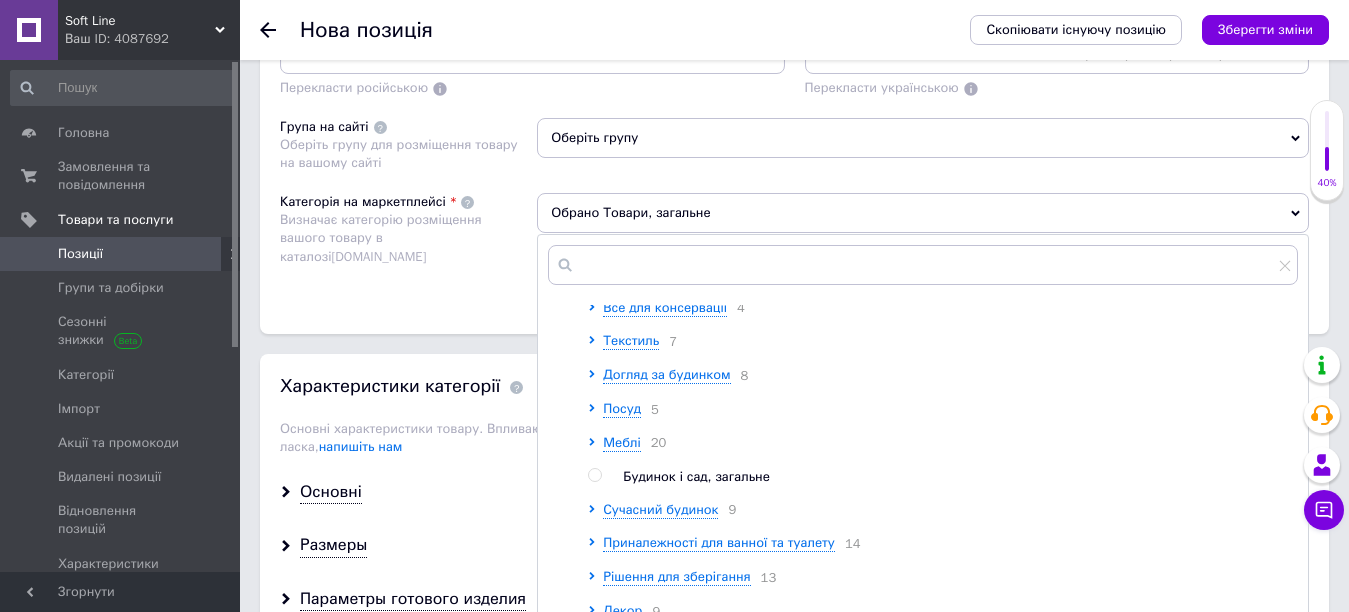 scroll, scrollTop: 400, scrollLeft: 0, axis: vertical 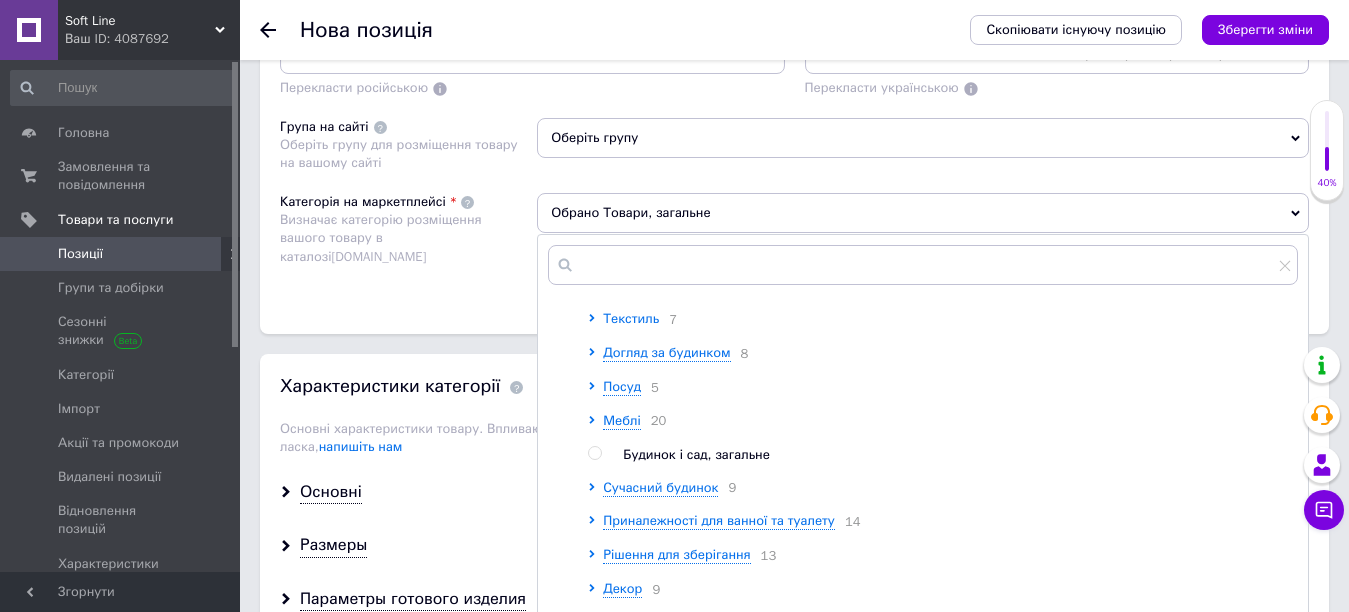 click on "Текстиль" at bounding box center (631, 318) 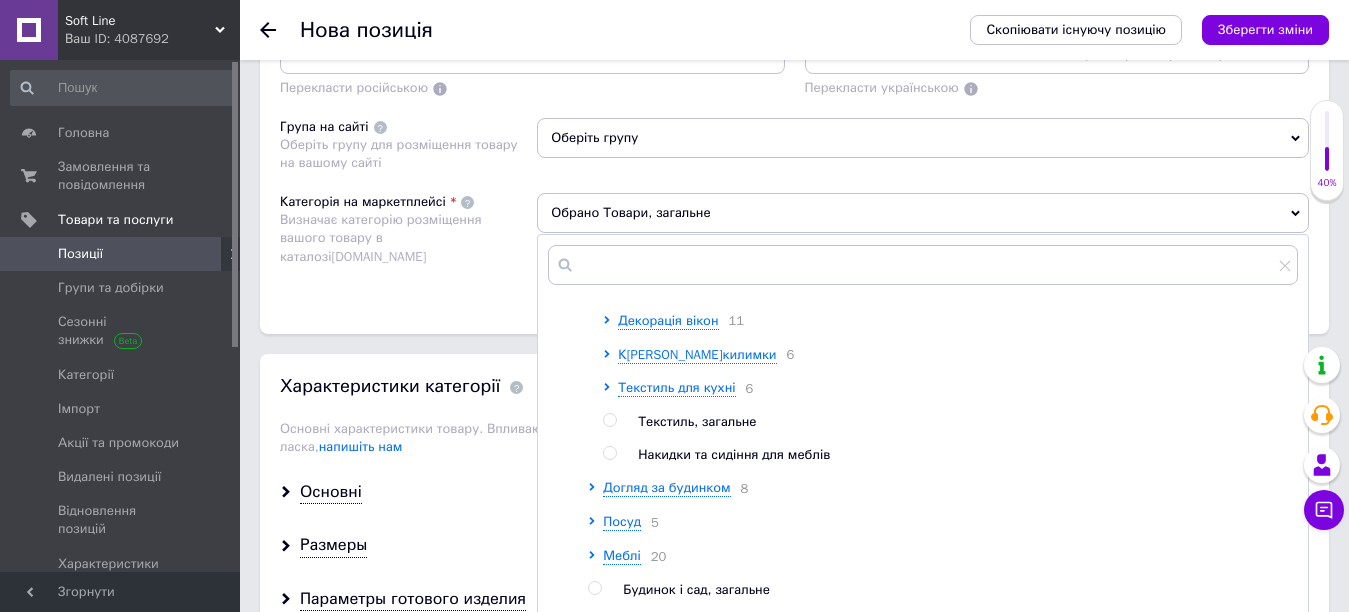 scroll, scrollTop: 400, scrollLeft: 0, axis: vertical 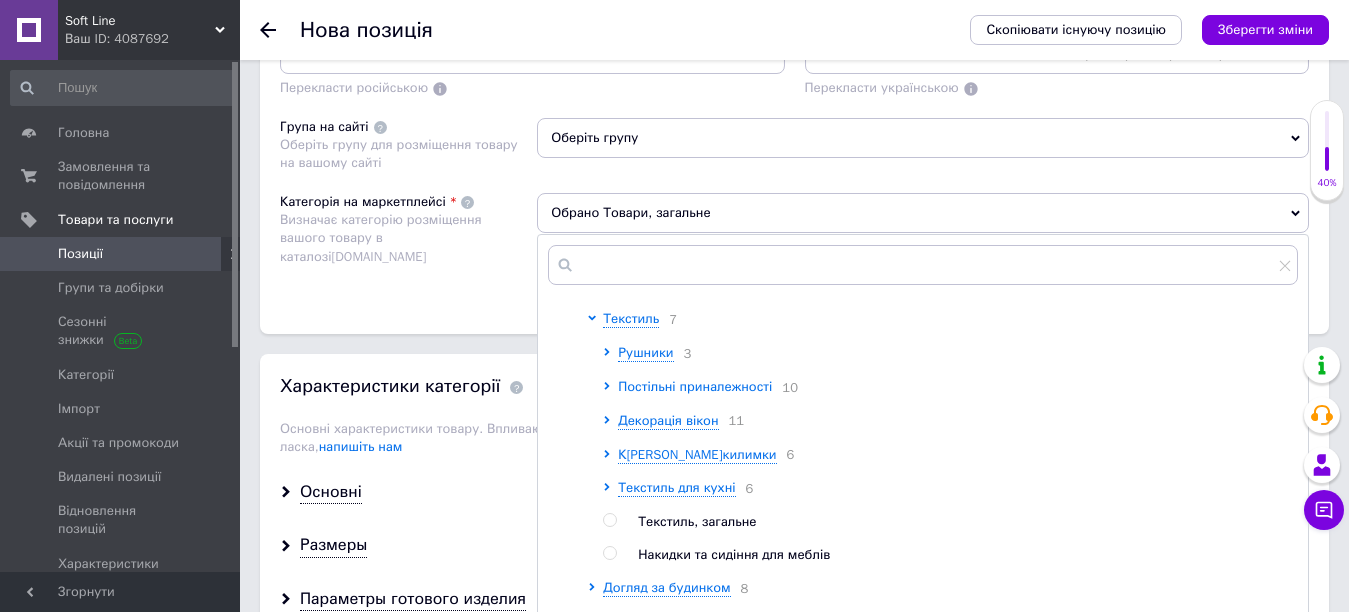 click on "Постільні приналежності" at bounding box center (695, 386) 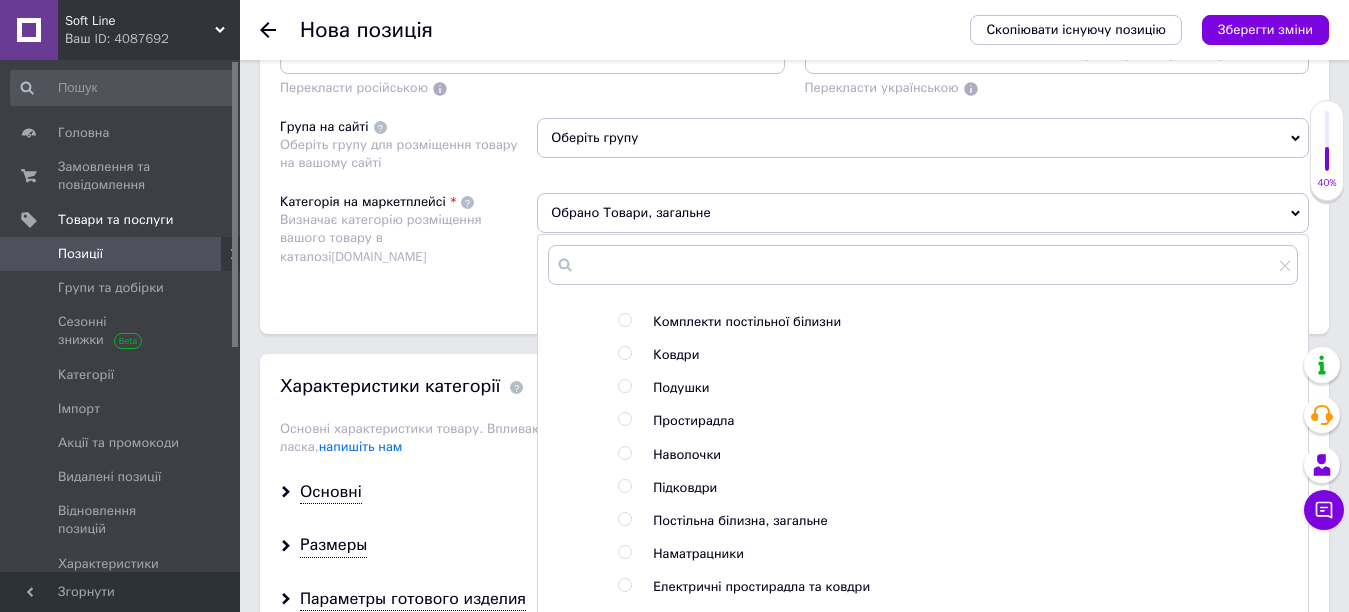 scroll, scrollTop: 500, scrollLeft: 0, axis: vertical 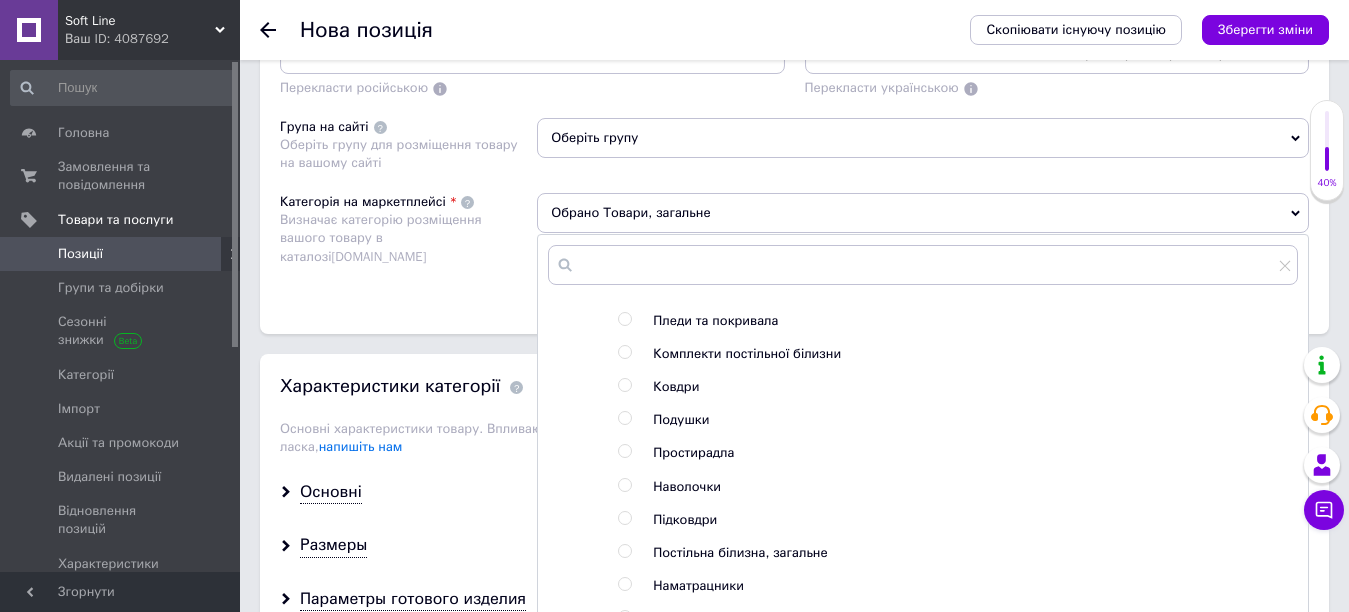 click at bounding box center (624, 352) 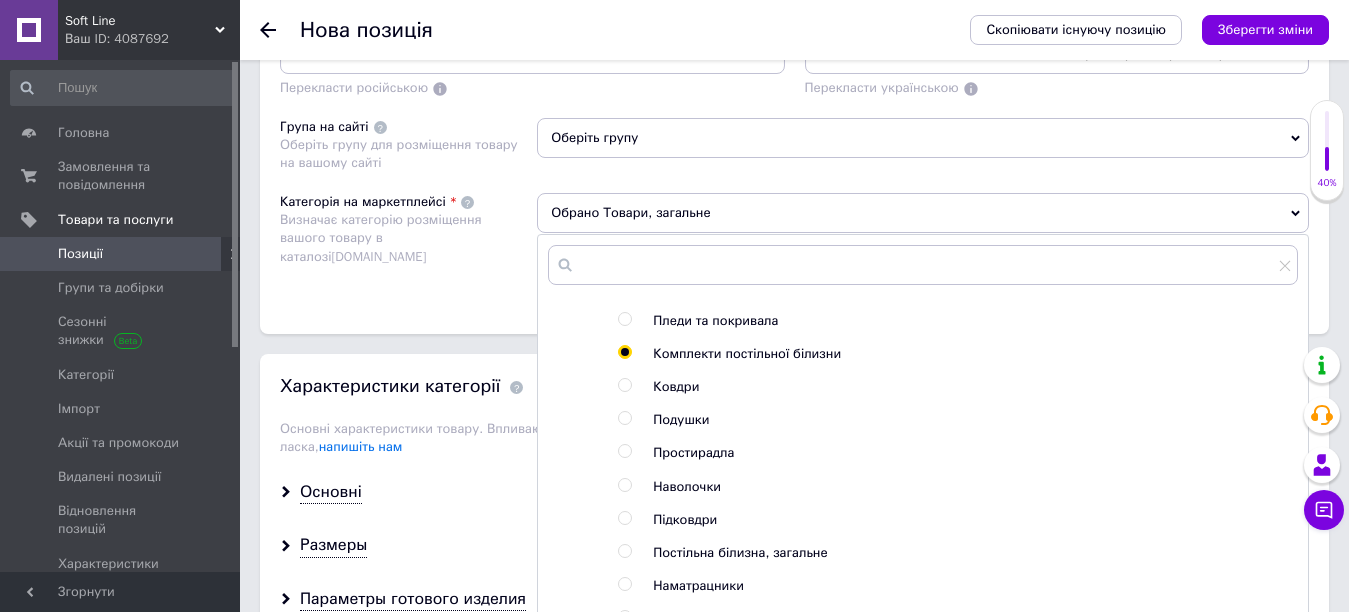 radio on "true" 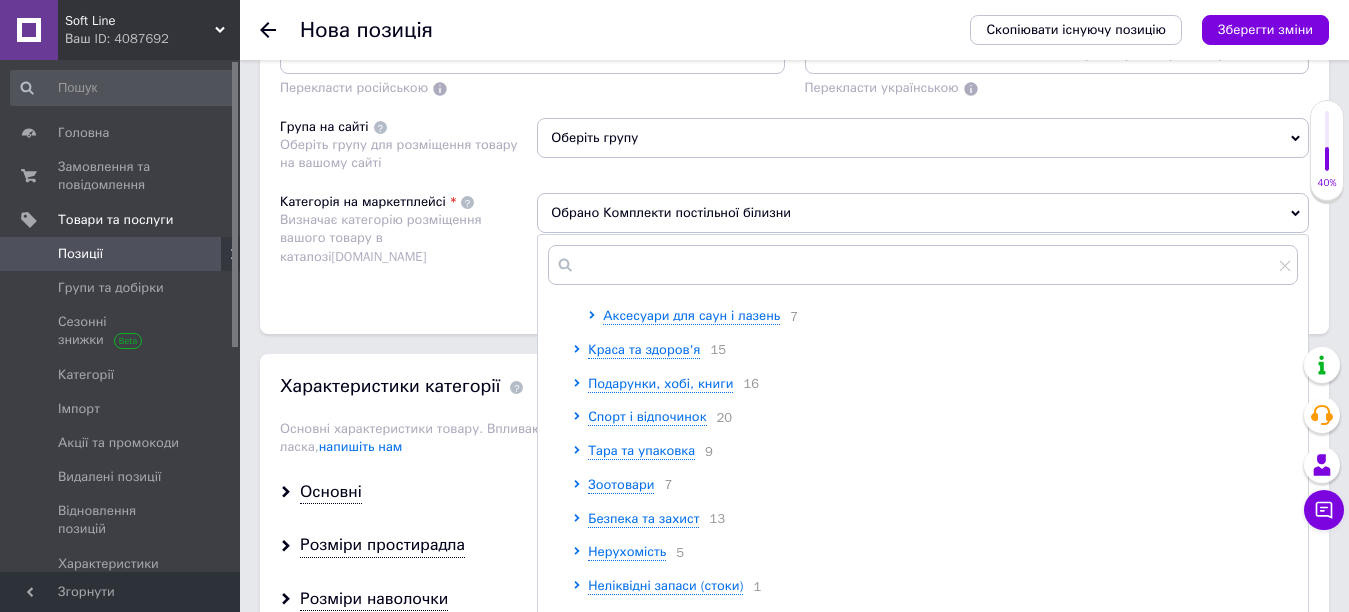 scroll, scrollTop: 1300, scrollLeft: 0, axis: vertical 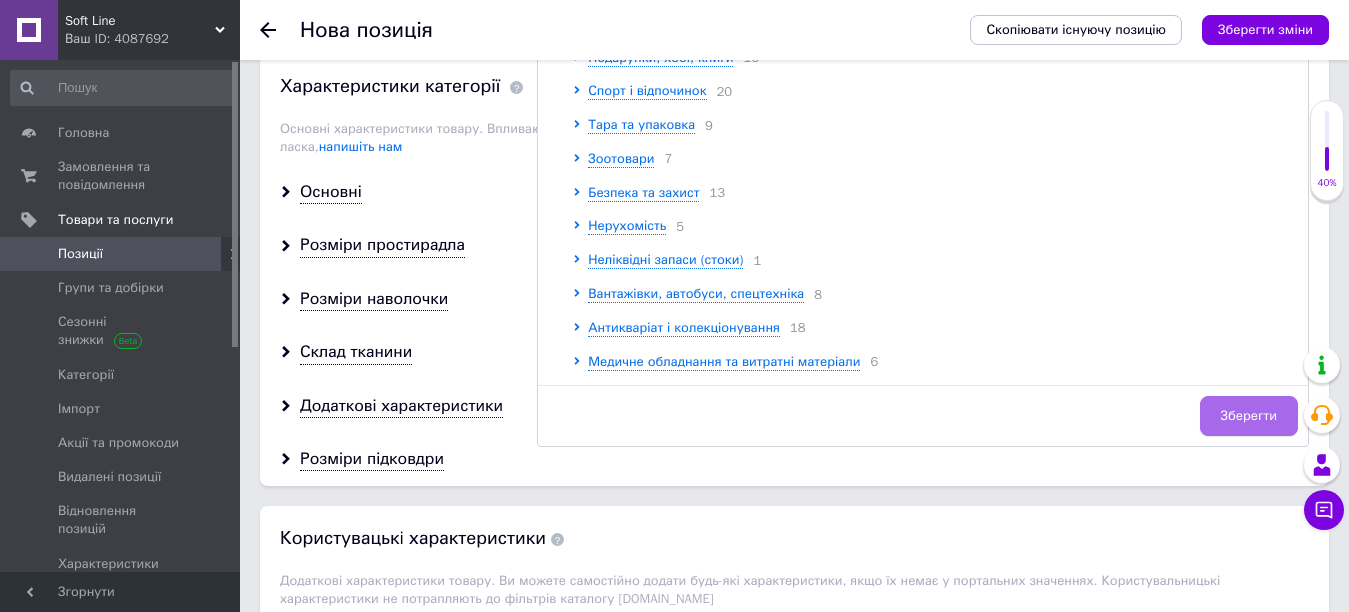 click on "Зберегти" at bounding box center [1249, 416] 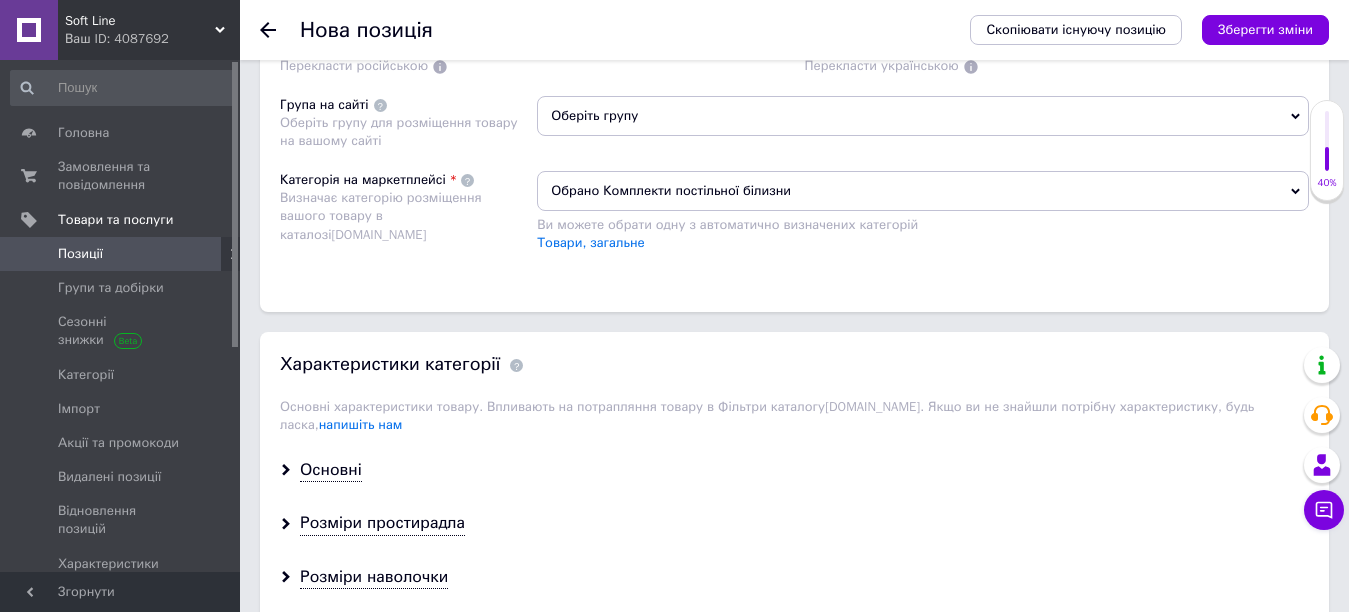 scroll, scrollTop: 1500, scrollLeft: 0, axis: vertical 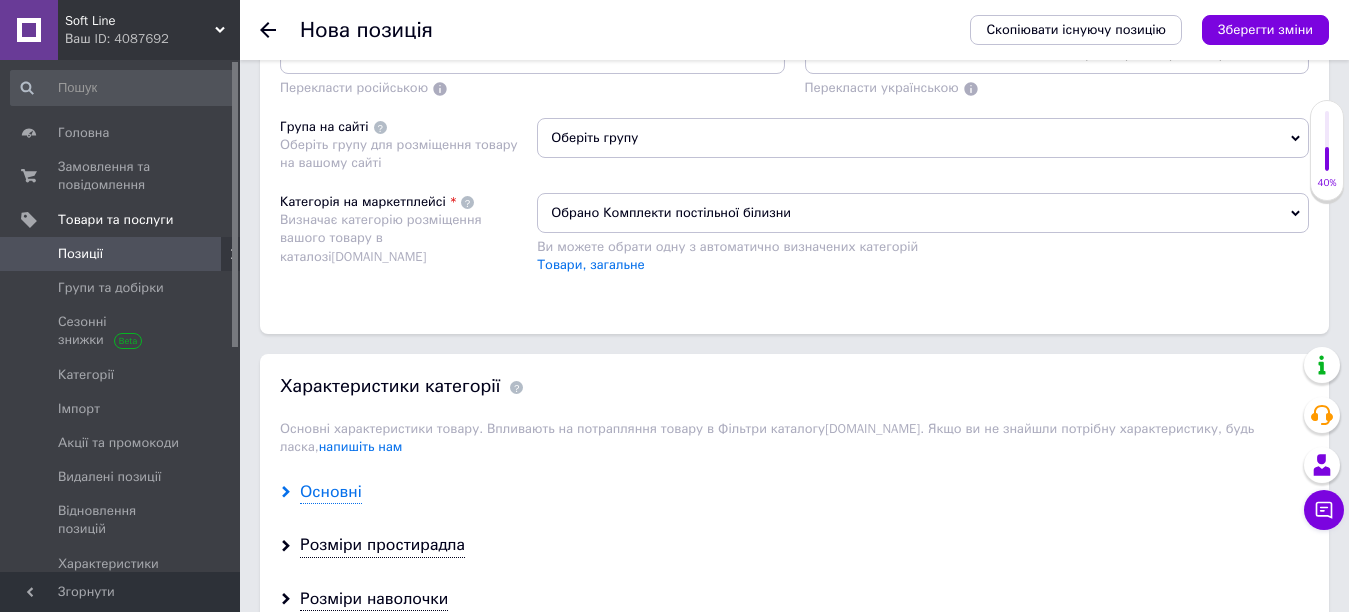 click on "Основні" at bounding box center (331, 492) 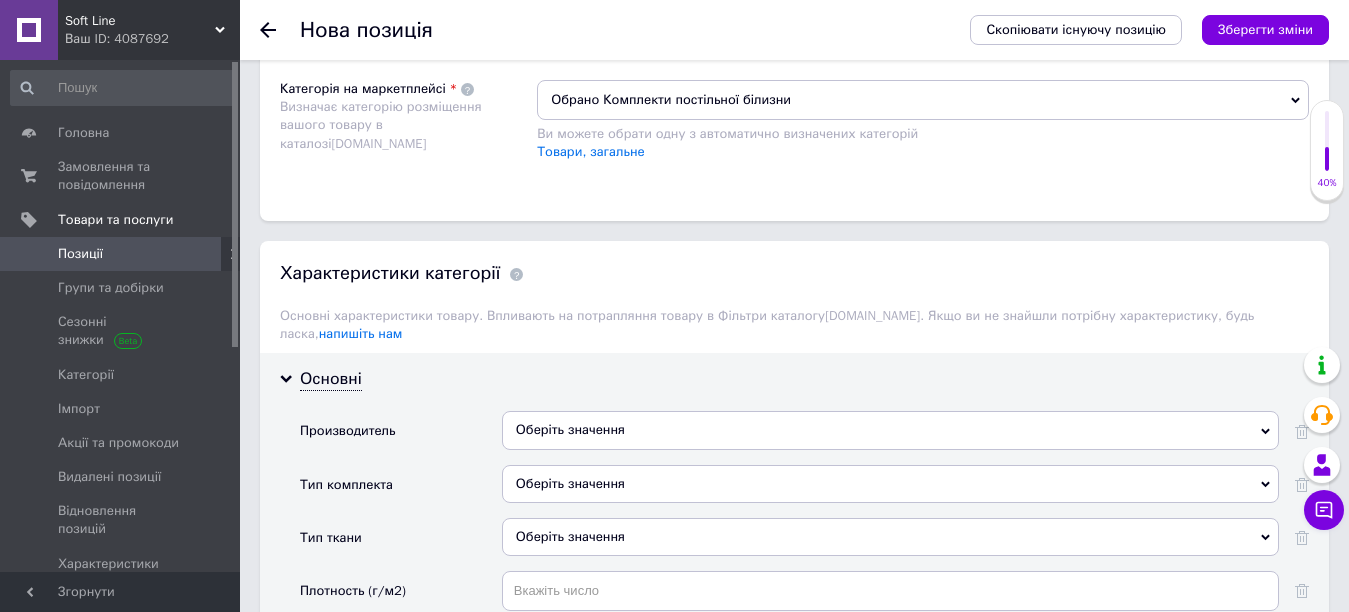 scroll, scrollTop: 1700, scrollLeft: 0, axis: vertical 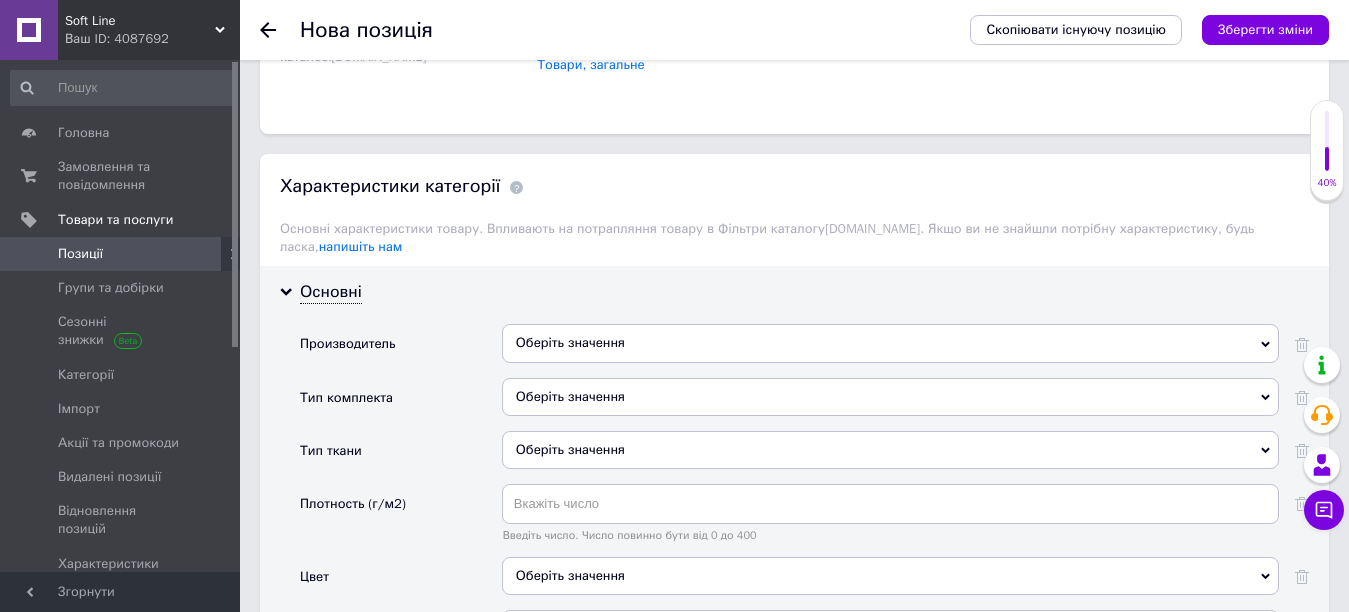 click 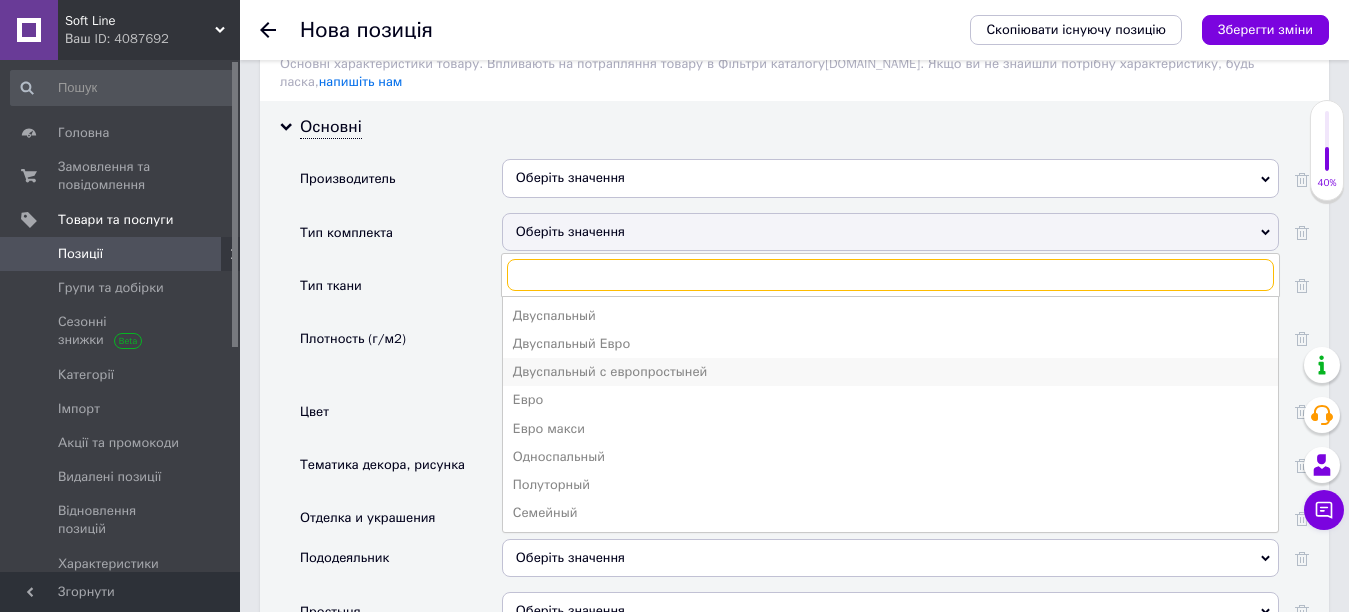 scroll, scrollTop: 1900, scrollLeft: 0, axis: vertical 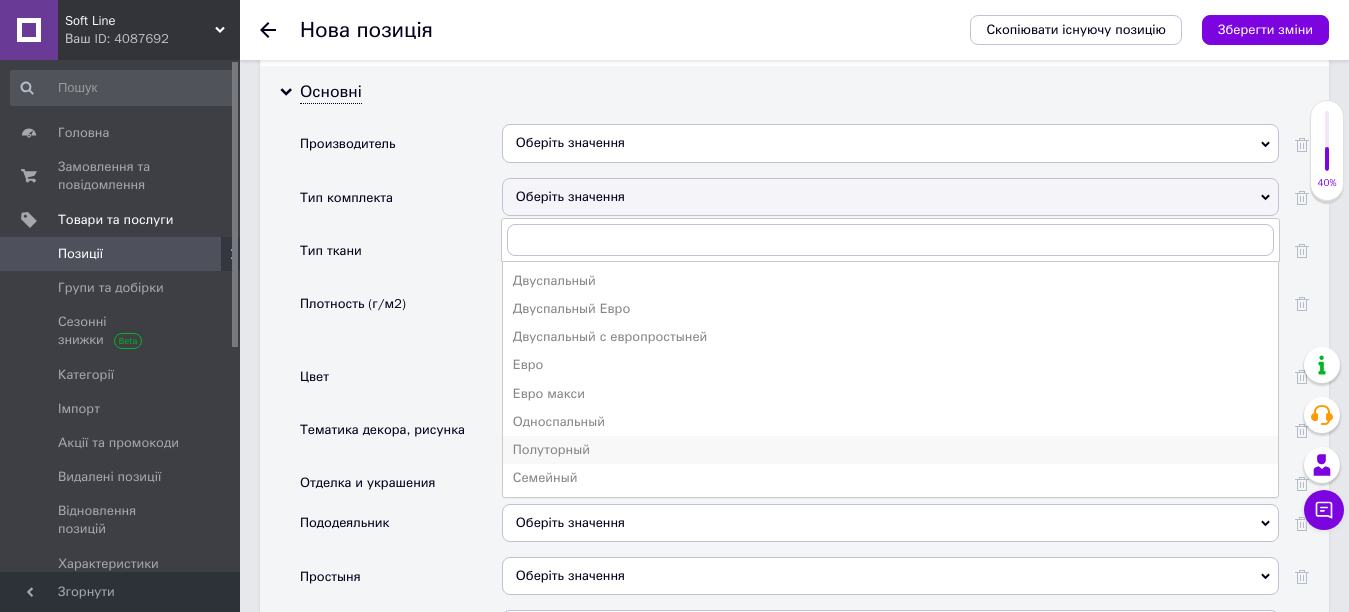 click on "Полуторный" at bounding box center [890, 450] 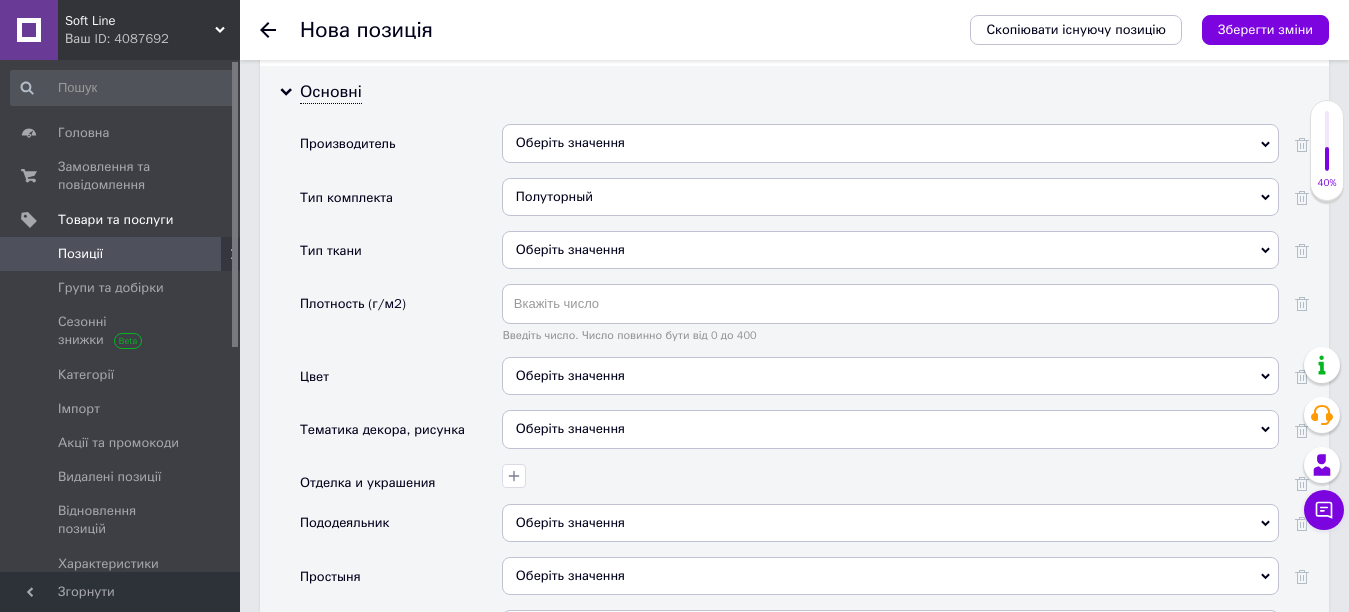 click 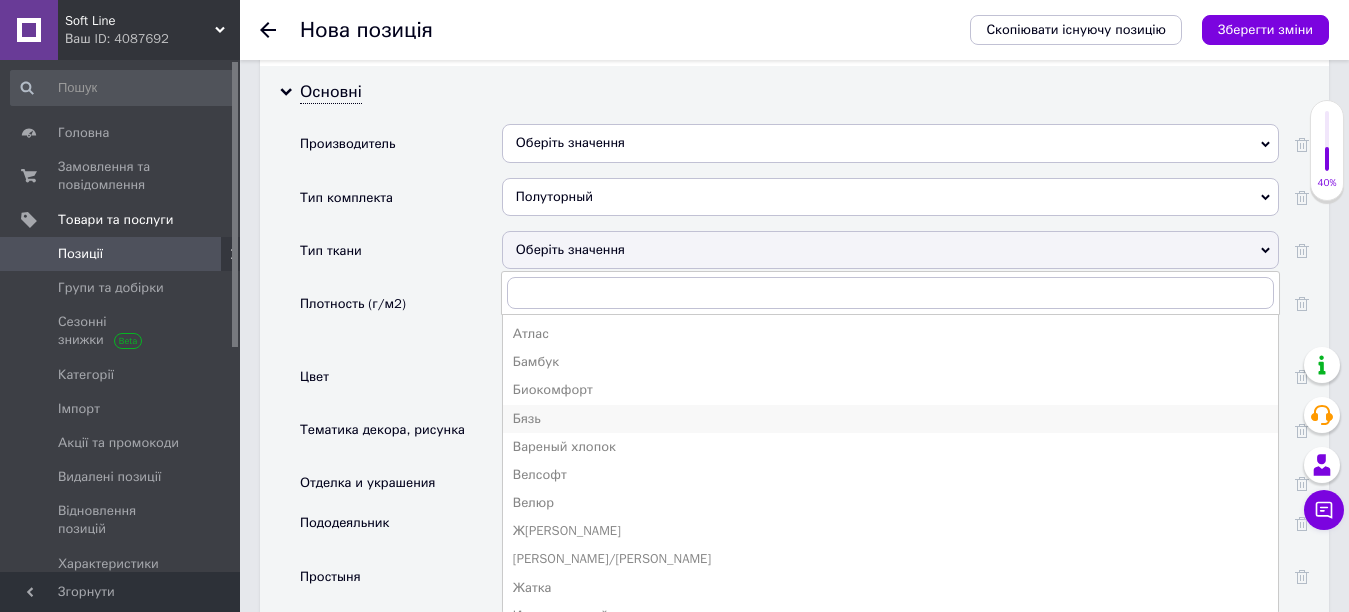 click on "Бязь" at bounding box center [890, 419] 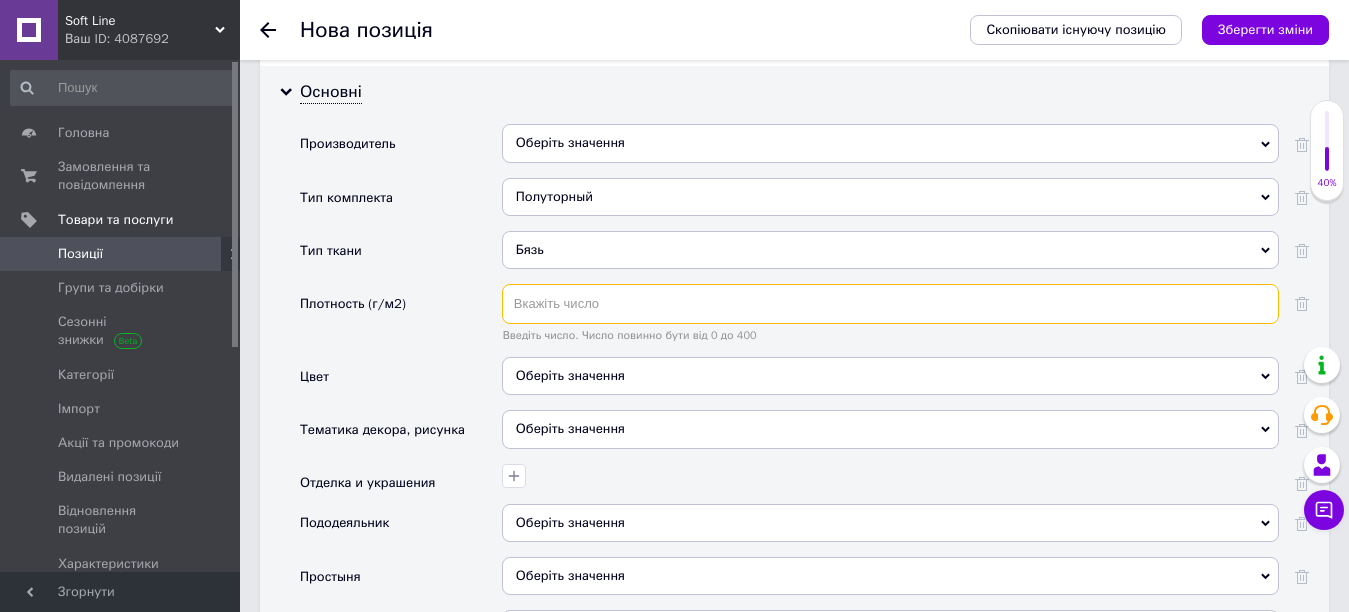 click at bounding box center (890, 304) 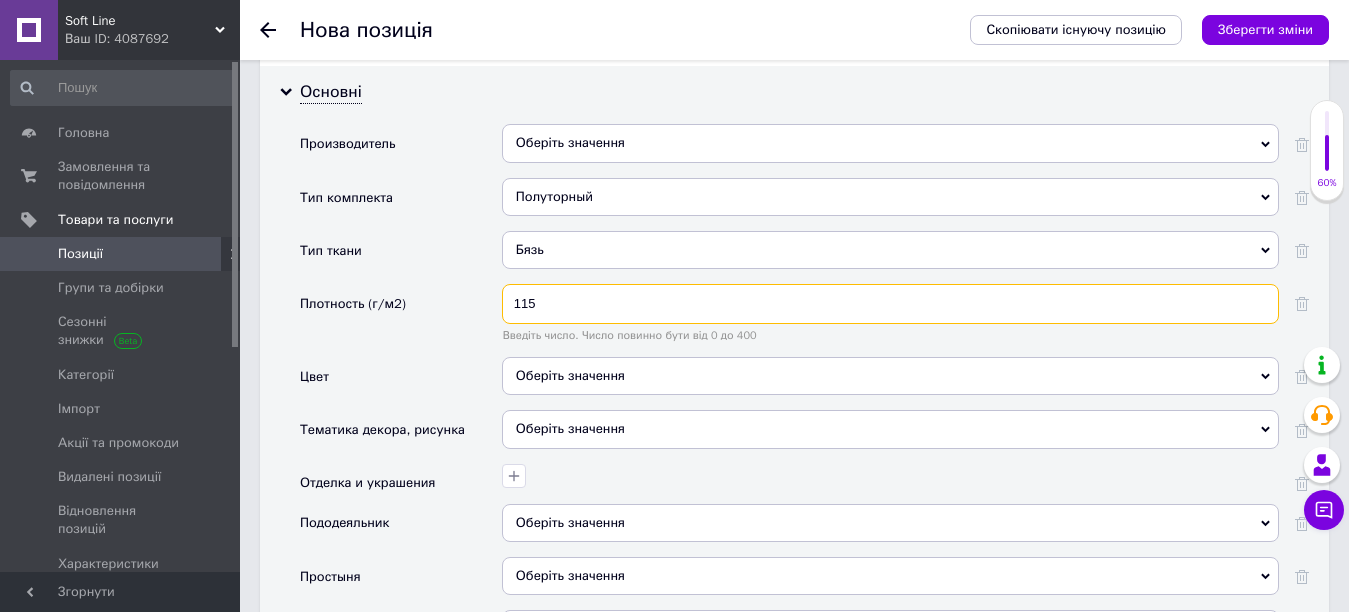 type on "115" 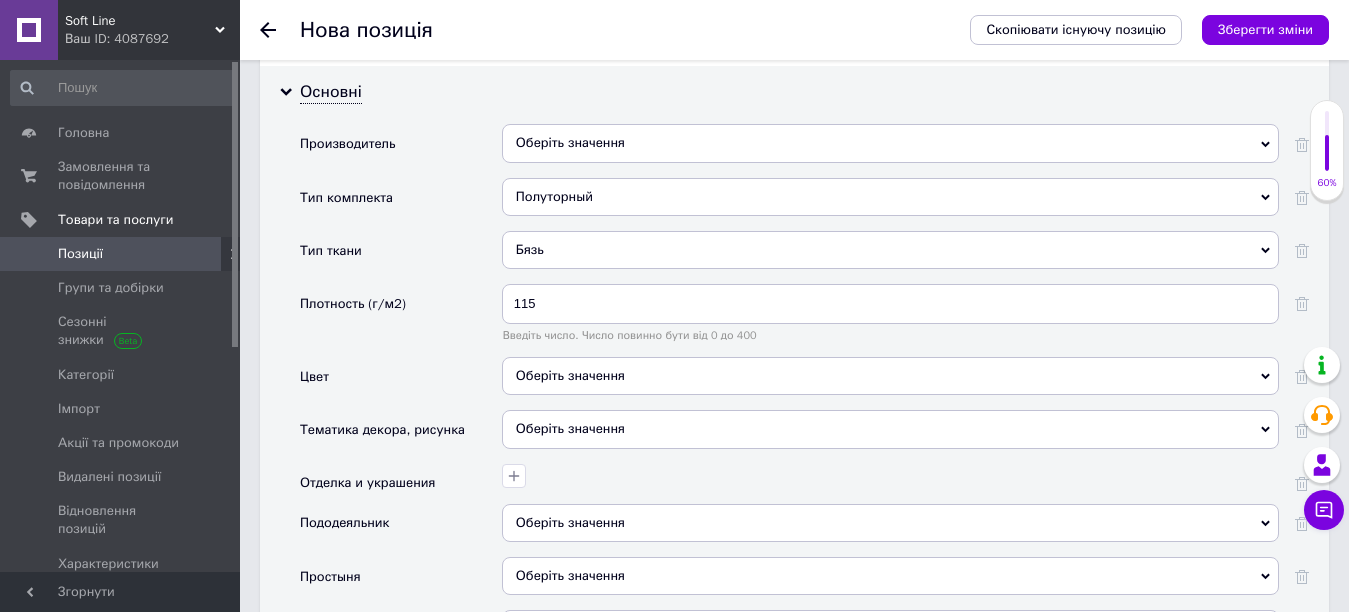 click 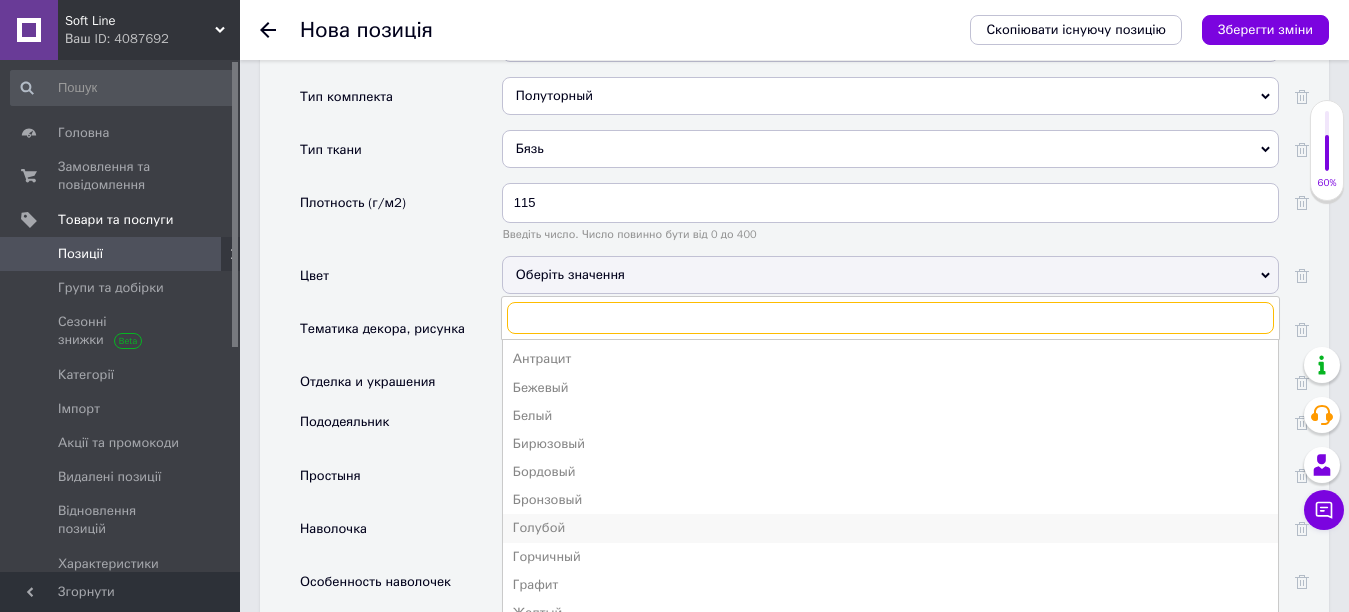 scroll, scrollTop: 2100, scrollLeft: 0, axis: vertical 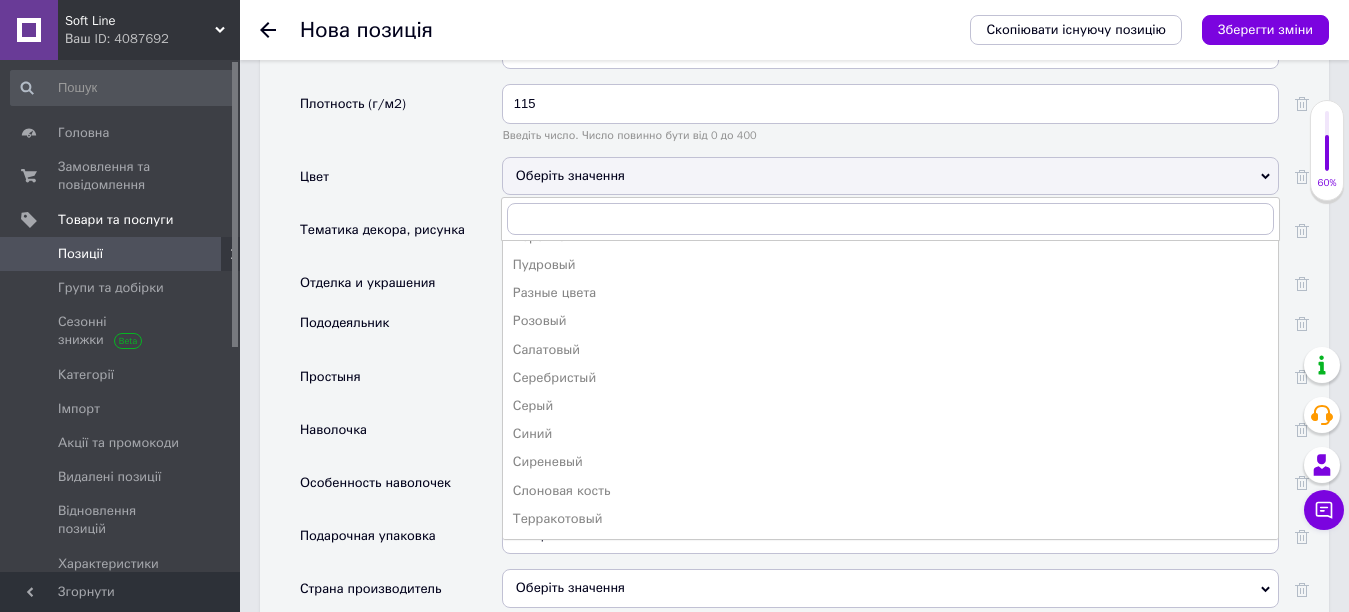 drag, startPoint x: 539, startPoint y: 394, endPoint x: 600, endPoint y: 376, distance: 63.600315 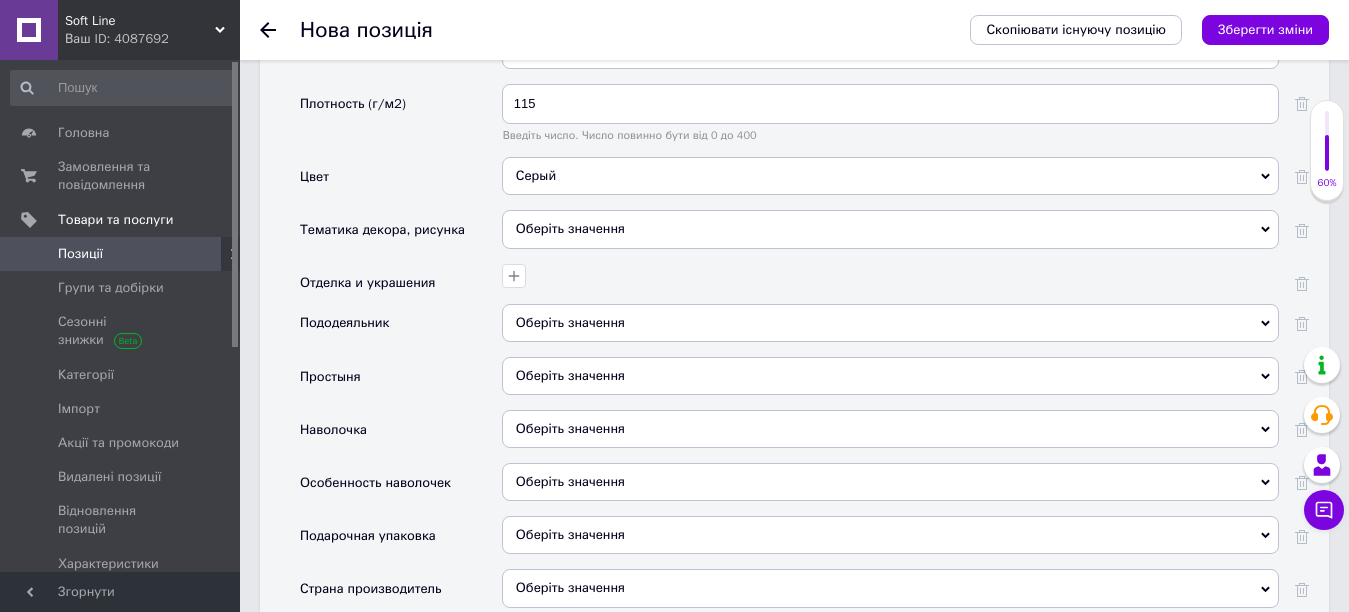 click on "Оберіть значення" at bounding box center [890, 323] 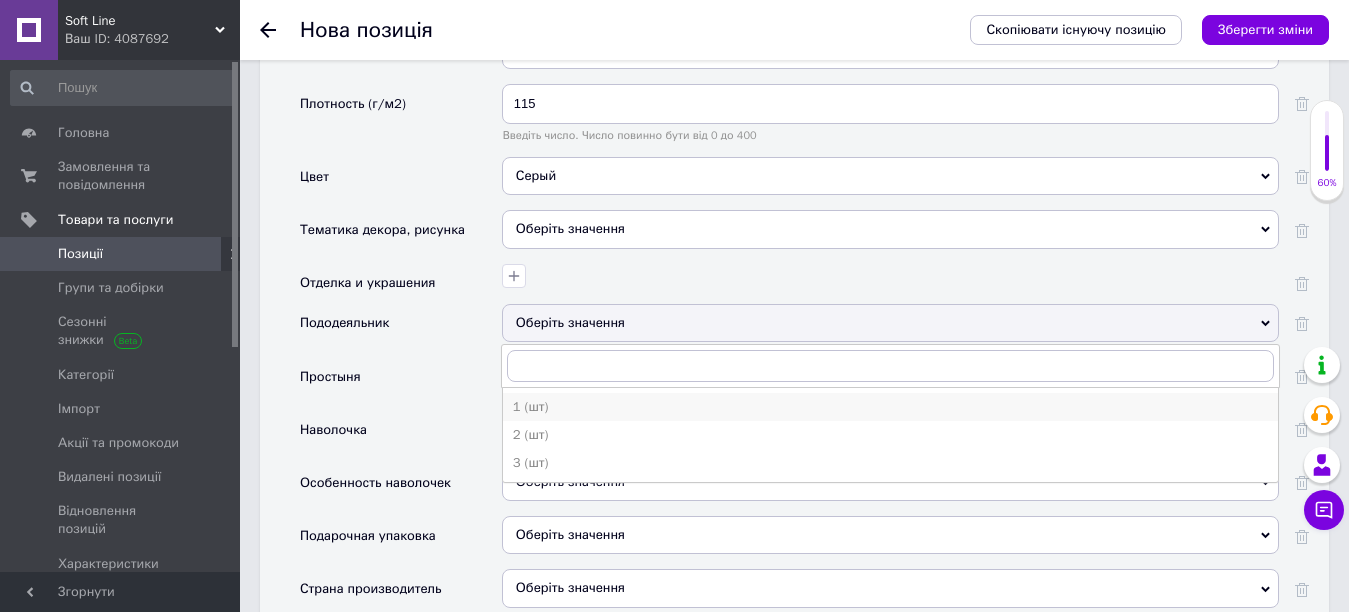 click on "1 (шт)" at bounding box center (890, 407) 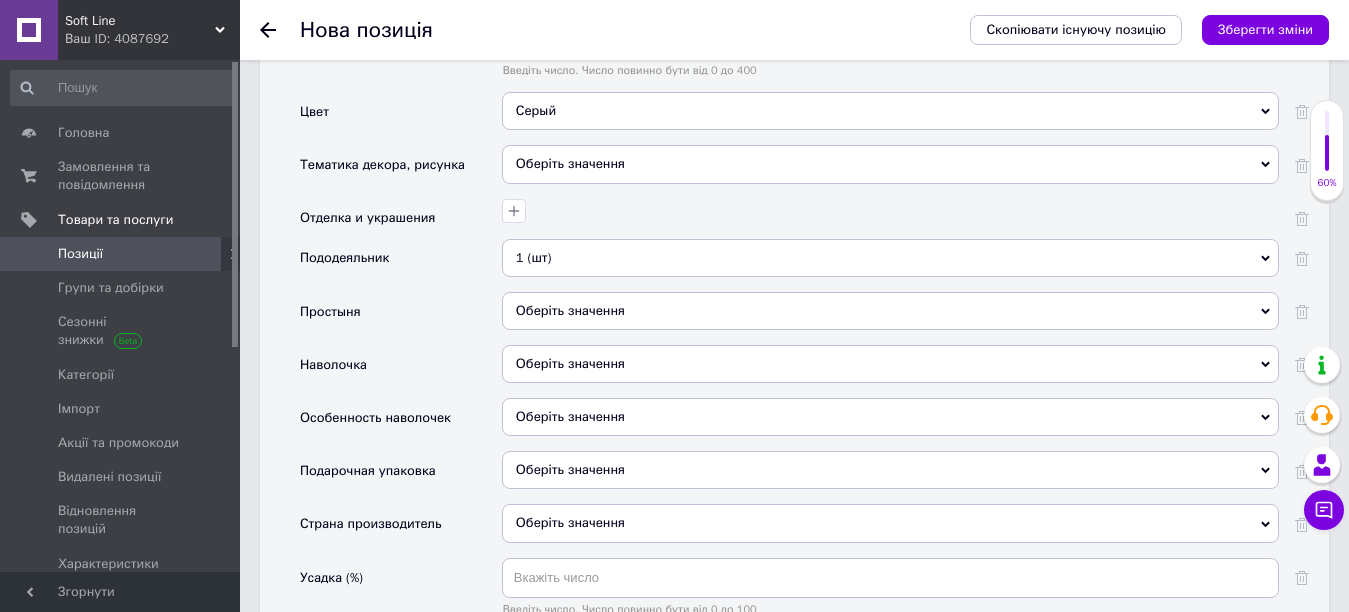 scroll, scrollTop: 2200, scrollLeft: 0, axis: vertical 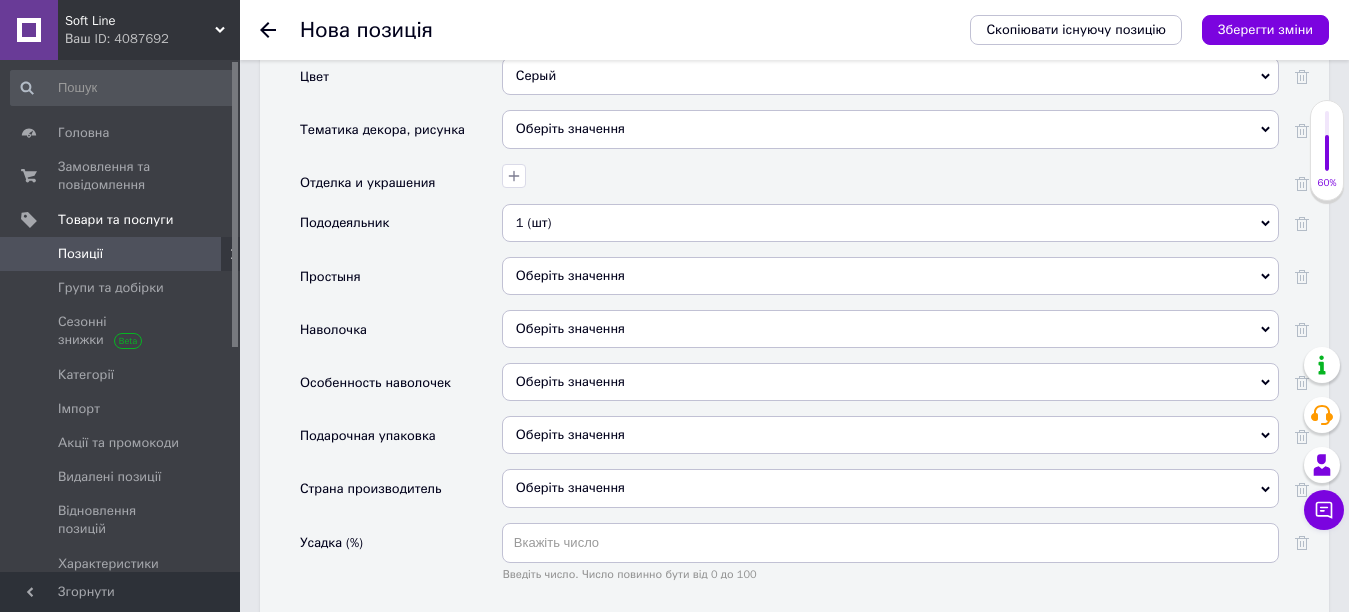 click on "Наволочка" at bounding box center [401, 336] 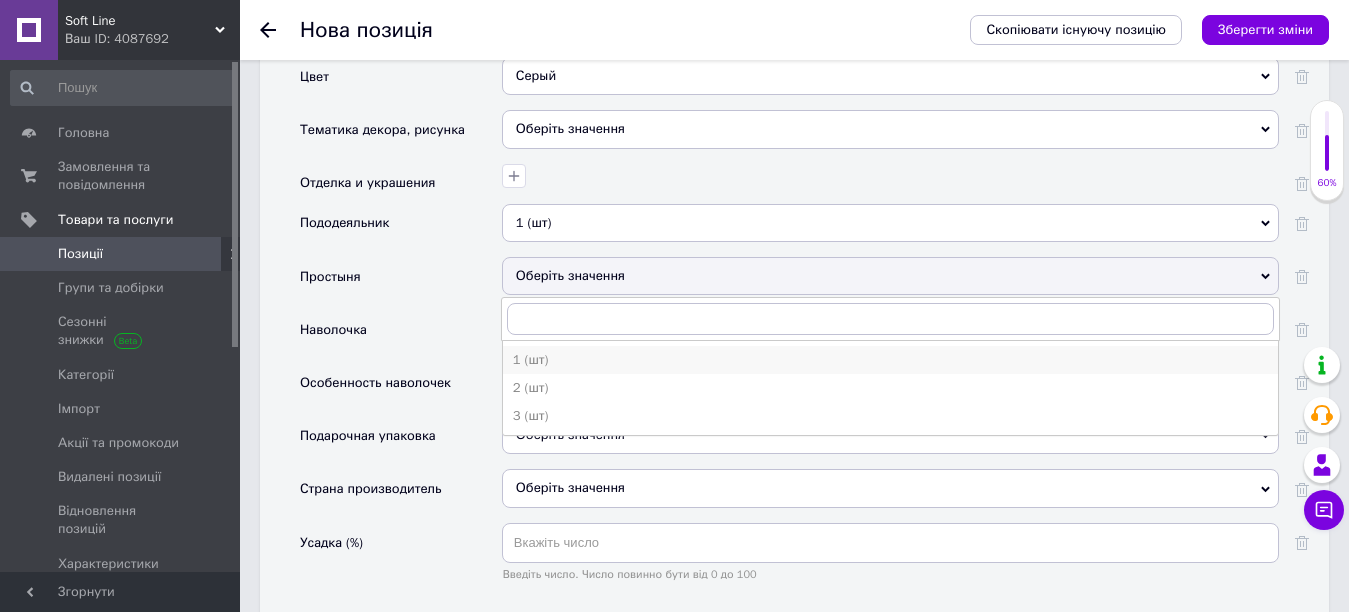 click on "1 (шт)" at bounding box center [890, 360] 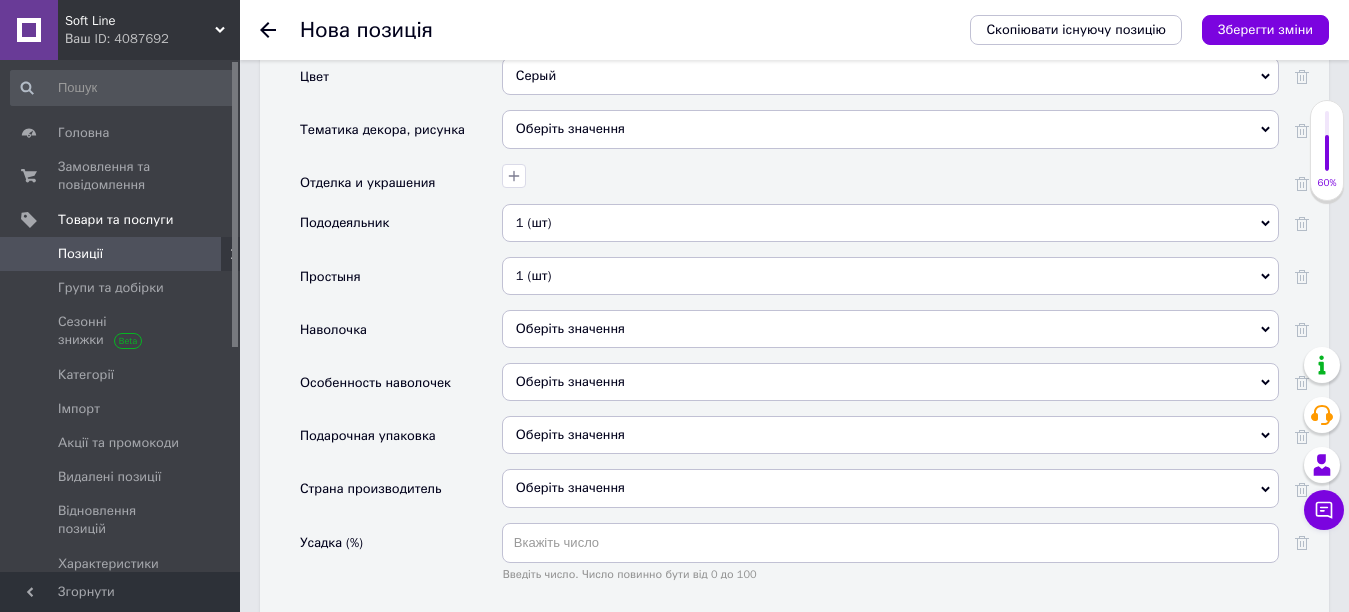 click on "Оберіть значення" at bounding box center [890, 329] 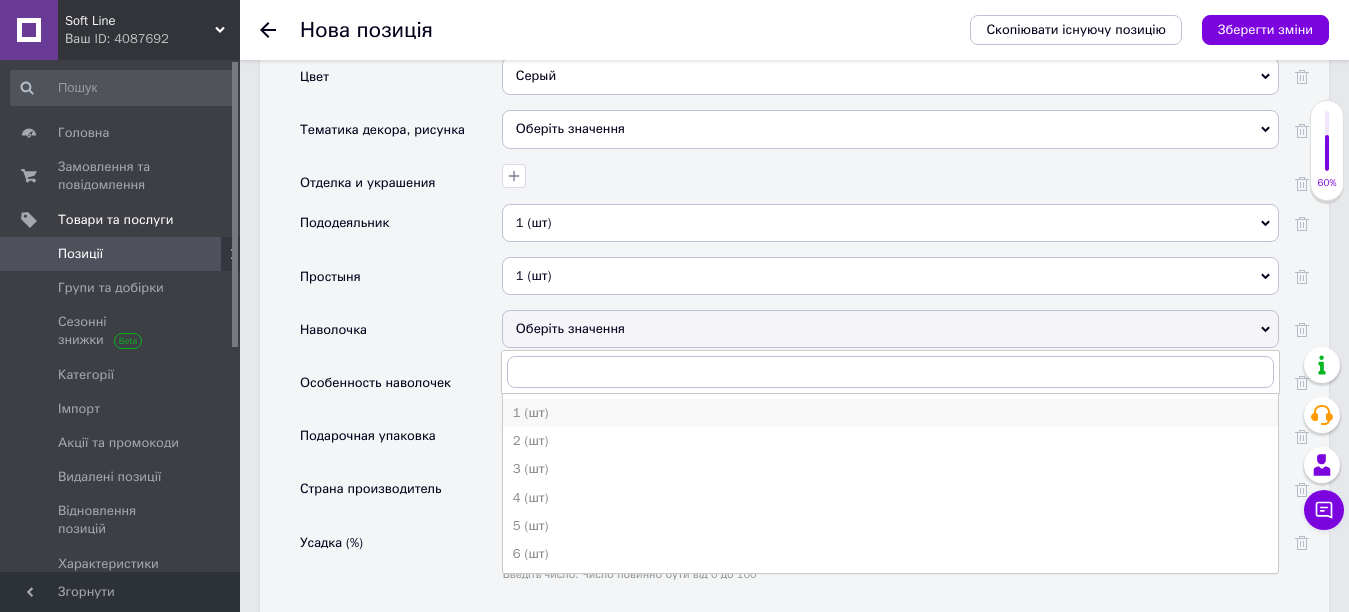 click on "1 (шт)" at bounding box center [890, 413] 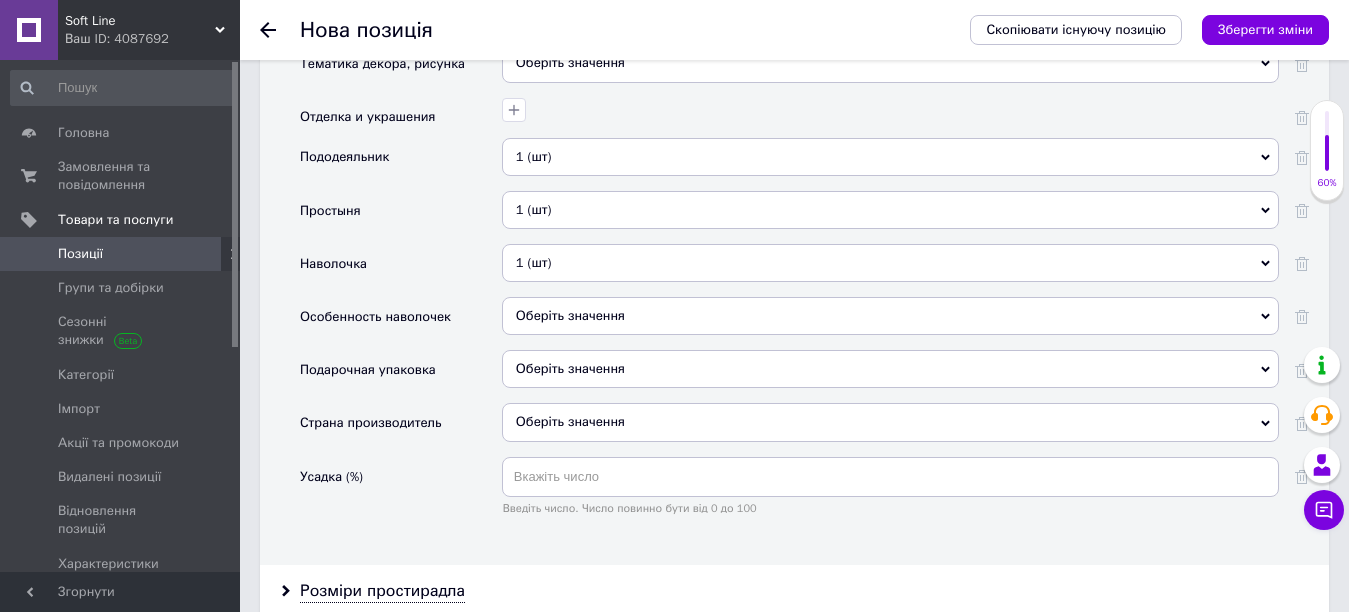scroll, scrollTop: 2300, scrollLeft: 0, axis: vertical 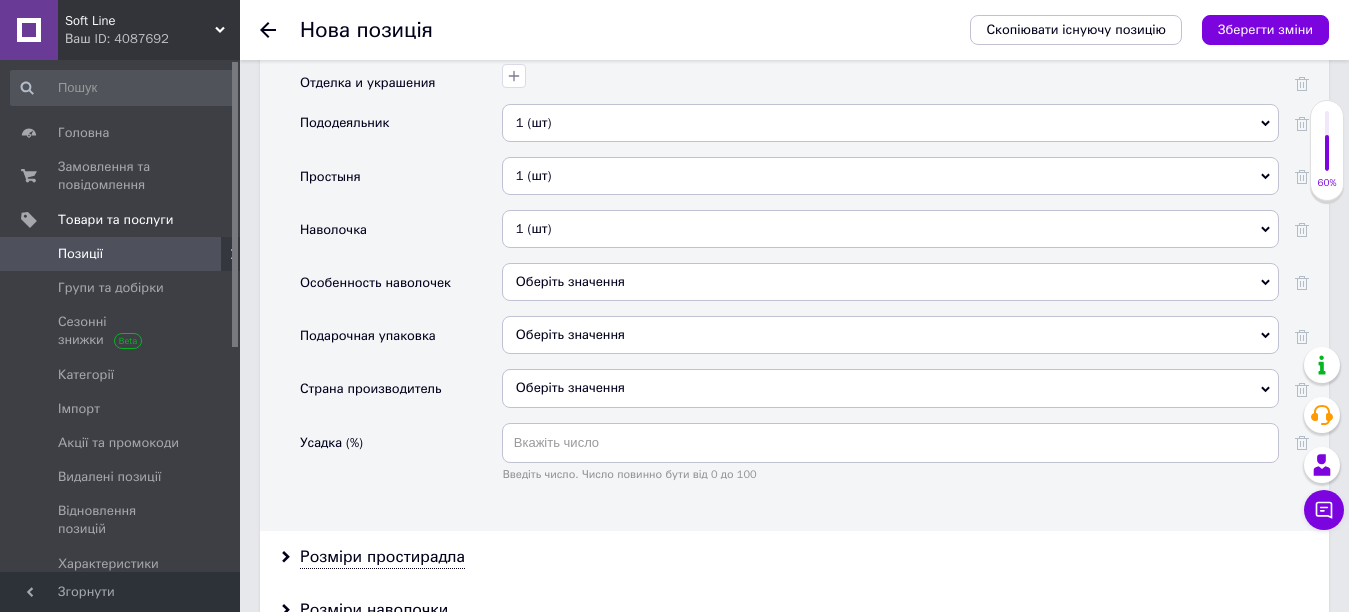 click 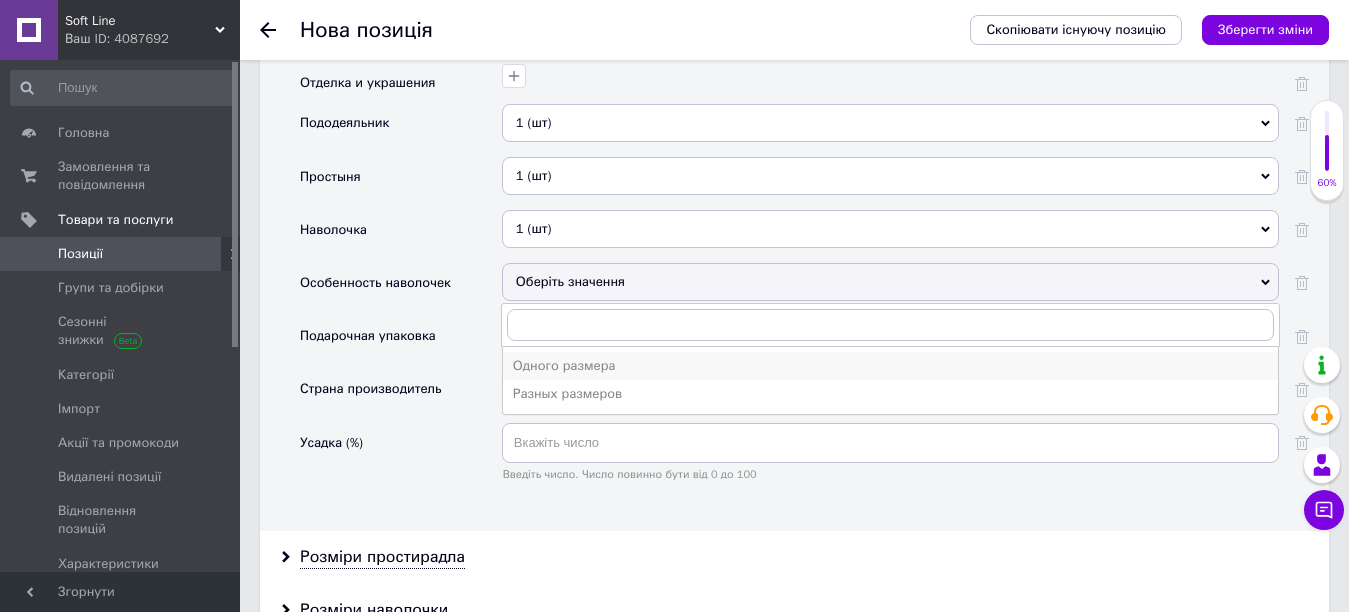 click on "Одного размера" at bounding box center [890, 366] 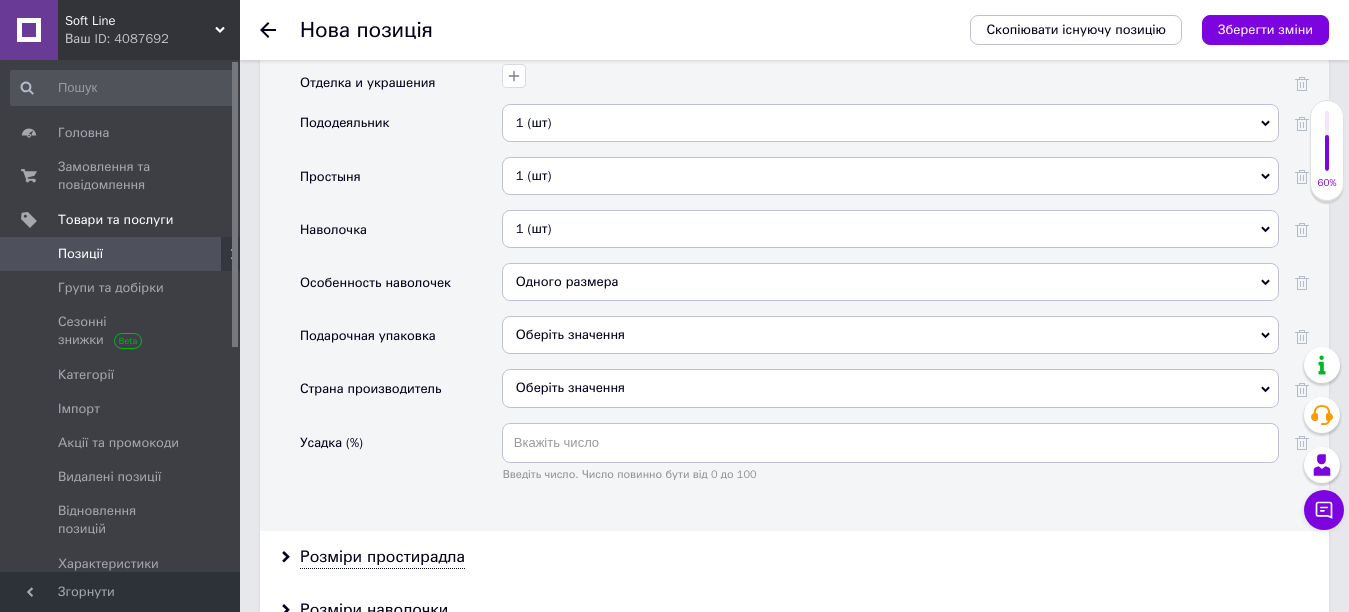 scroll, scrollTop: 2400, scrollLeft: 0, axis: vertical 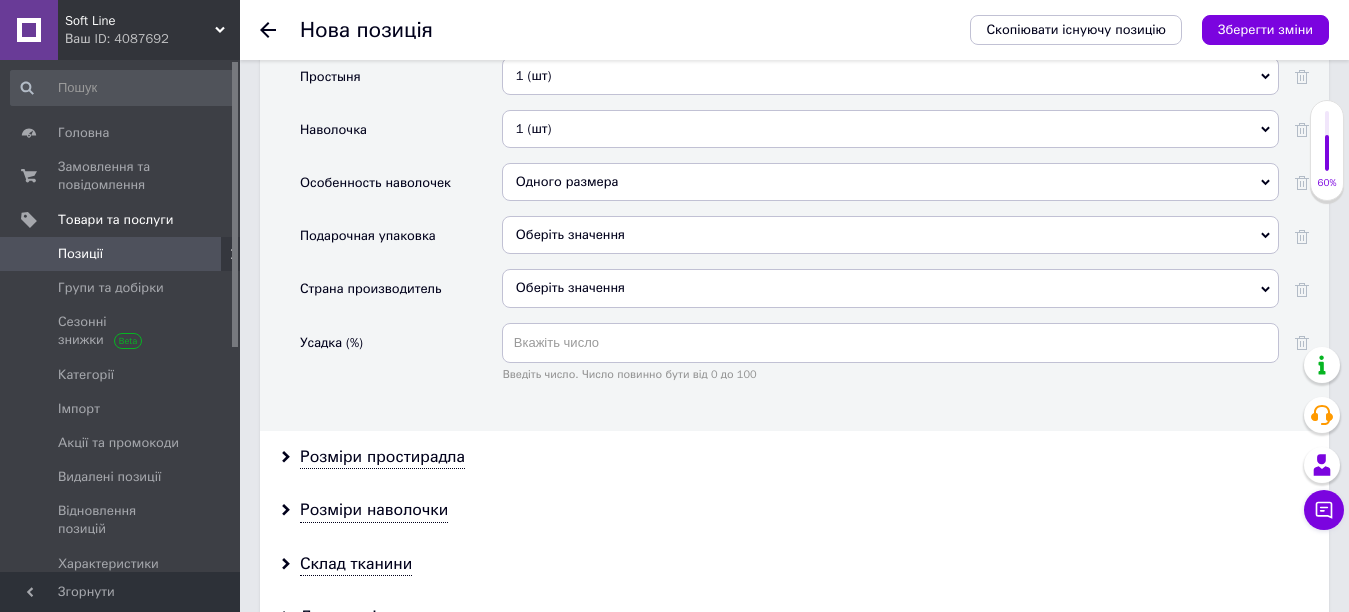 click on "Оберіть значення" at bounding box center [890, 288] 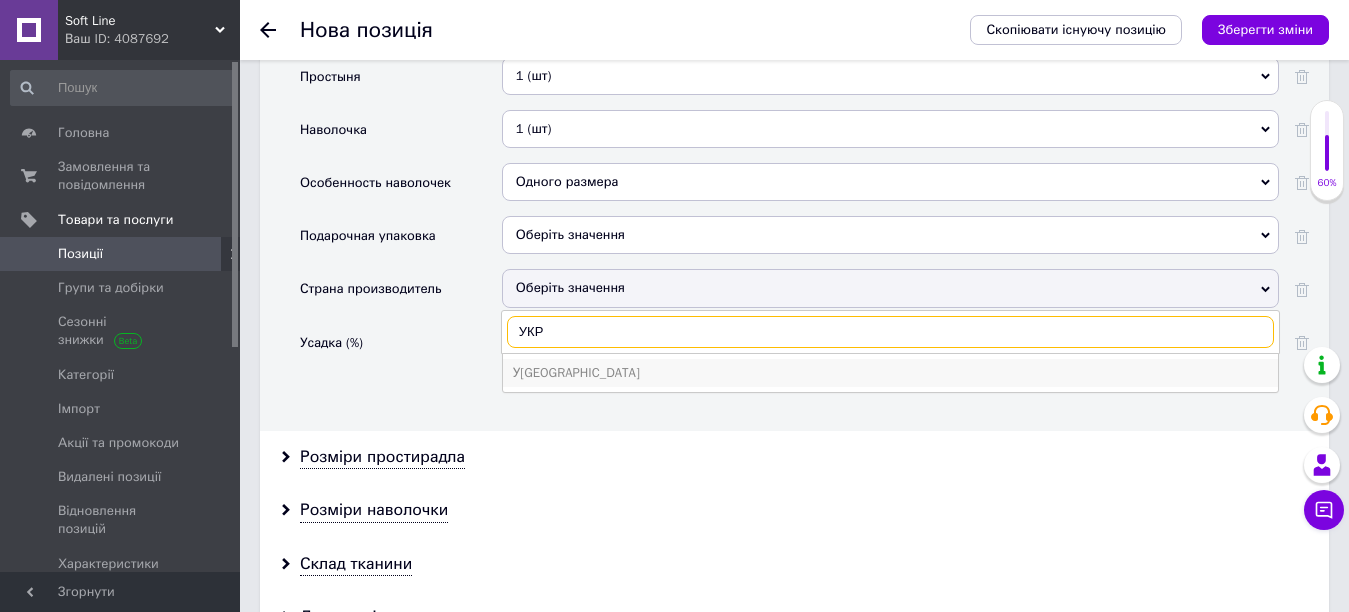 type on "УКР" 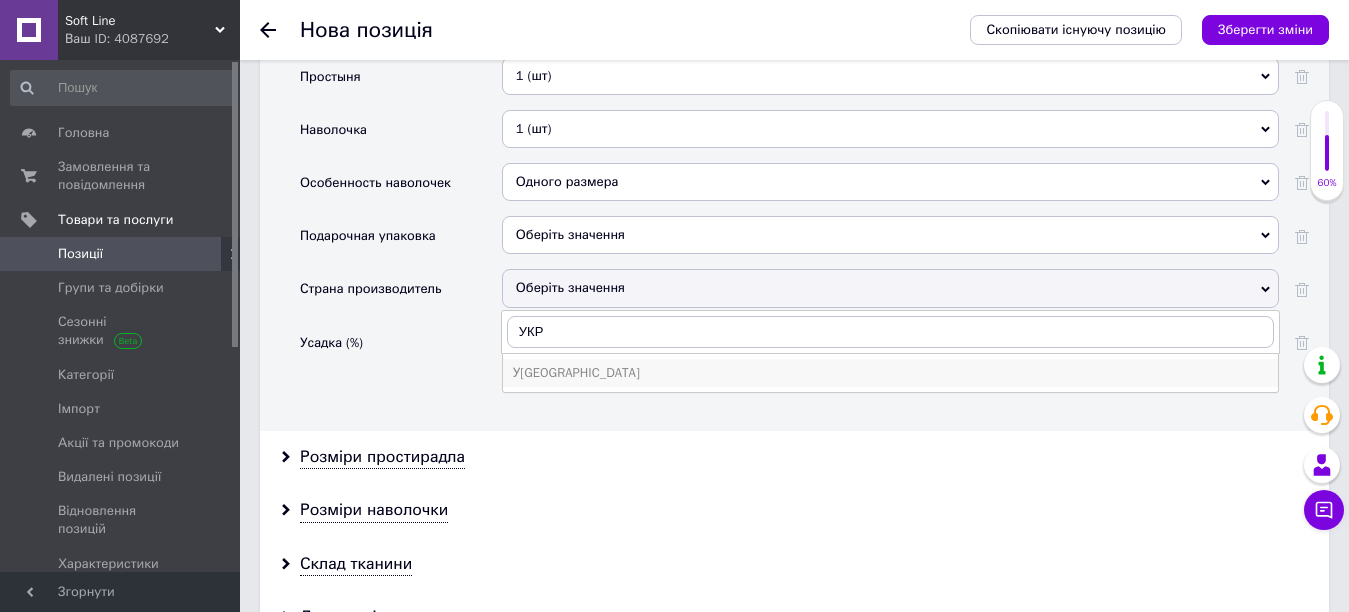 click on "У[GEOGRAPHIC_DATA]" at bounding box center (890, 373) 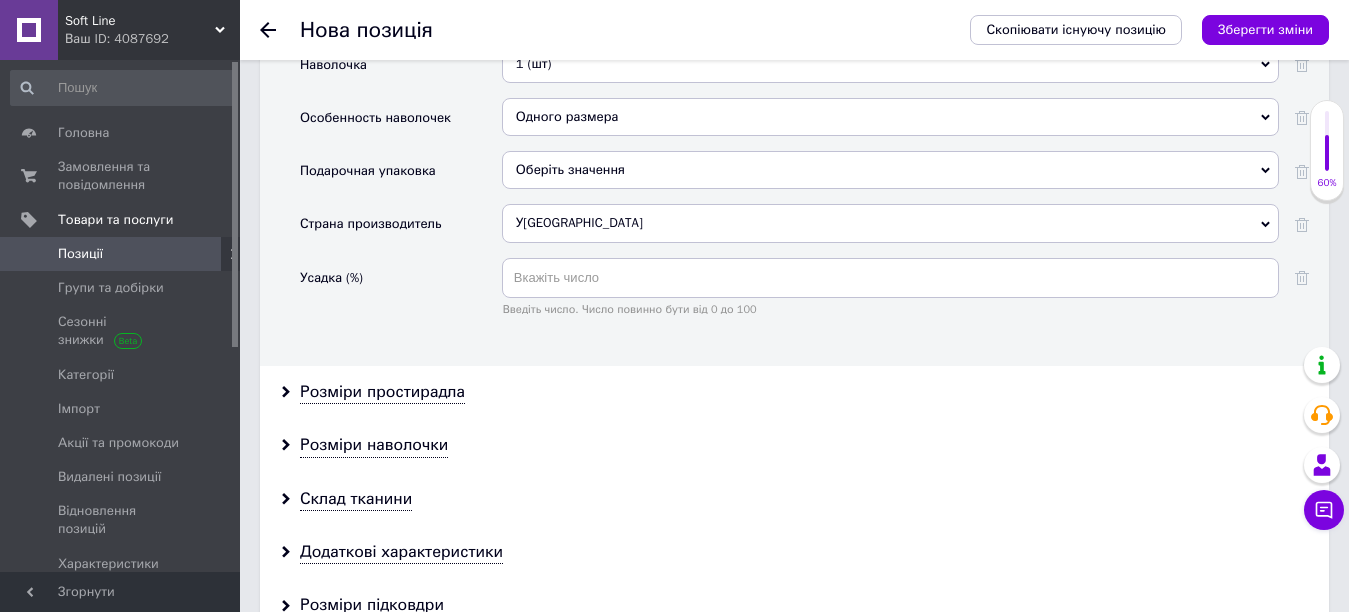 scroll, scrollTop: 2500, scrollLeft: 0, axis: vertical 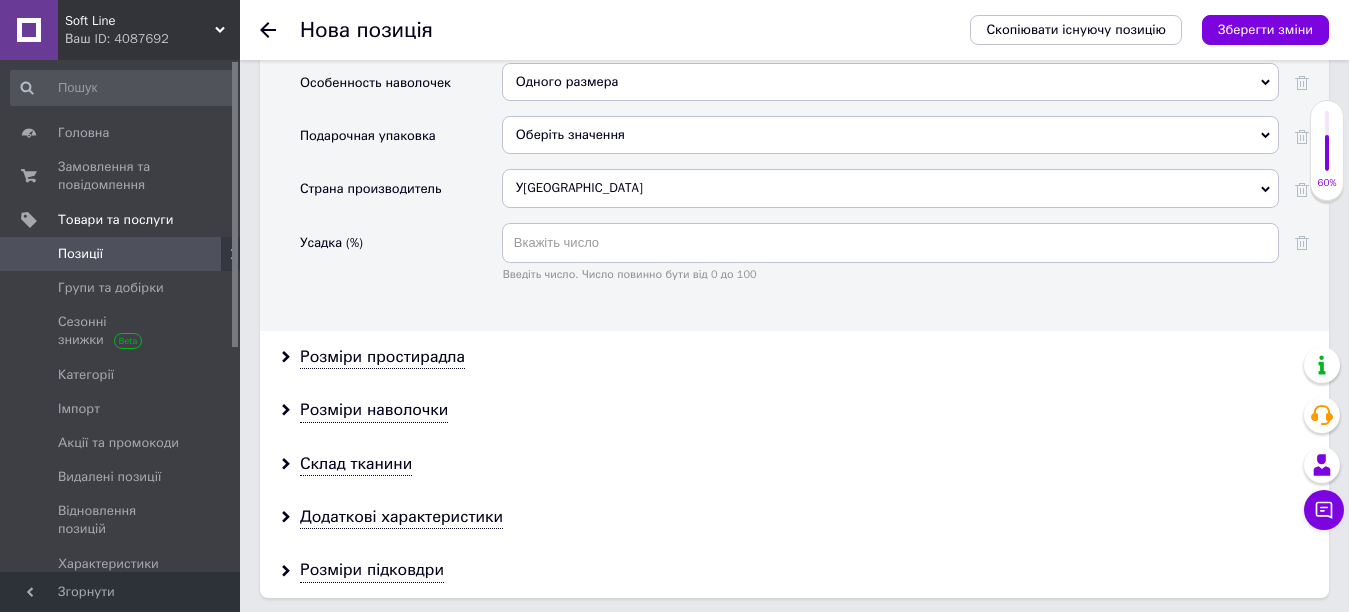 drag, startPoint x: 445, startPoint y: 343, endPoint x: 518, endPoint y: 346, distance: 73.061615 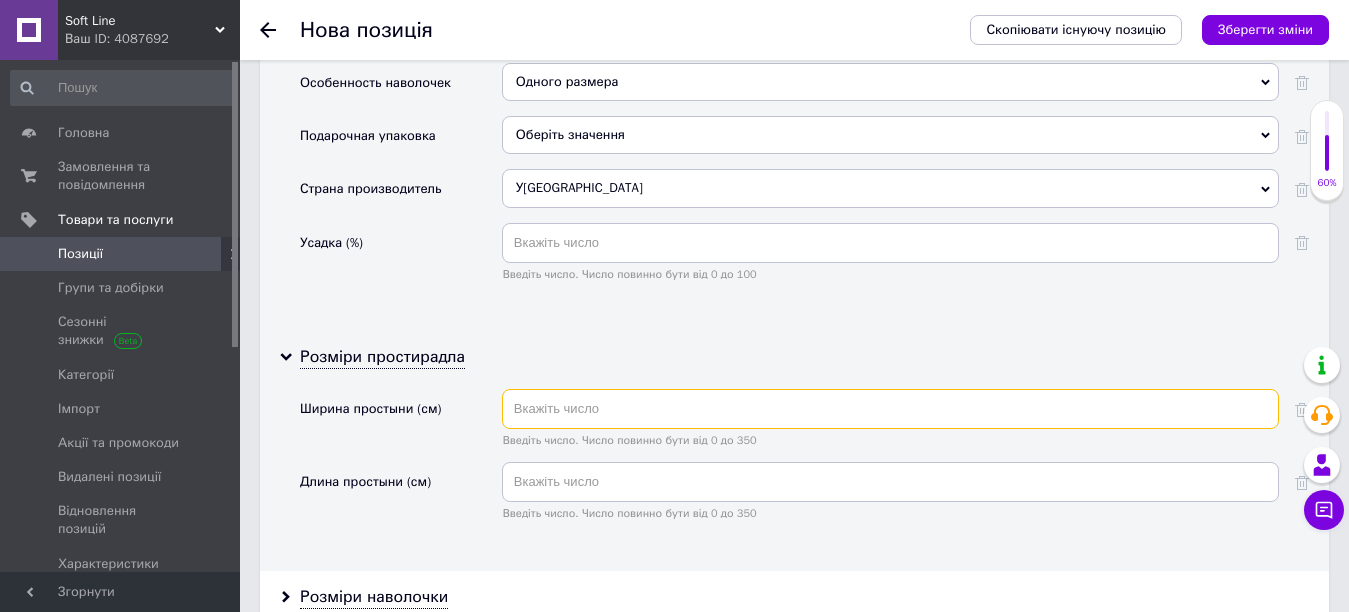 click at bounding box center [890, 409] 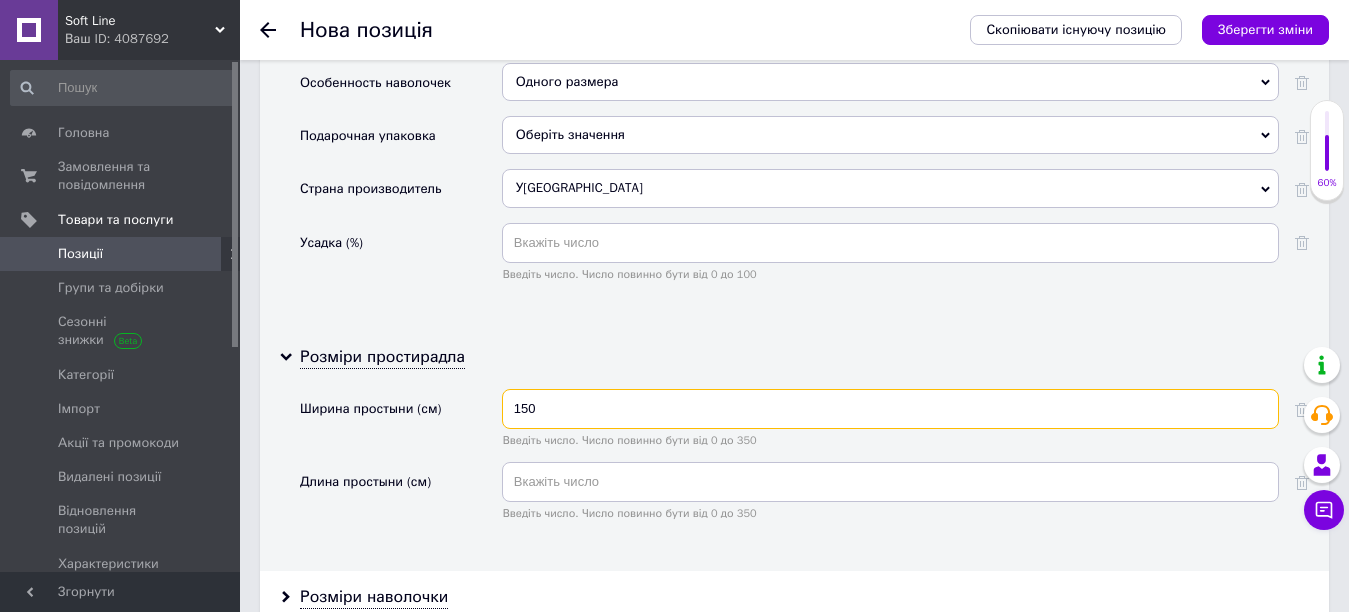 type on "150" 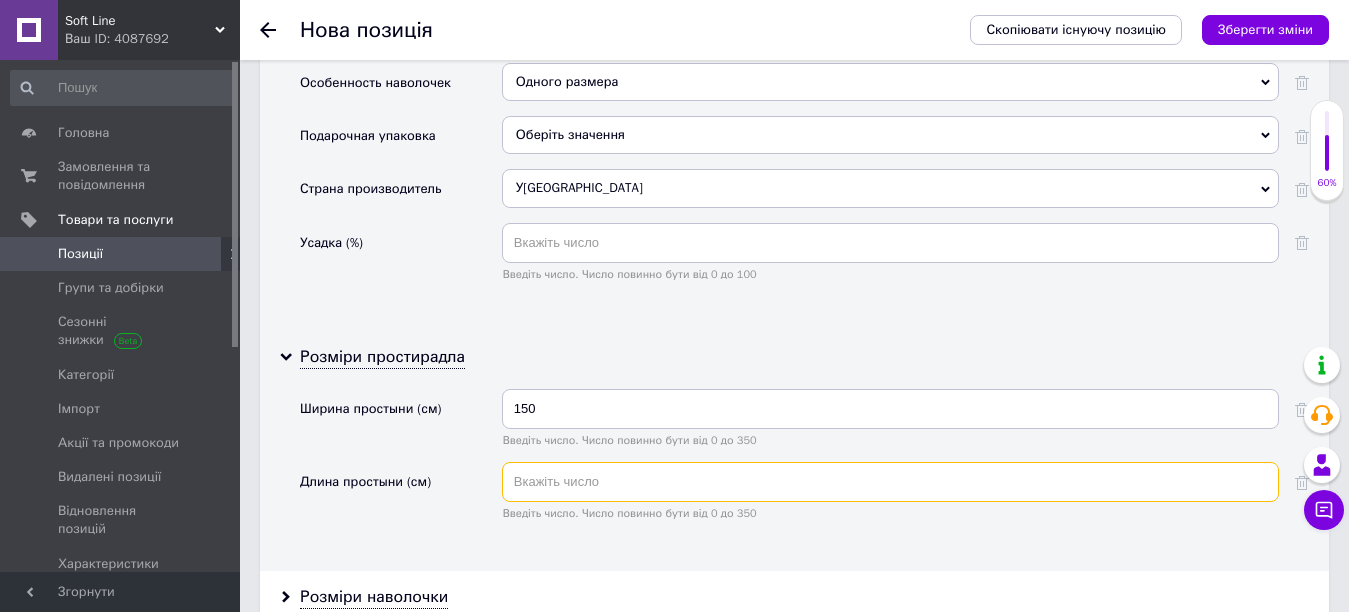 click at bounding box center (890, 482) 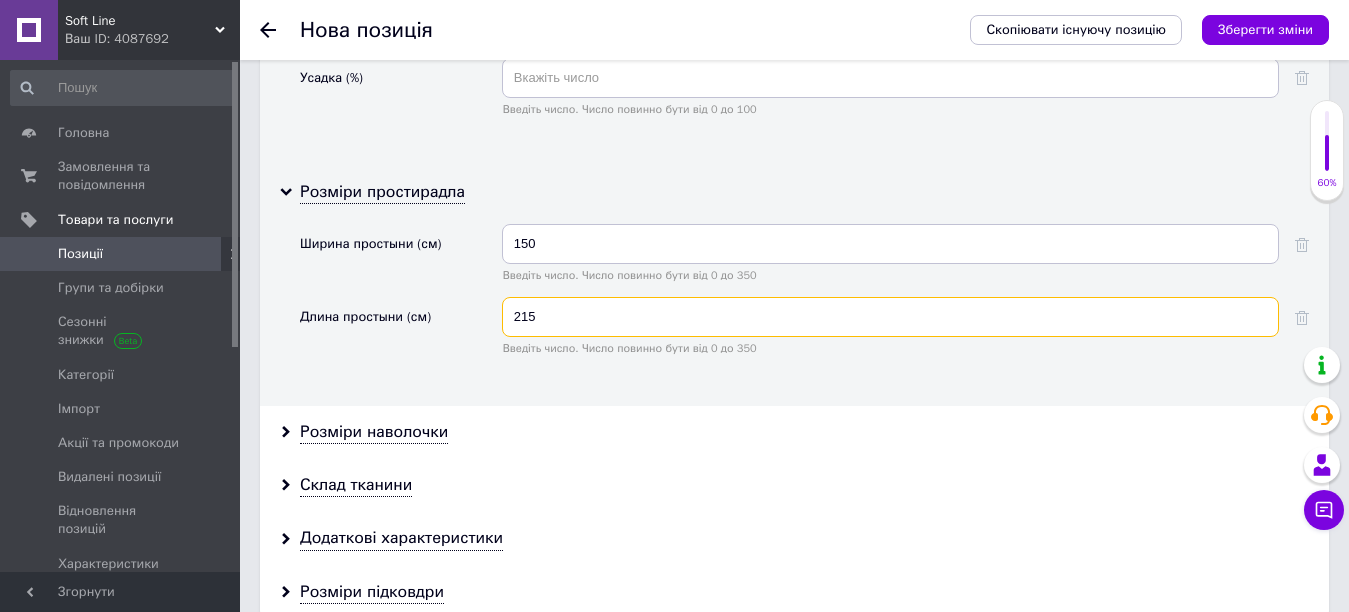 scroll, scrollTop: 2700, scrollLeft: 0, axis: vertical 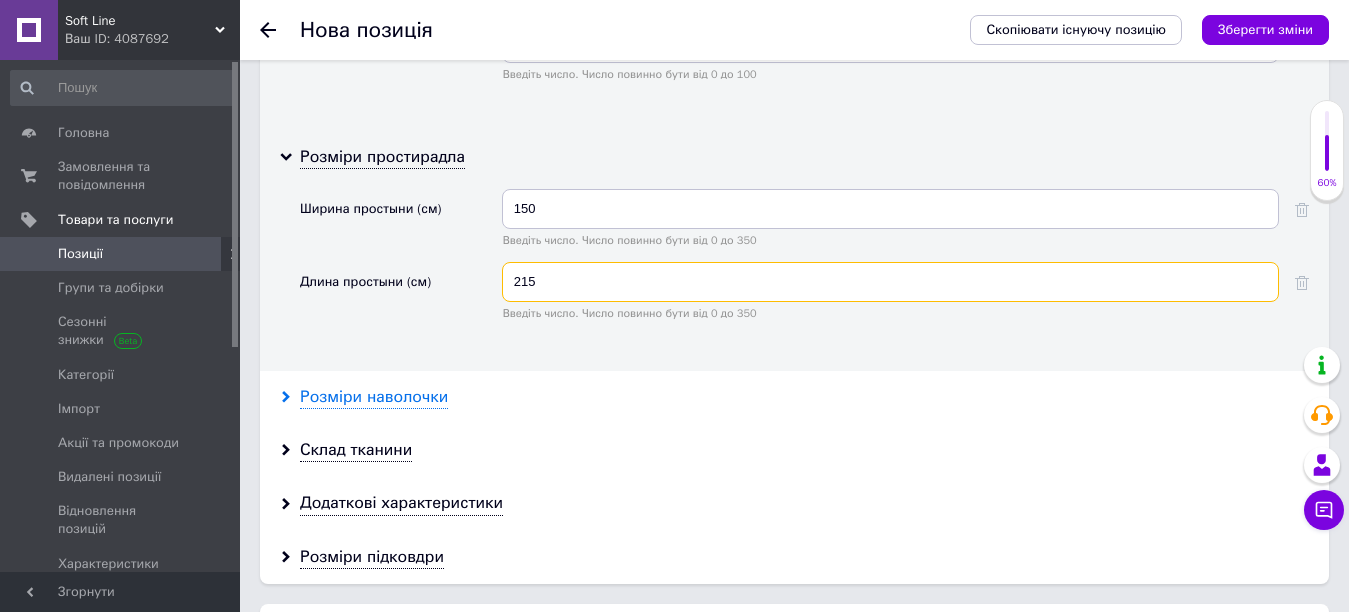 type on "215" 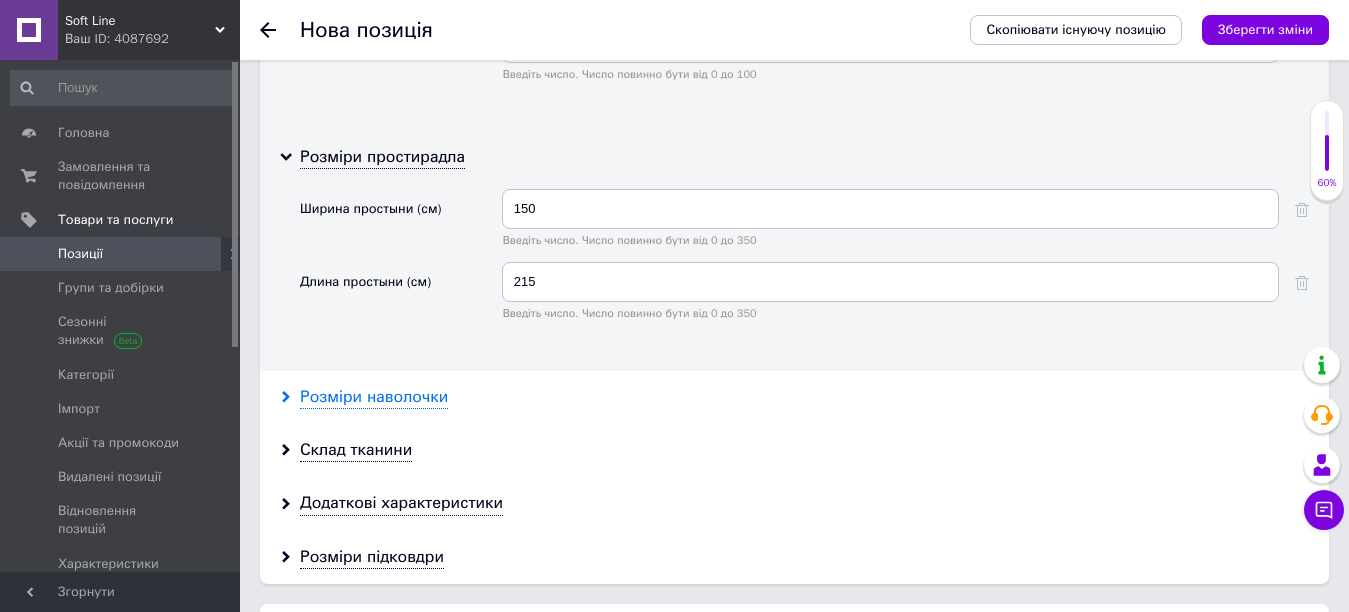 click on "Розміри наволочки" at bounding box center (374, 397) 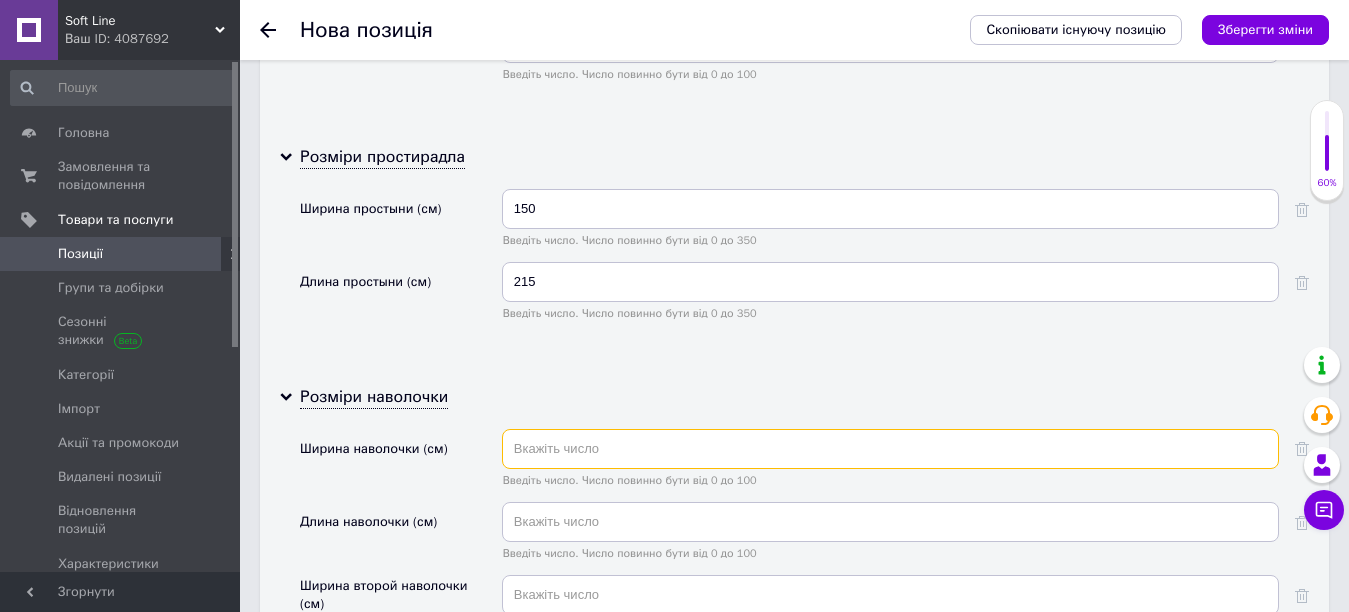 click at bounding box center [890, 449] 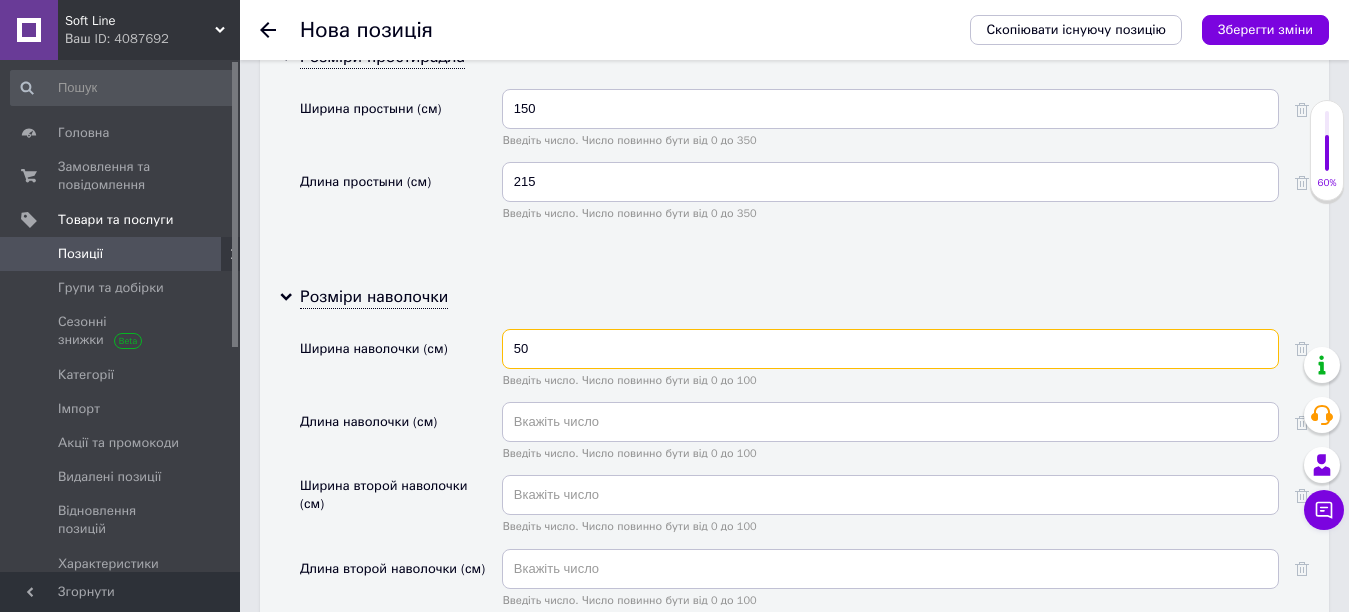 type on "50" 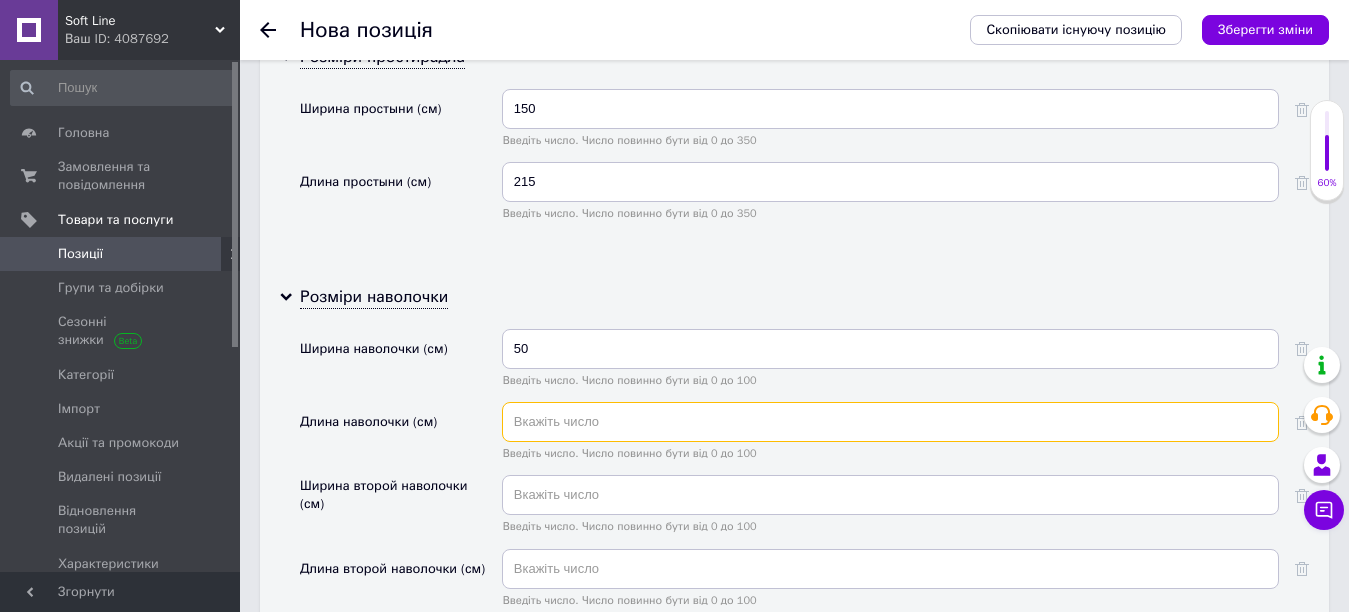 click at bounding box center [890, 422] 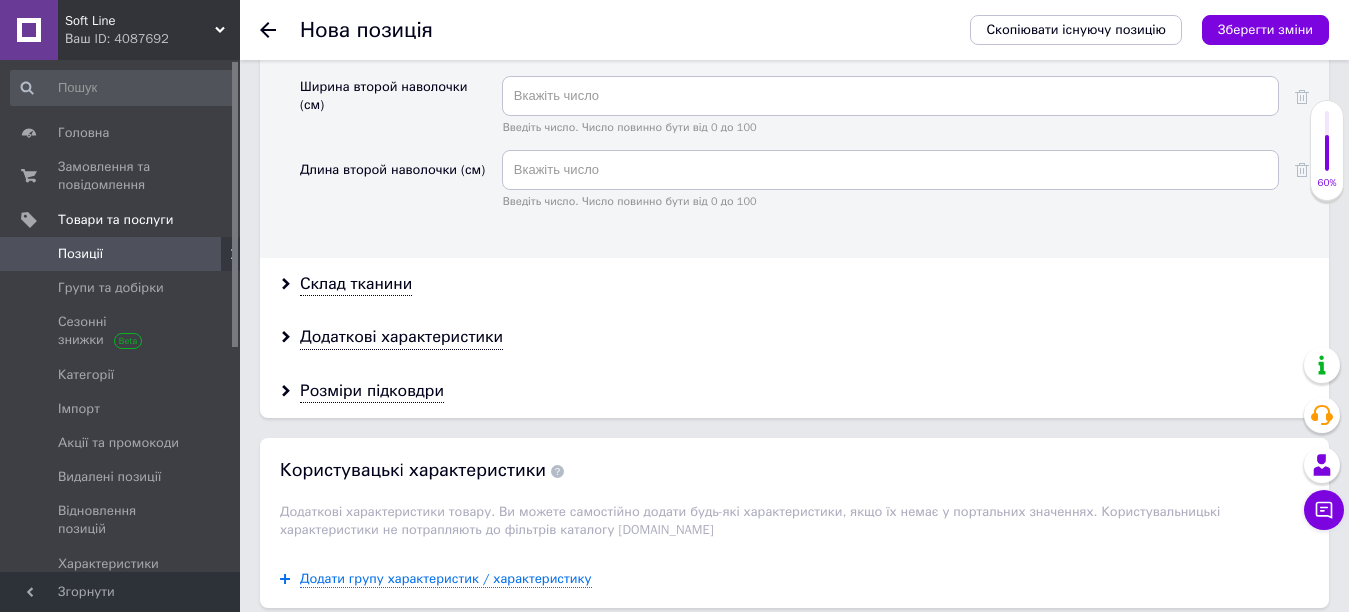 scroll, scrollTop: 3200, scrollLeft: 0, axis: vertical 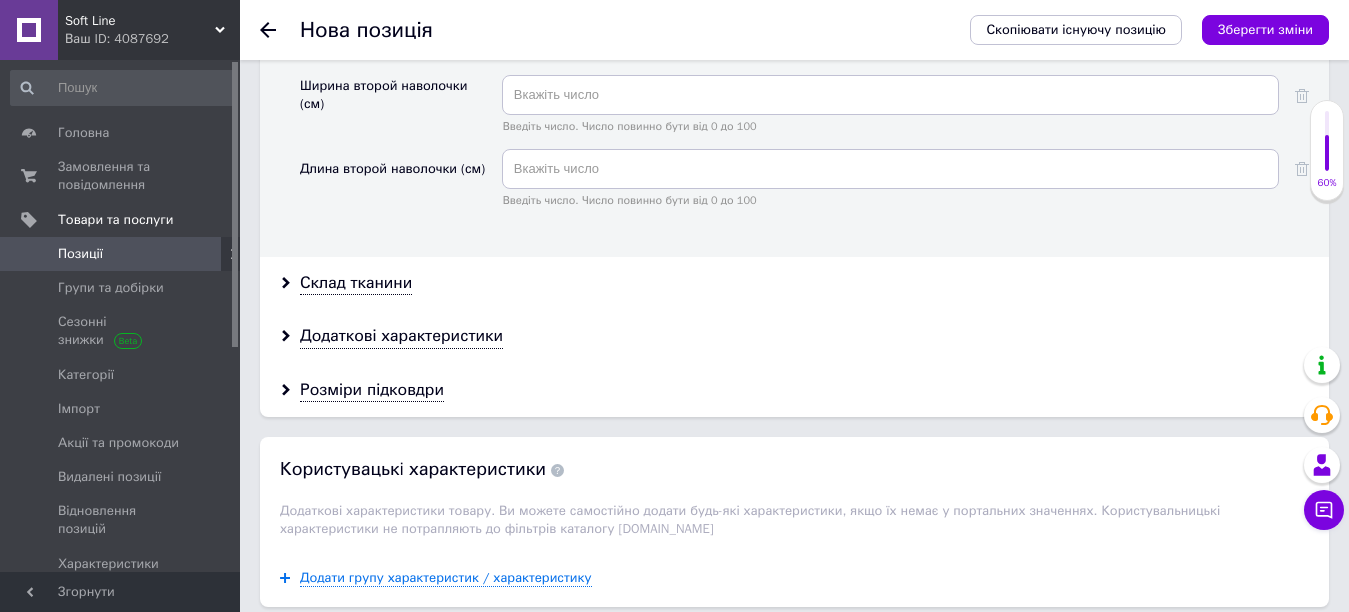type on "70" 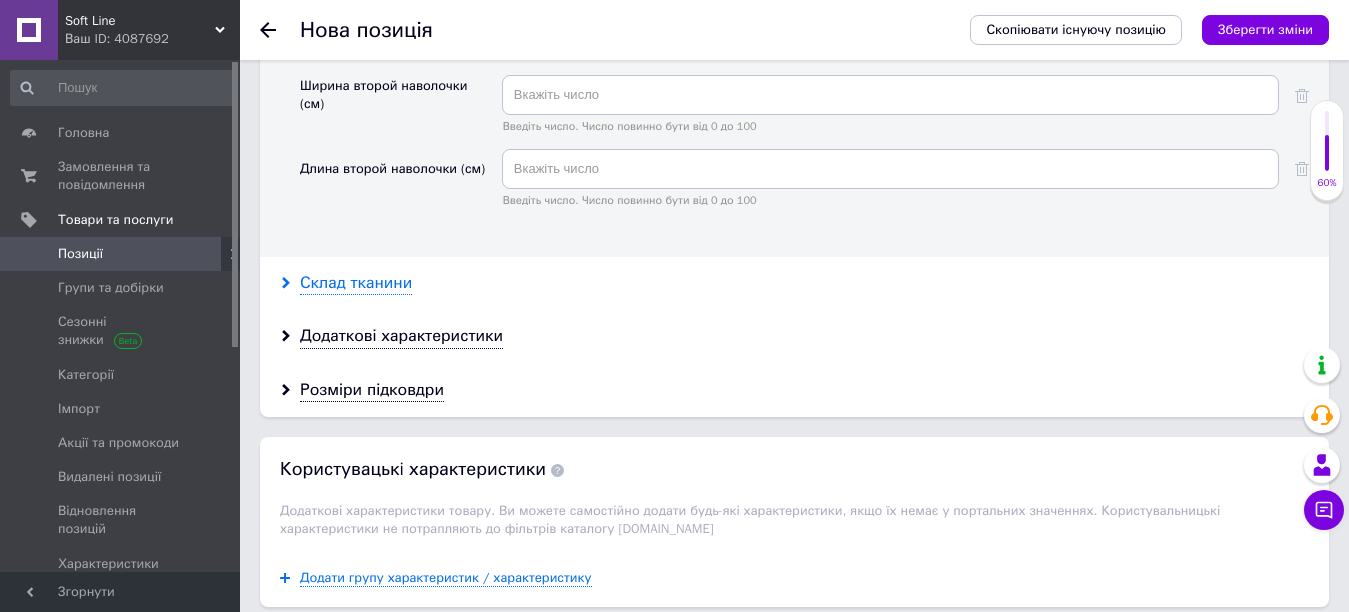 click on "Склад тканини" at bounding box center (356, 283) 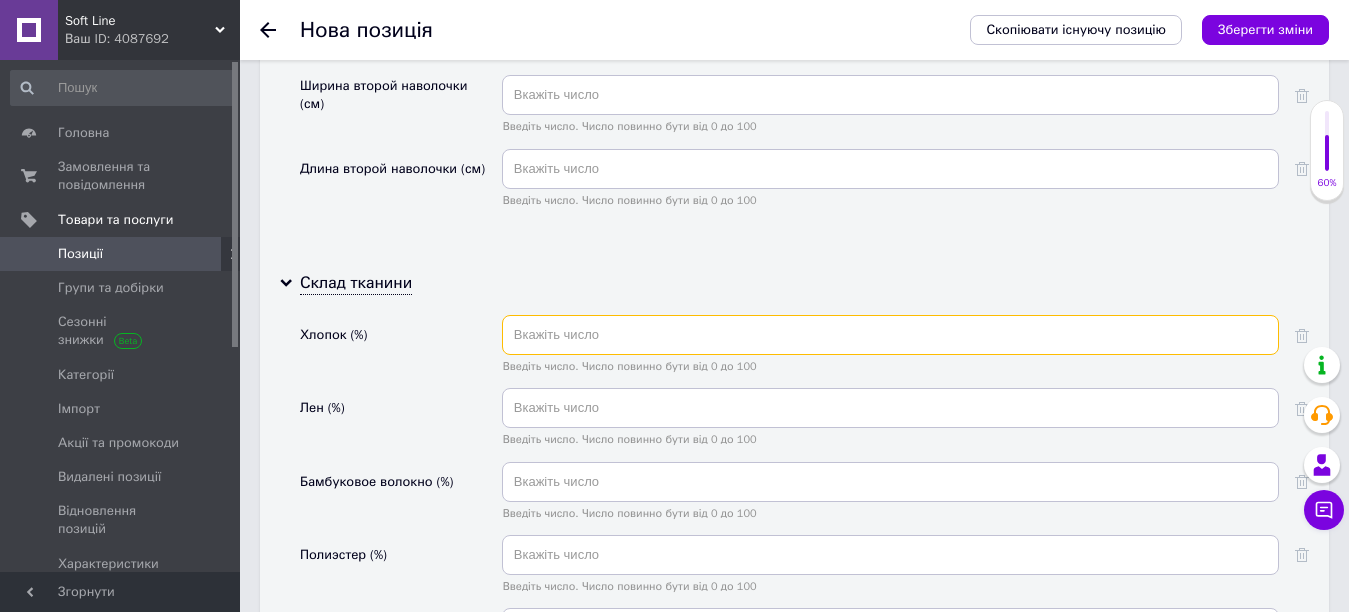 click at bounding box center [890, 335] 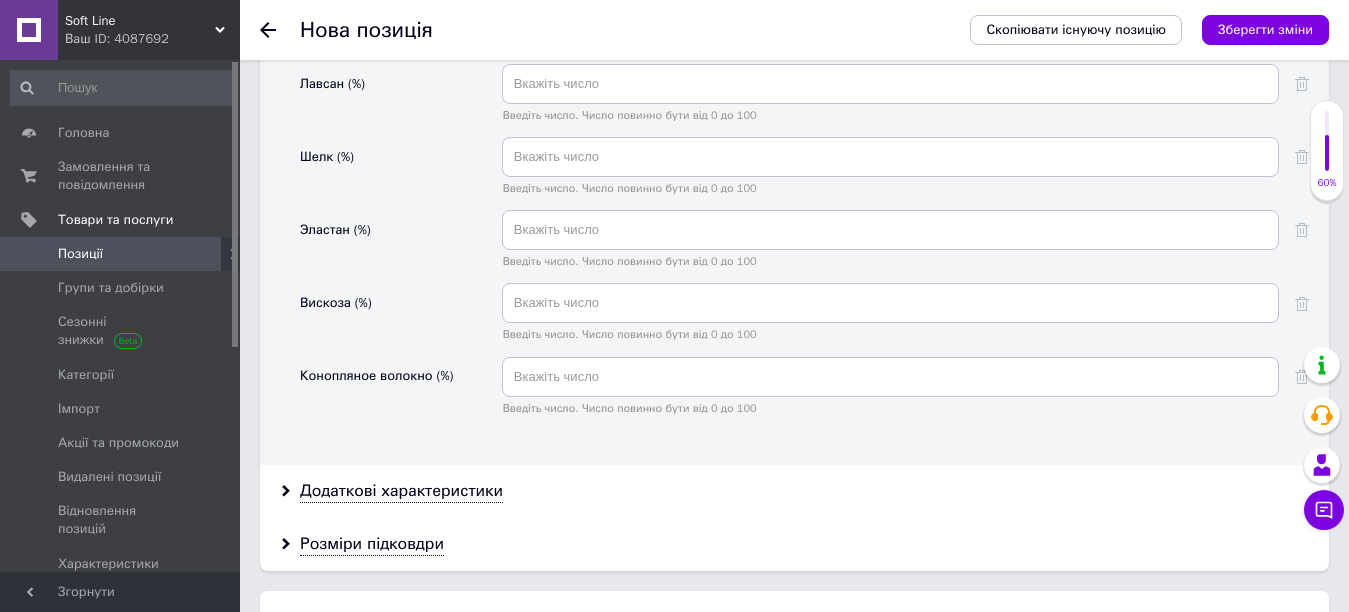 scroll, scrollTop: 4000, scrollLeft: 0, axis: vertical 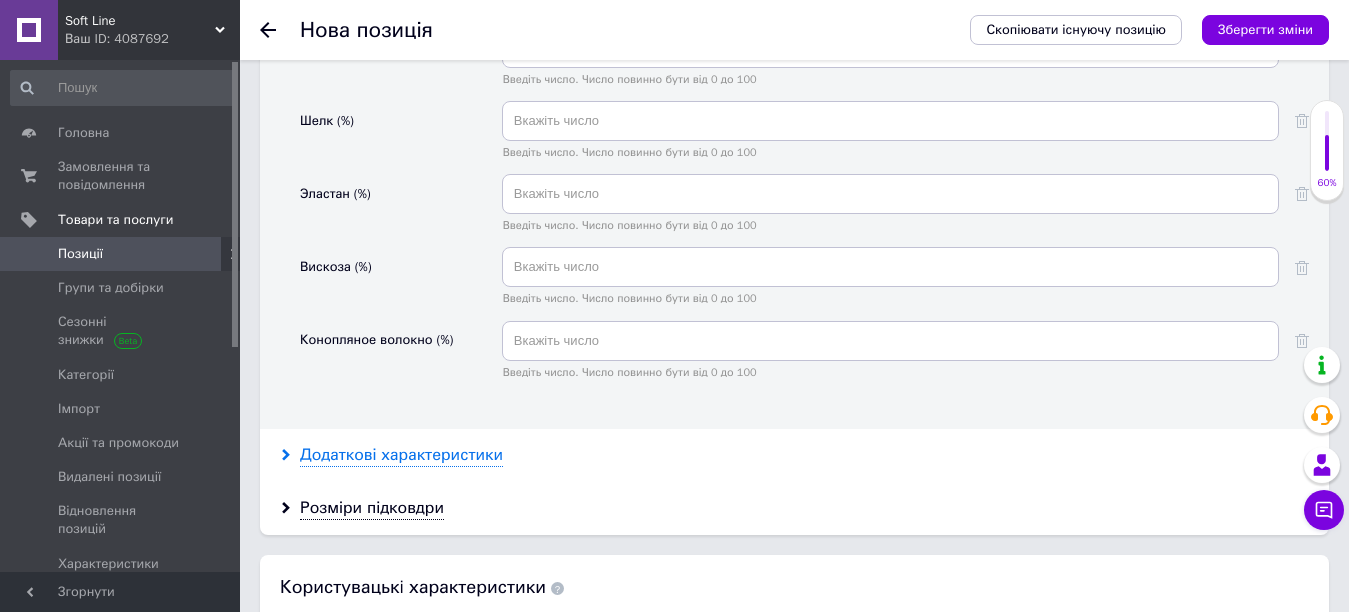 type on "100" 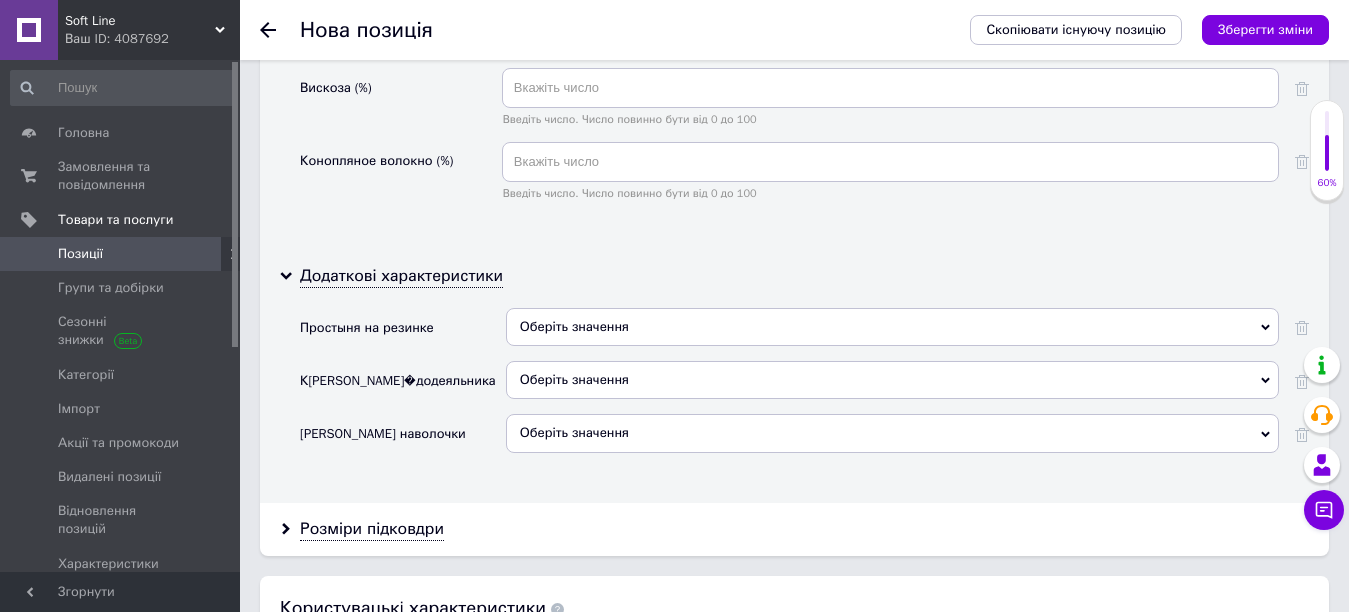 scroll, scrollTop: 4200, scrollLeft: 0, axis: vertical 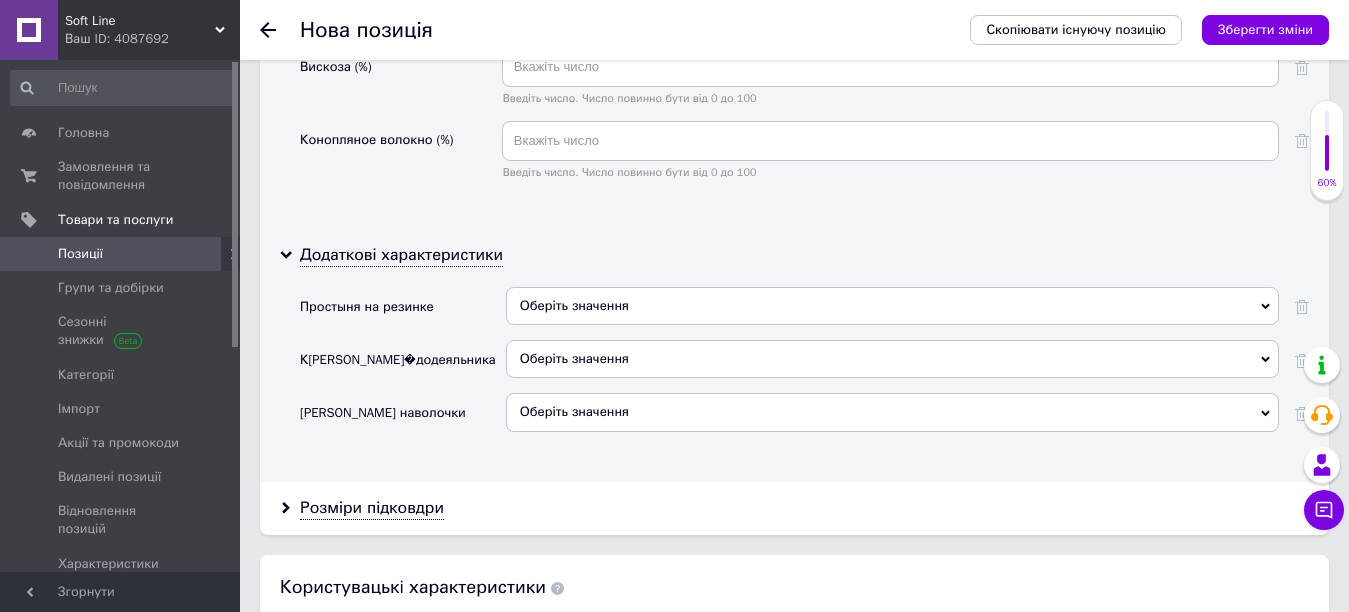 click 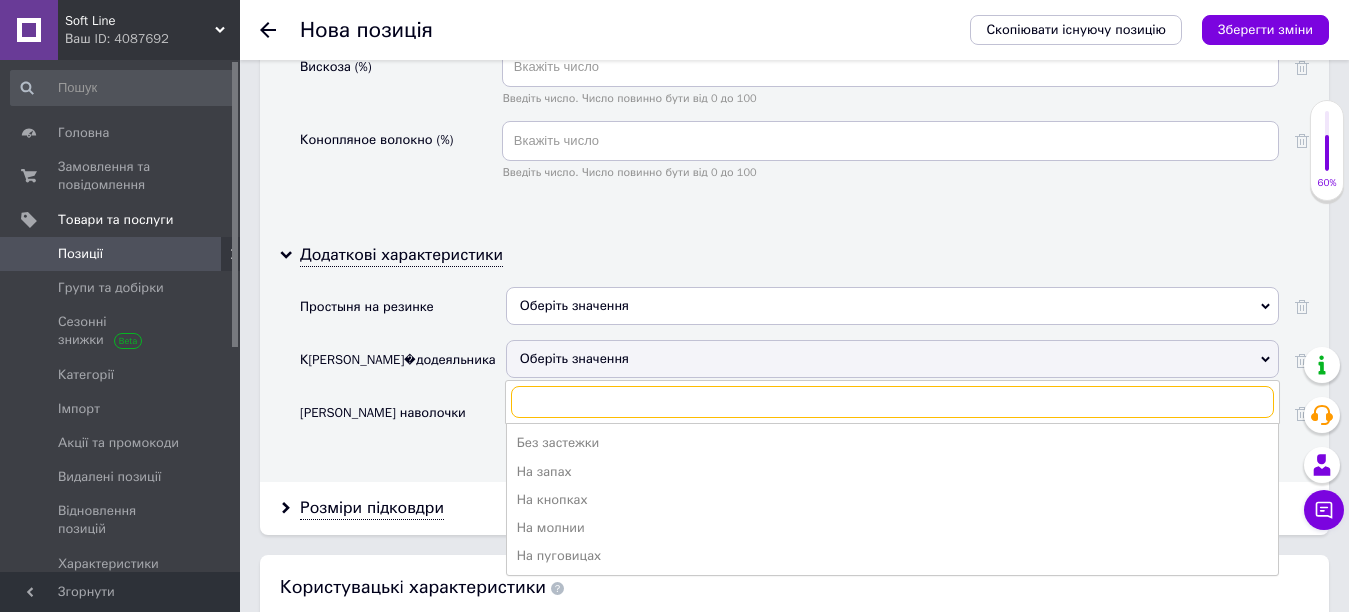 scroll, scrollTop: 4300, scrollLeft: 0, axis: vertical 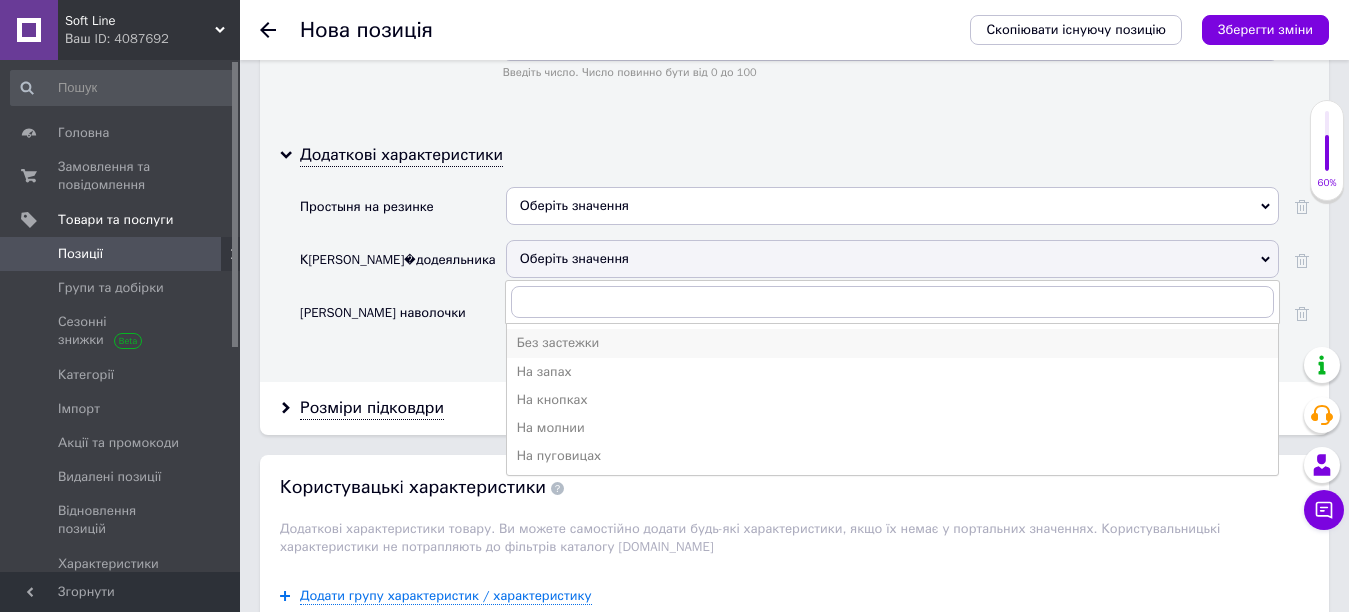 click on "Без застежки" at bounding box center (892, 343) 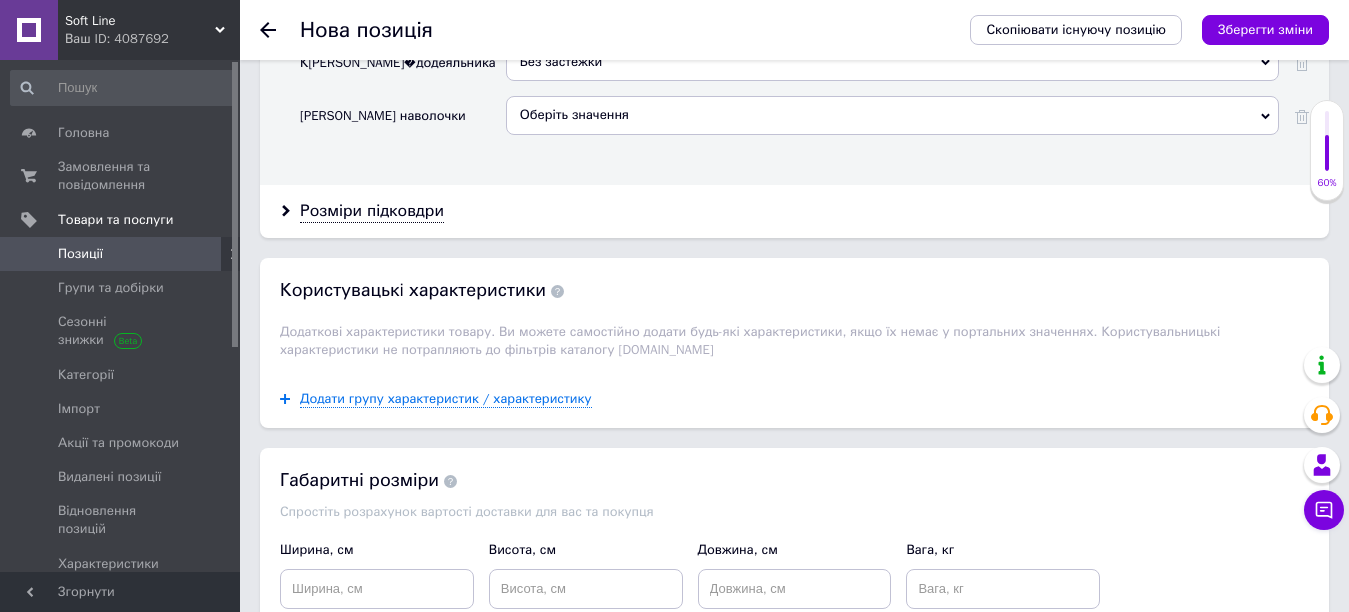scroll, scrollTop: 4500, scrollLeft: 0, axis: vertical 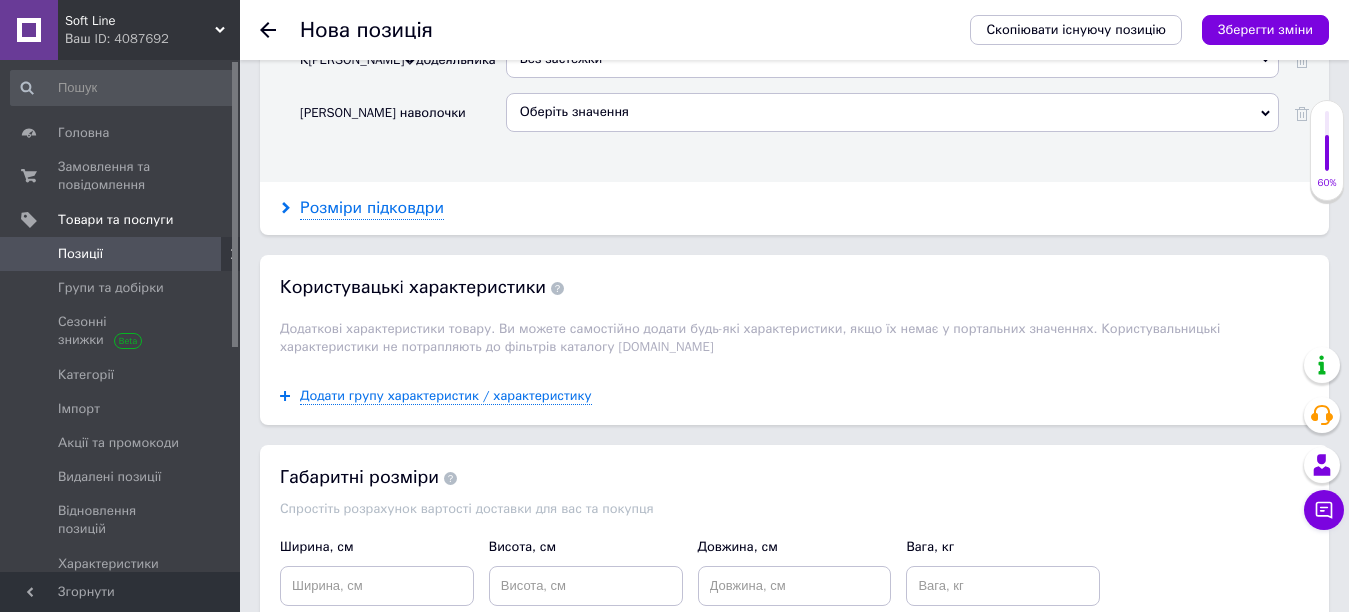 click on "Розміри підковдри" at bounding box center (372, 208) 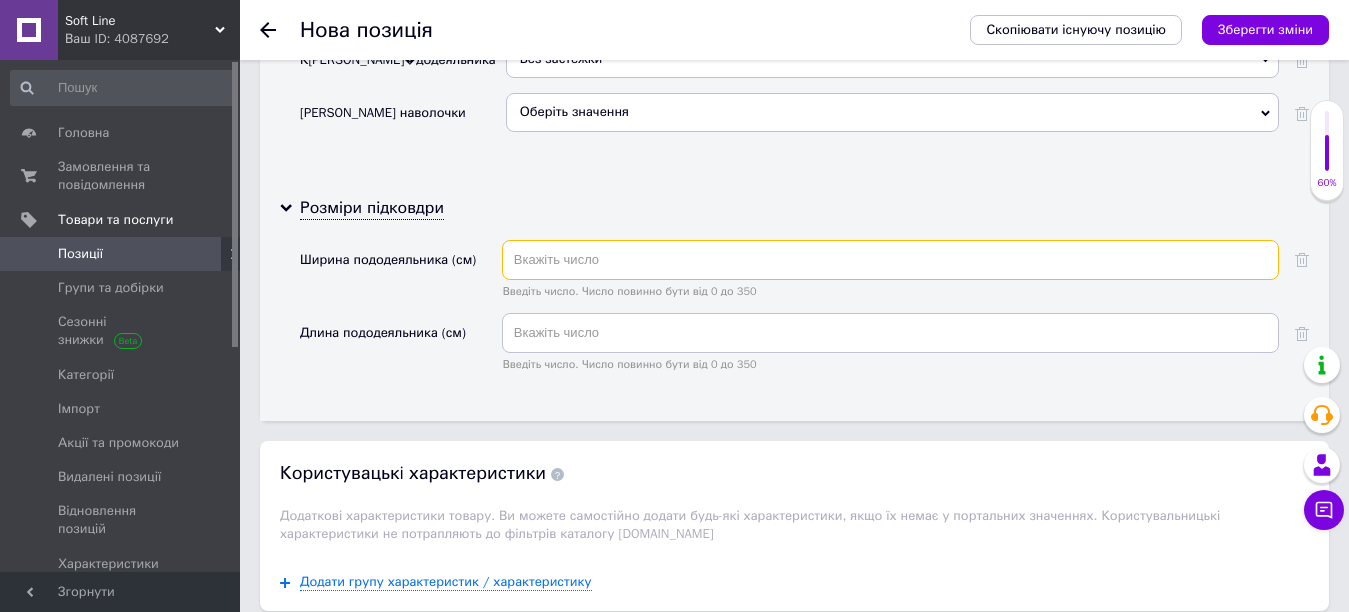 click at bounding box center [890, 260] 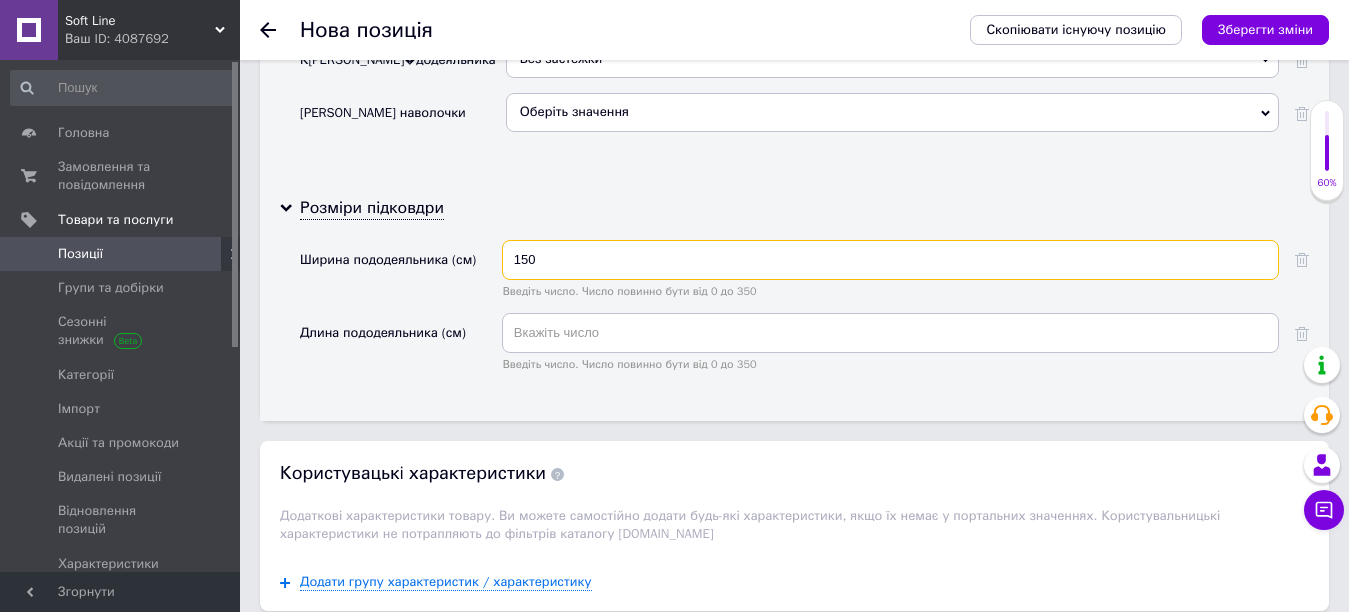 type on "150" 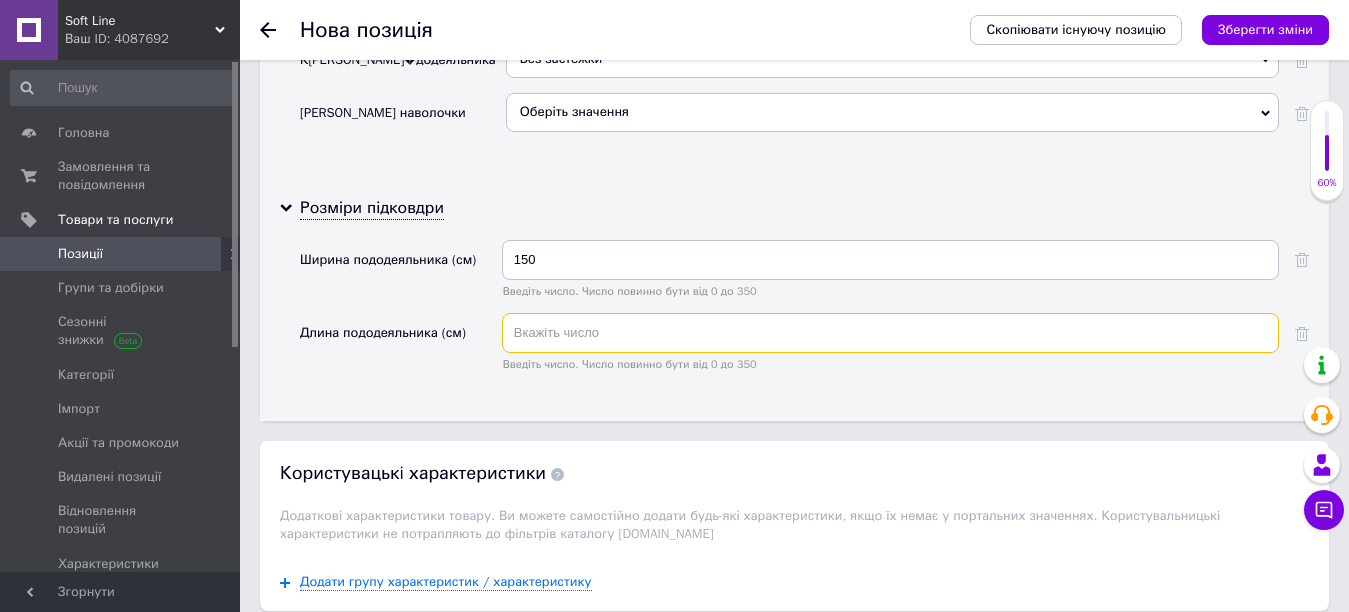 click at bounding box center (890, 333) 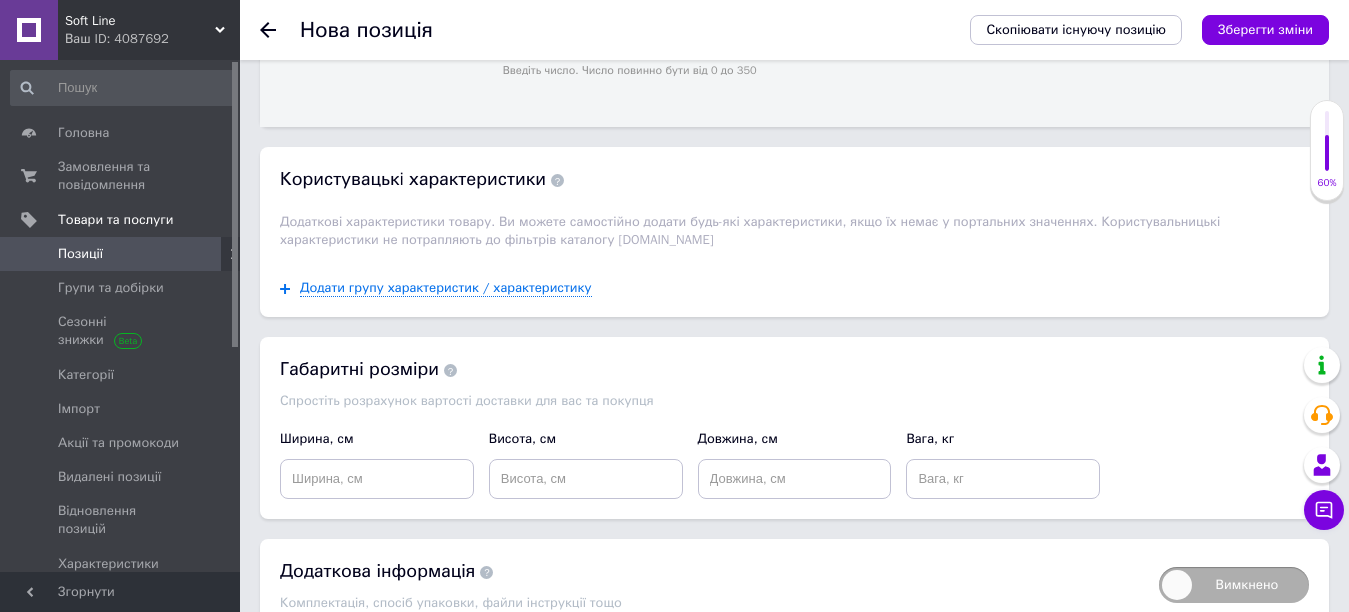 scroll, scrollTop: 4800, scrollLeft: 0, axis: vertical 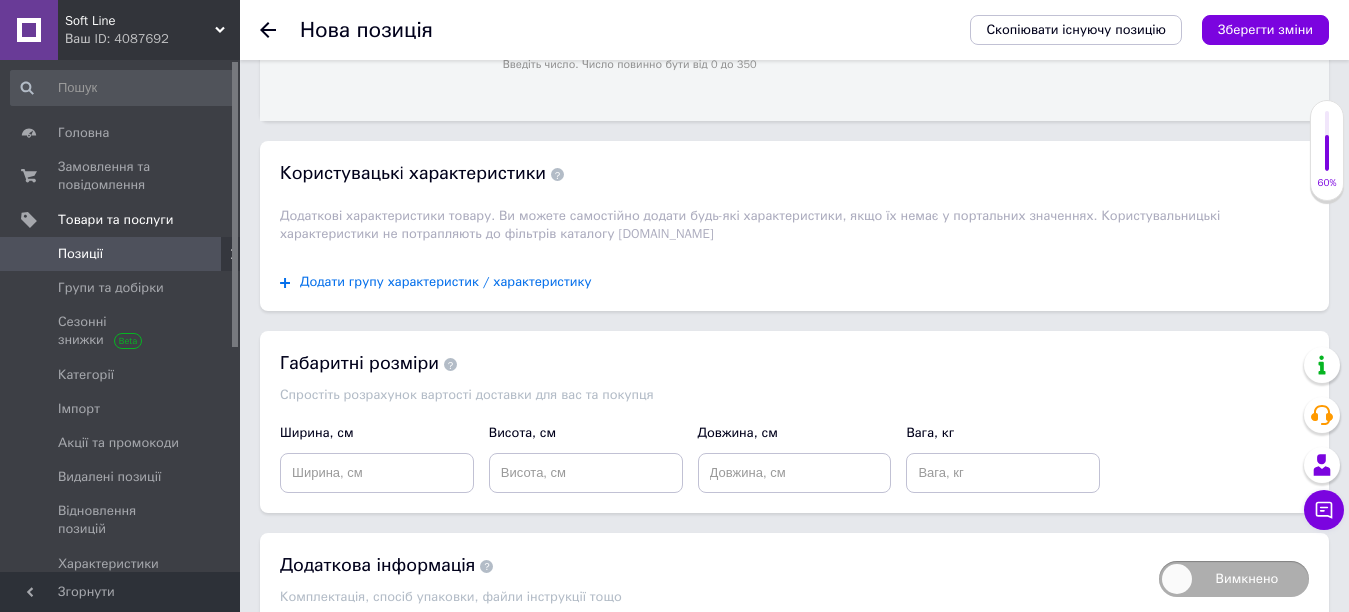 type on "215" 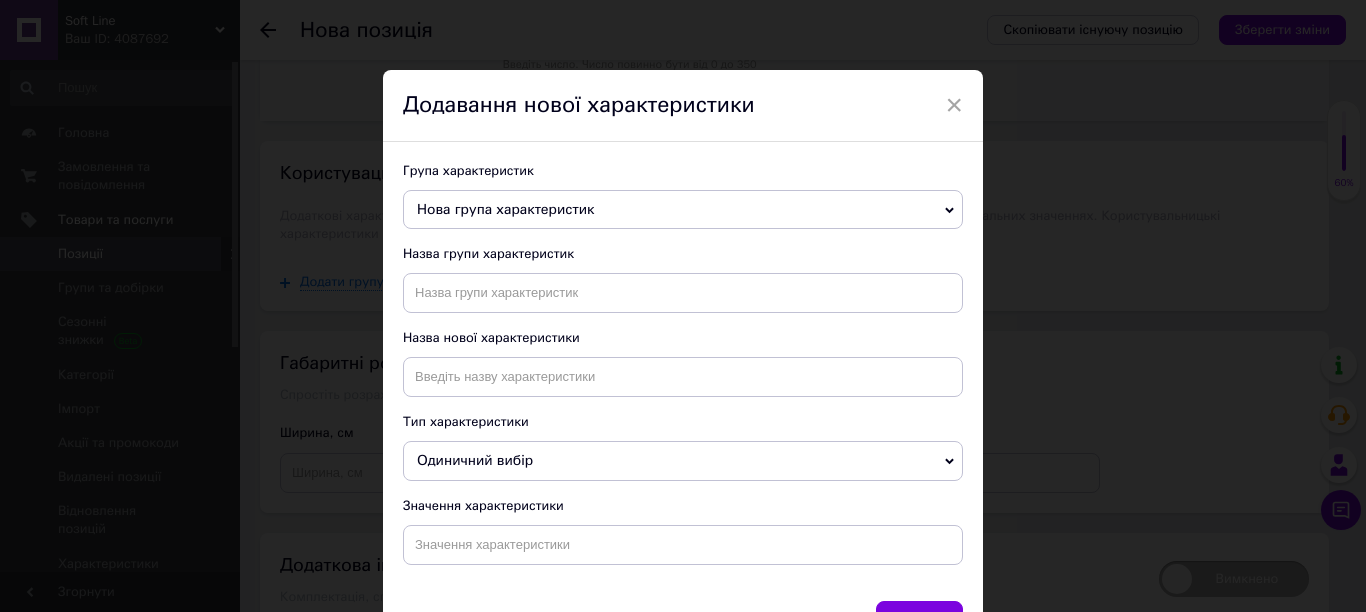 click on "Нова група характеристик" at bounding box center [683, 210] 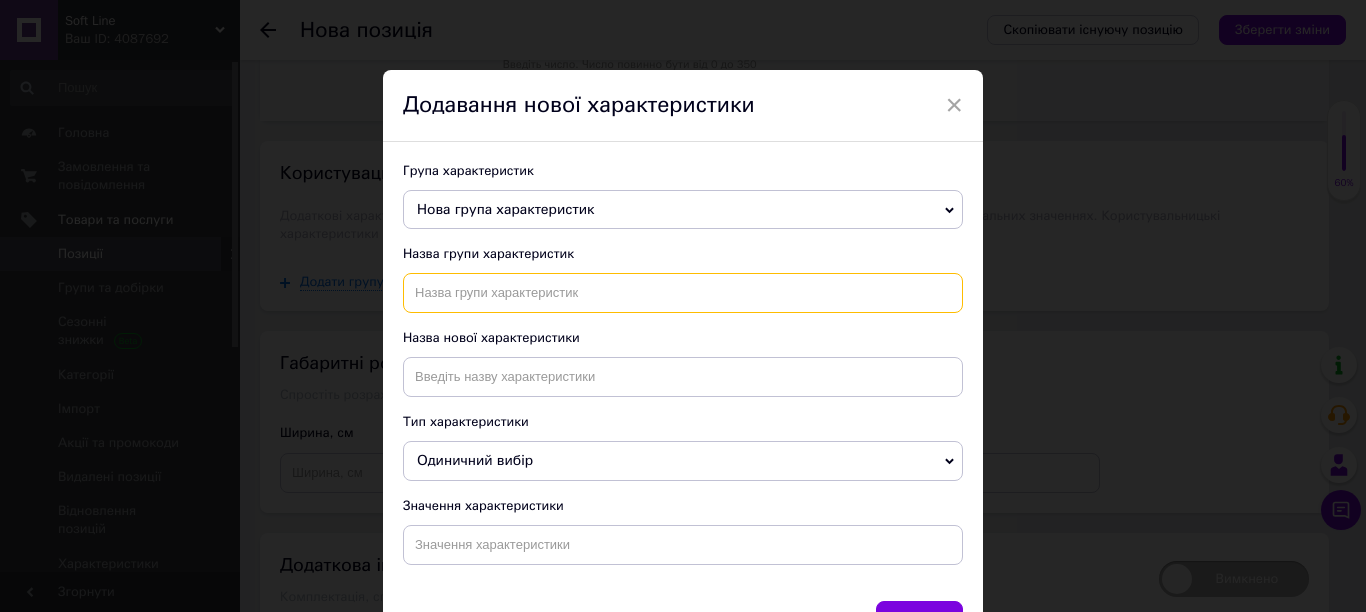 drag, startPoint x: 430, startPoint y: 294, endPoint x: 447, endPoint y: 279, distance: 22.671568 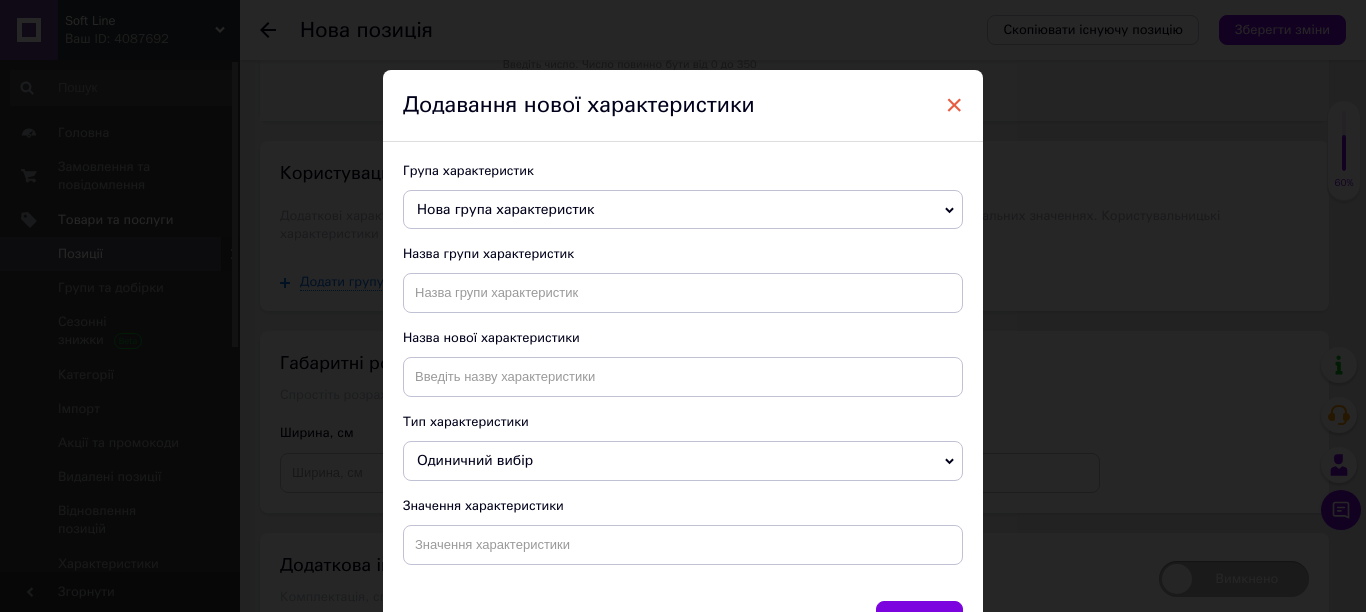 click on "×" at bounding box center (954, 105) 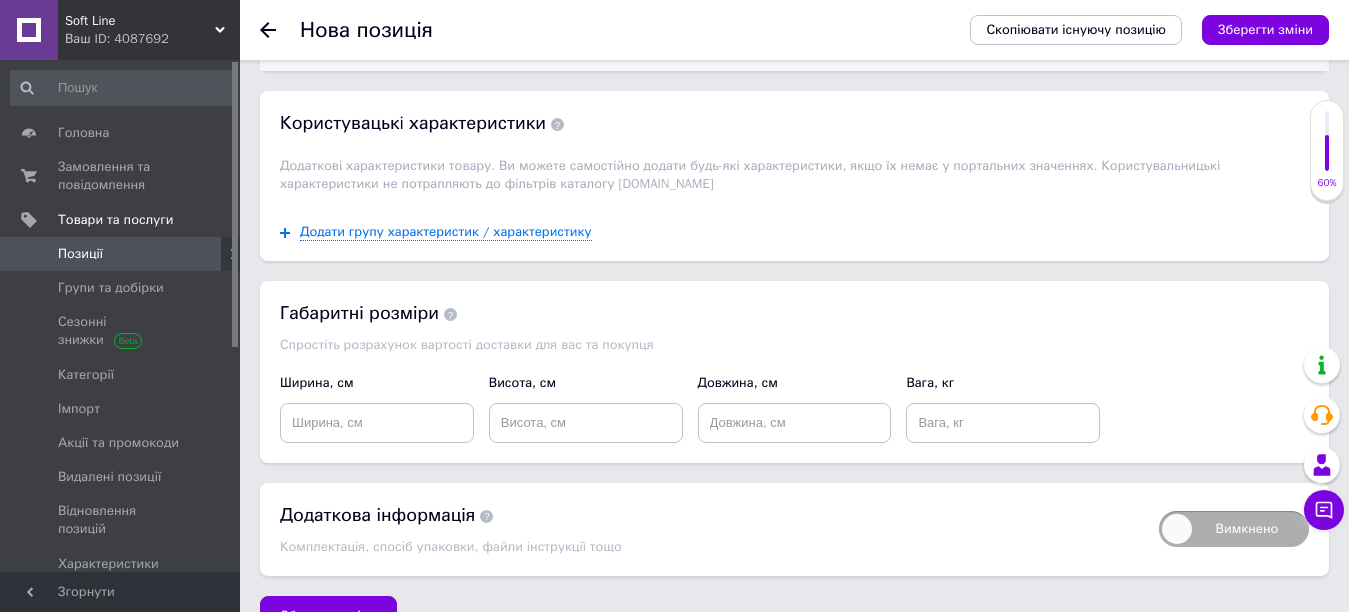 scroll, scrollTop: 4873, scrollLeft: 0, axis: vertical 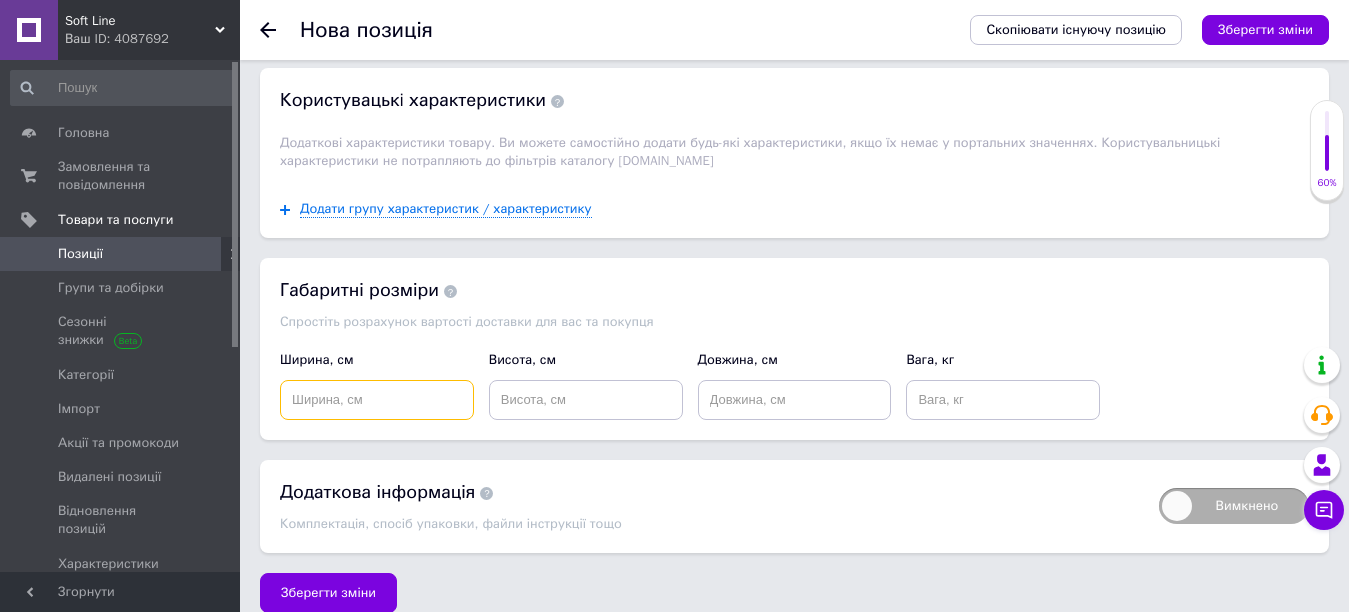 click at bounding box center (377, 400) 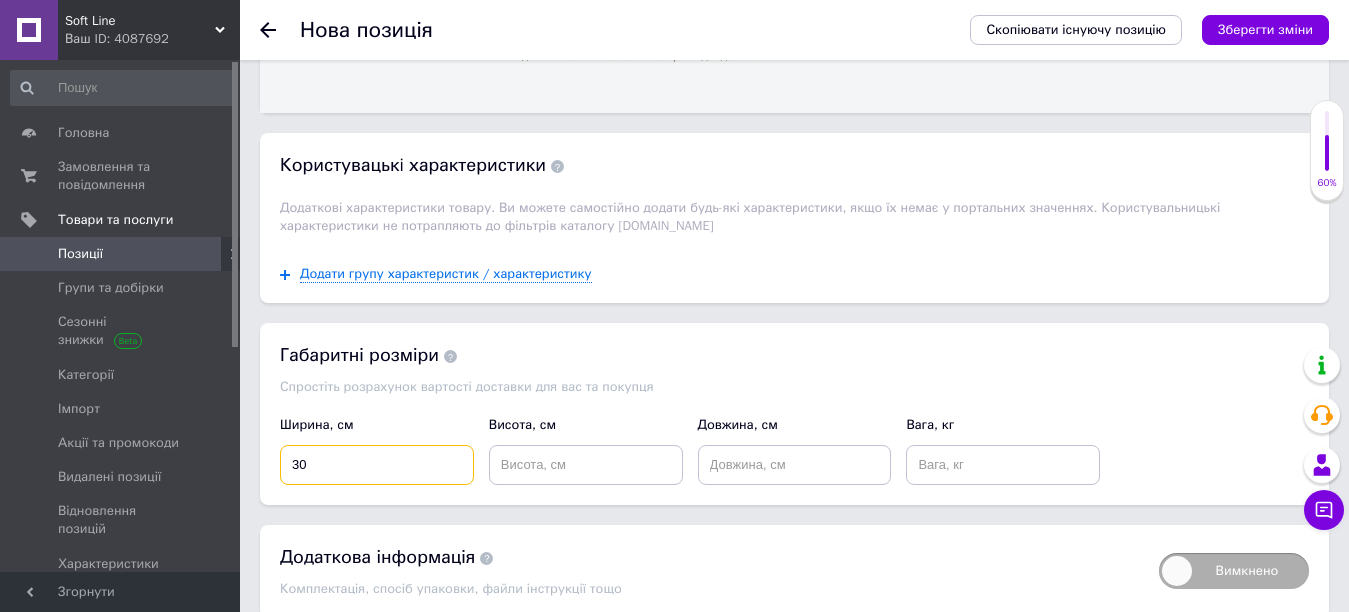 scroll, scrollTop: 4773, scrollLeft: 0, axis: vertical 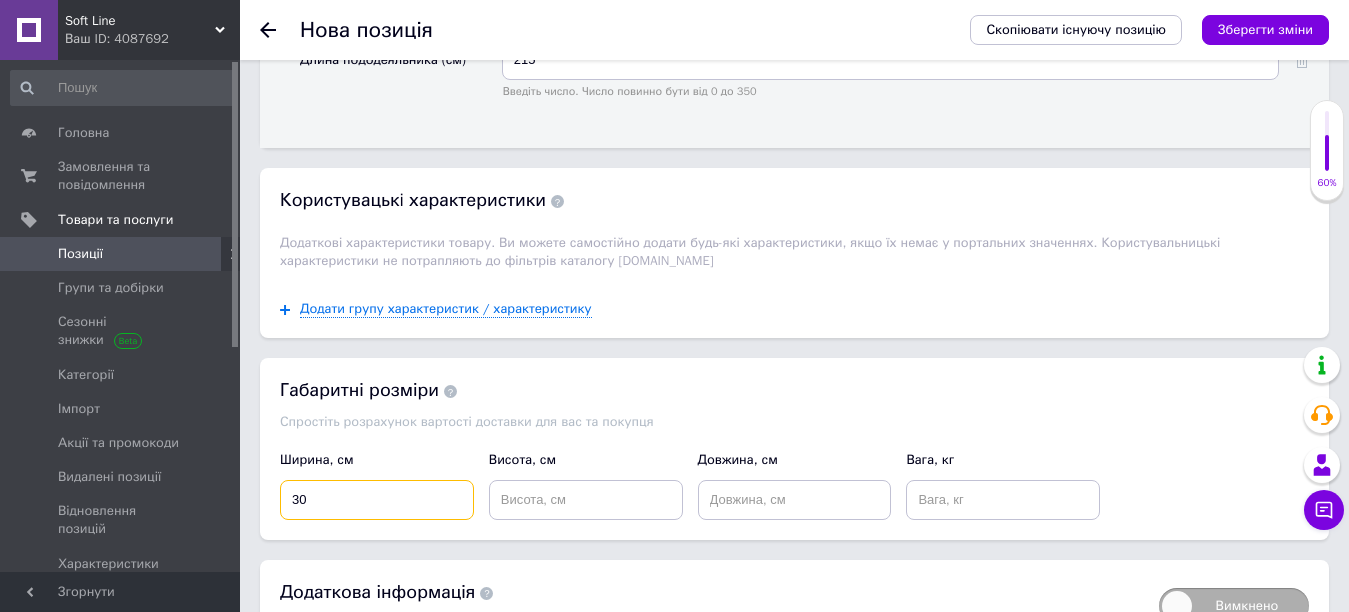 type on "30" 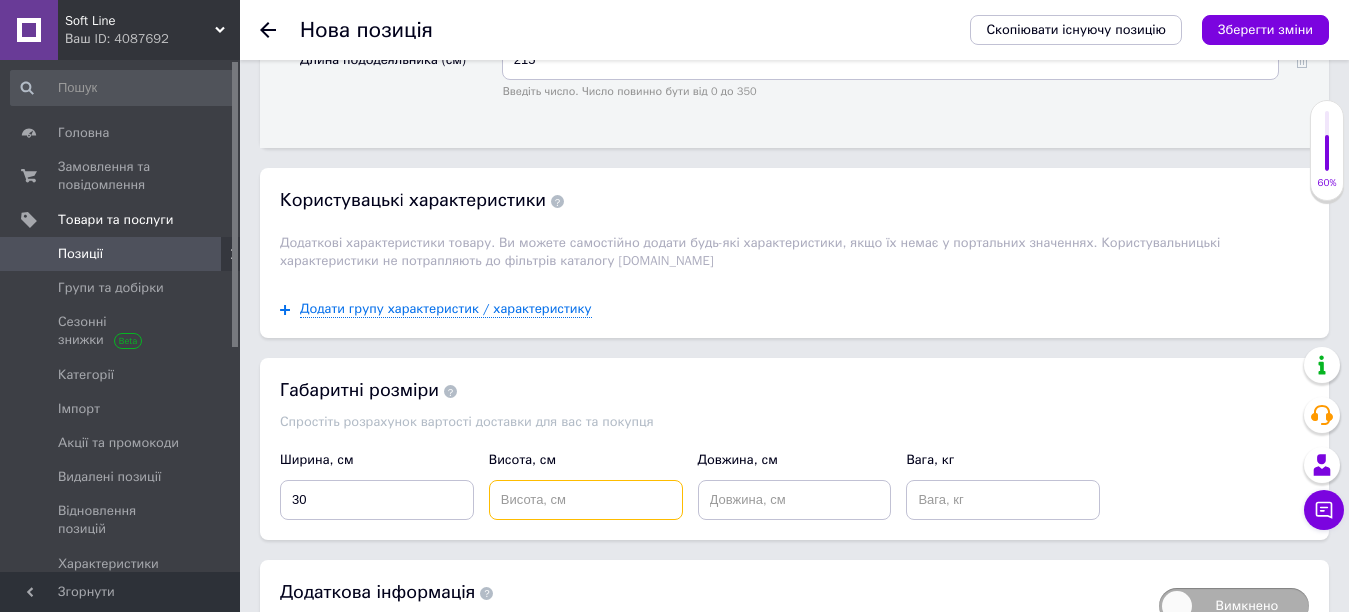 click at bounding box center (586, 500) 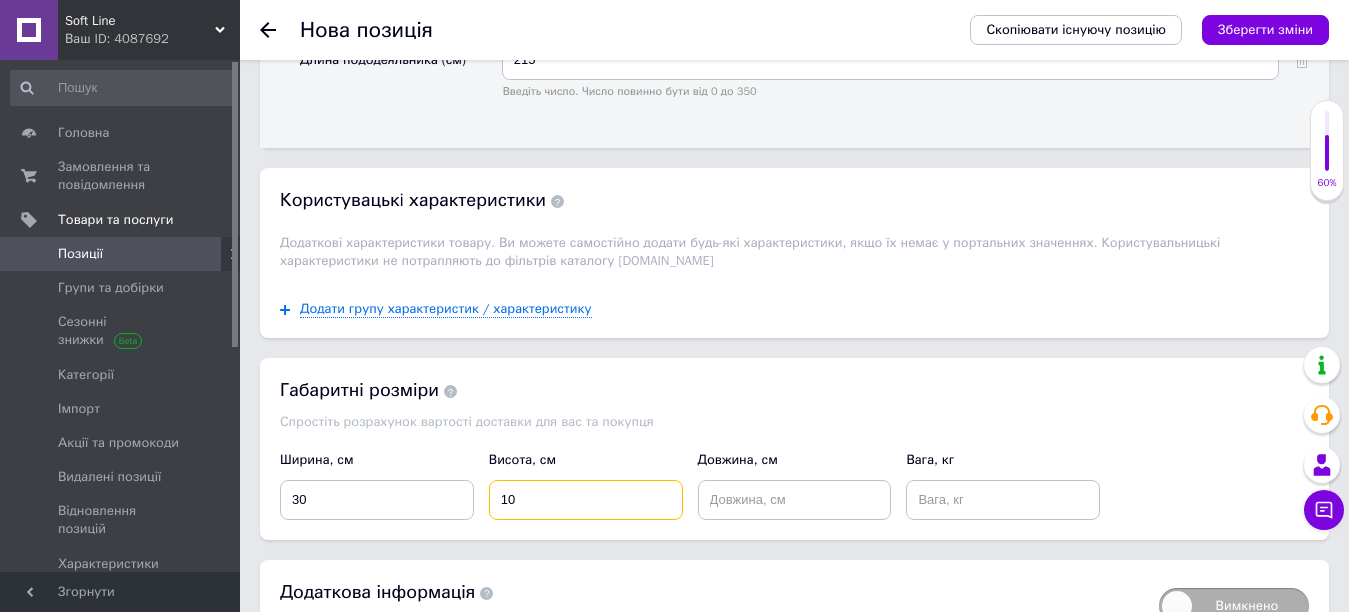 type on "10" 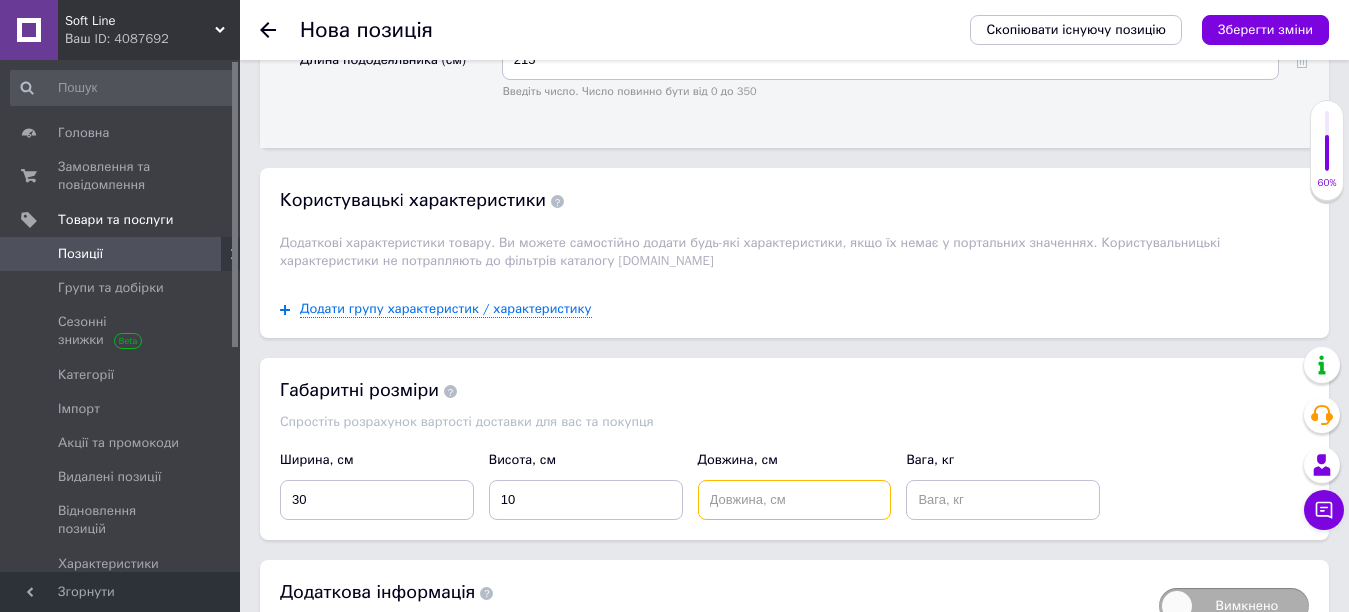 click at bounding box center [795, 500] 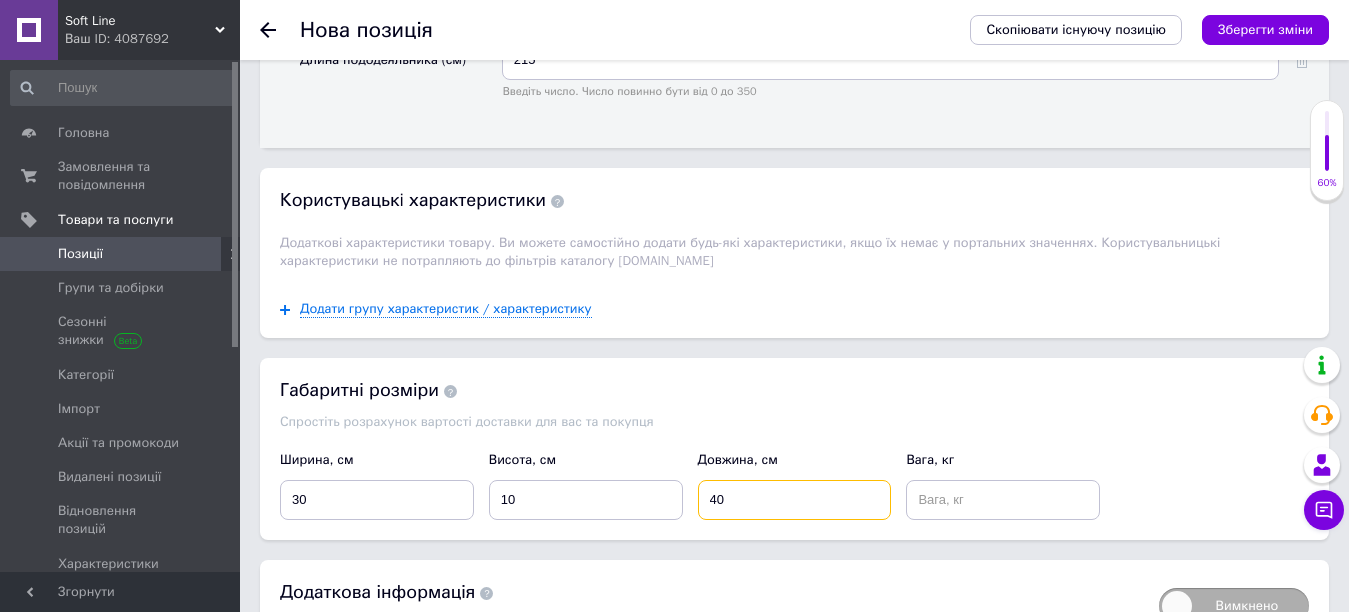 type on "40" 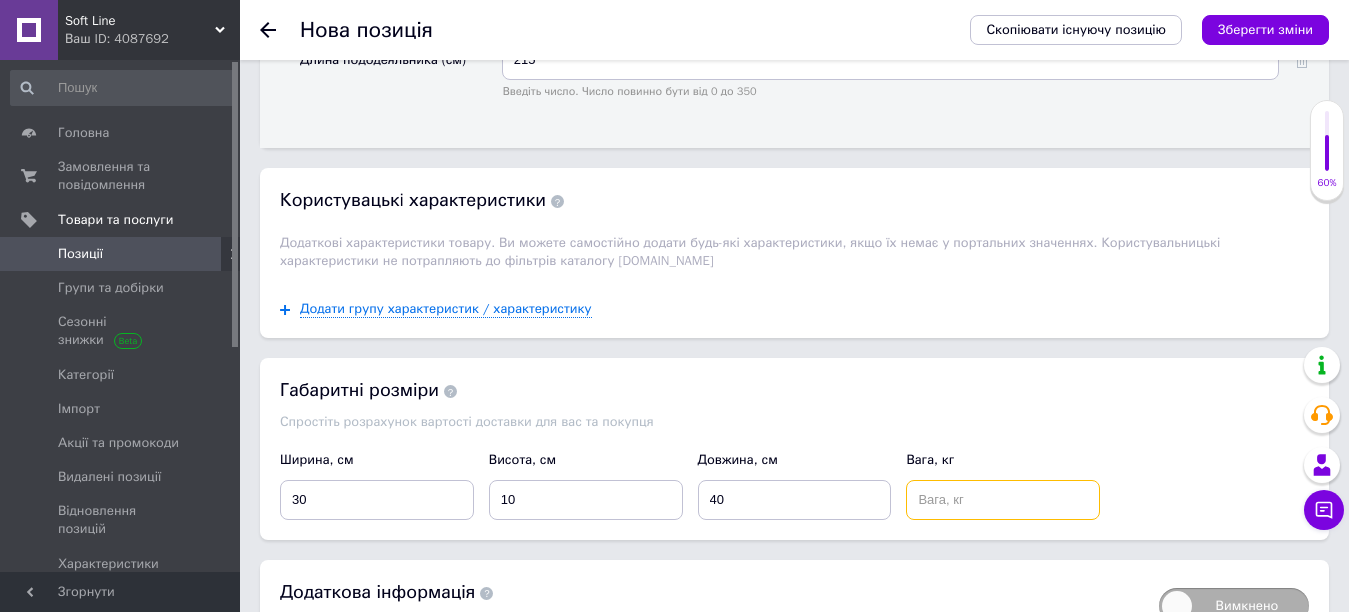click at bounding box center (1003, 500) 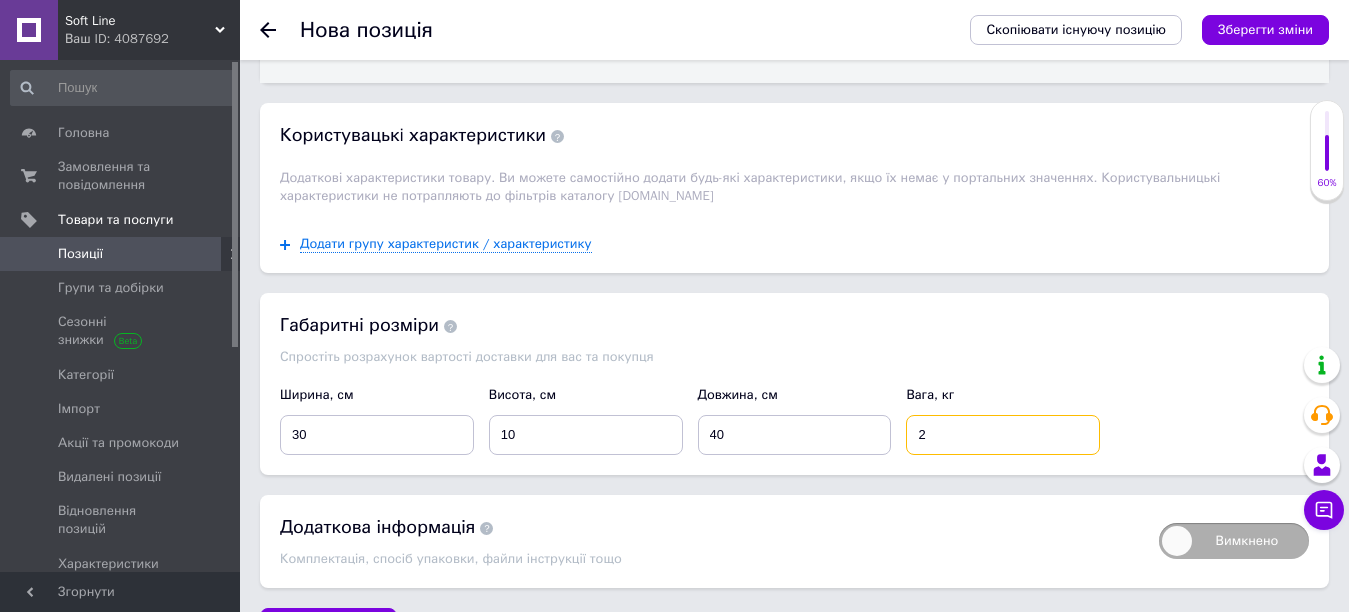 scroll, scrollTop: 4873, scrollLeft: 0, axis: vertical 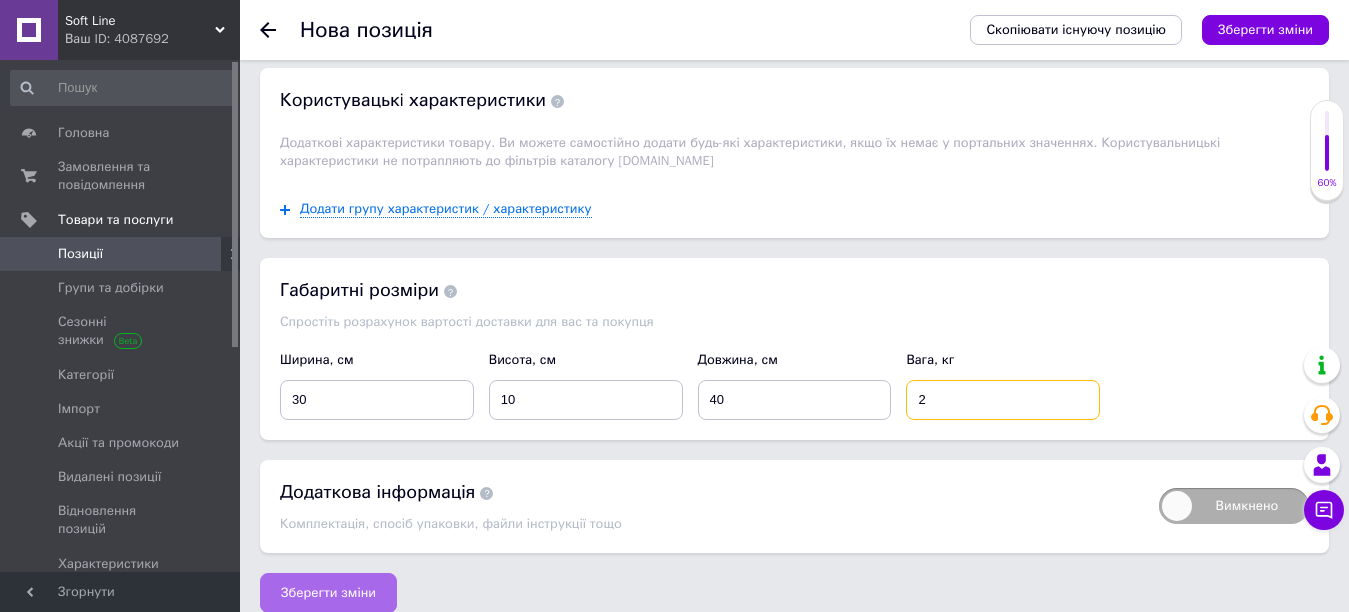 type on "2" 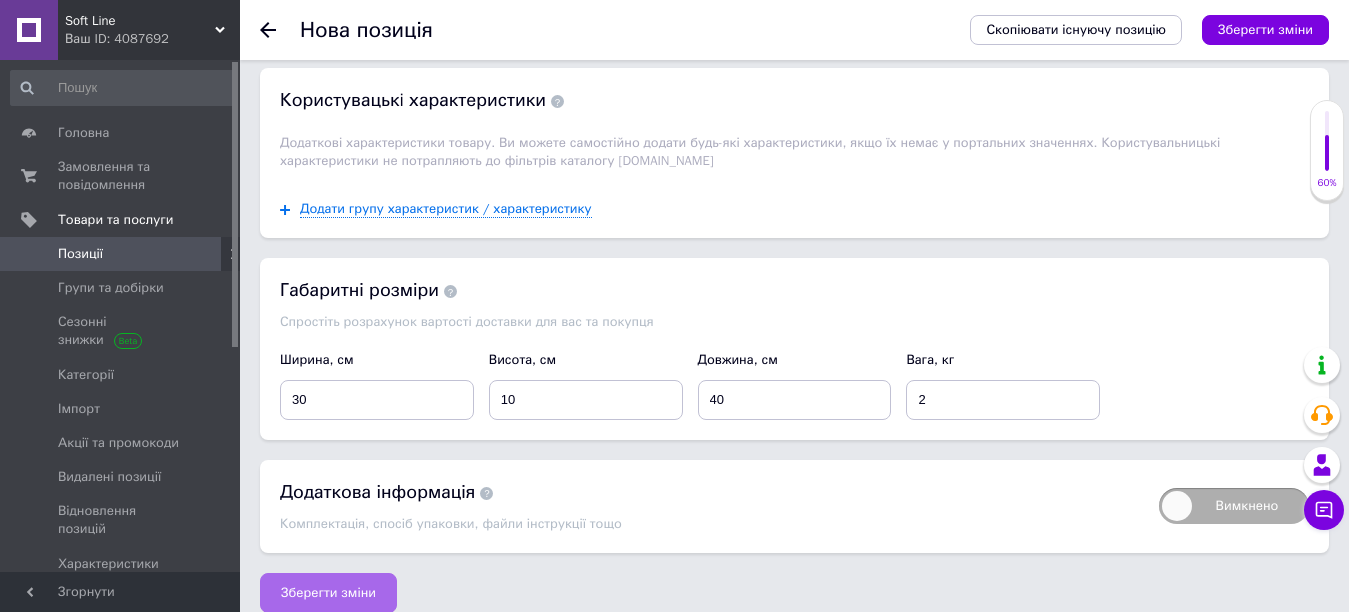 click on "Зберегти зміни" at bounding box center (328, 593) 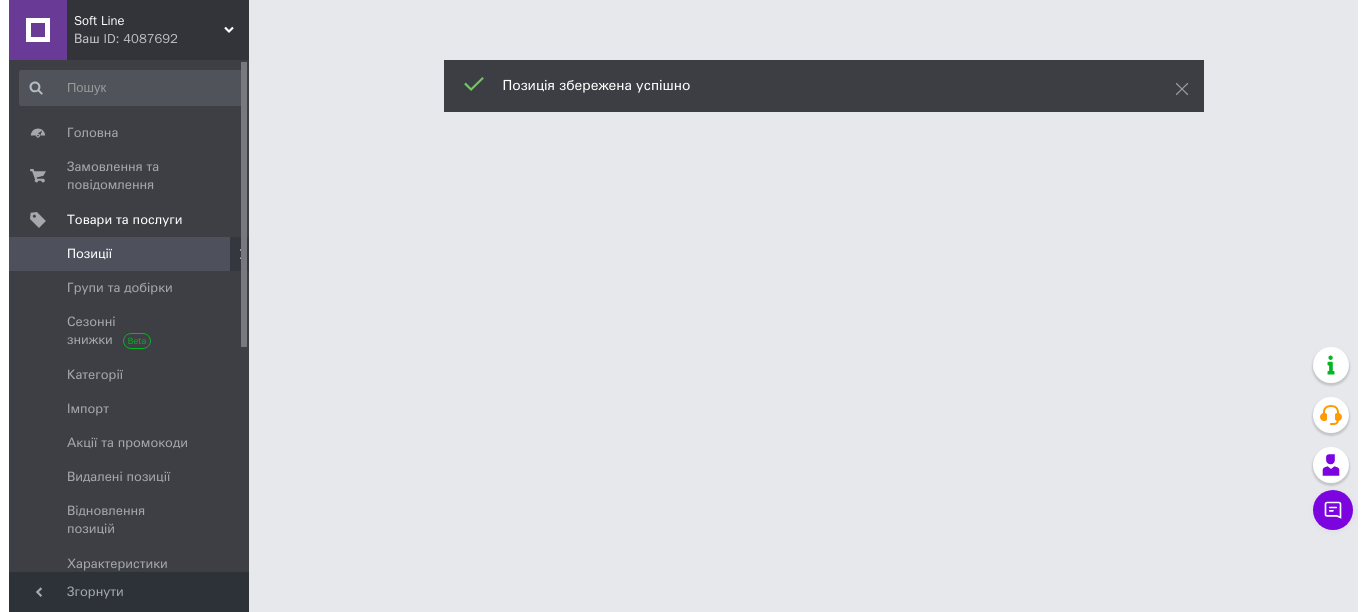 scroll, scrollTop: 0, scrollLeft: 0, axis: both 